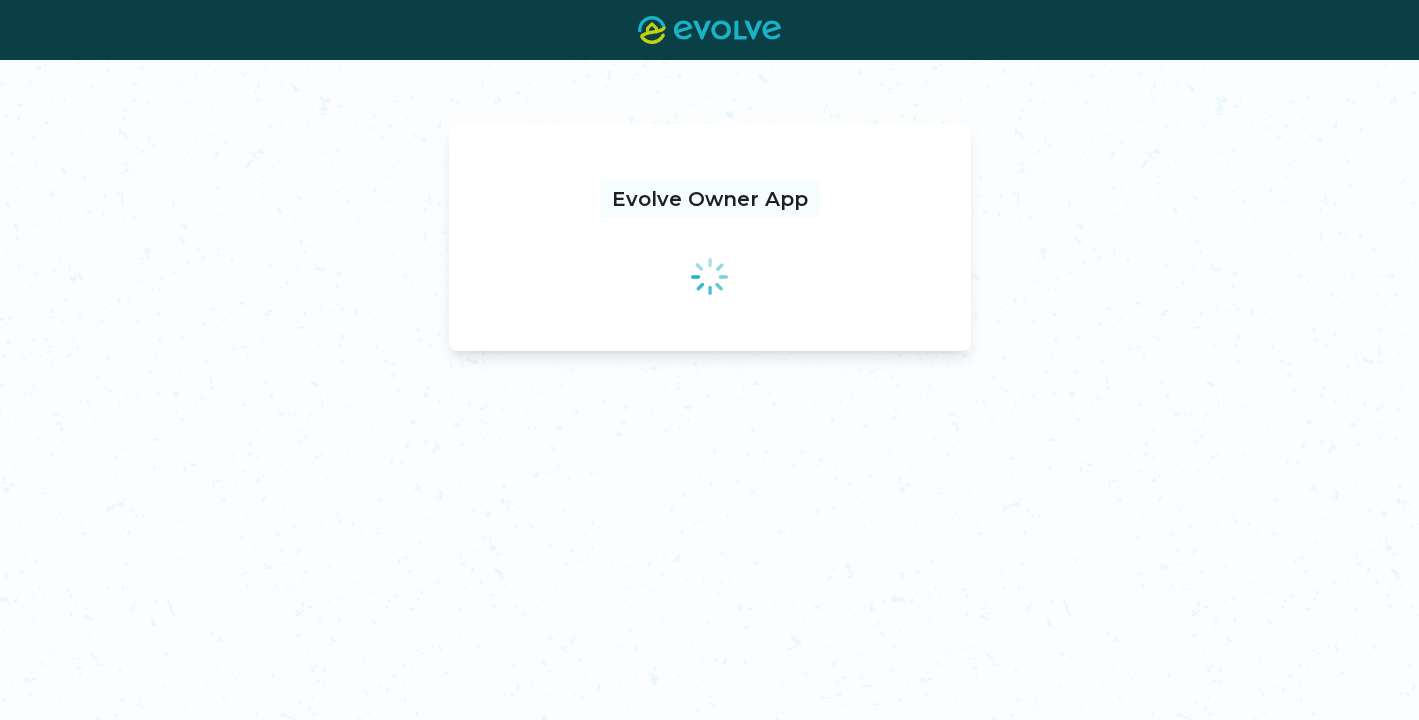 scroll, scrollTop: 0, scrollLeft: 0, axis: both 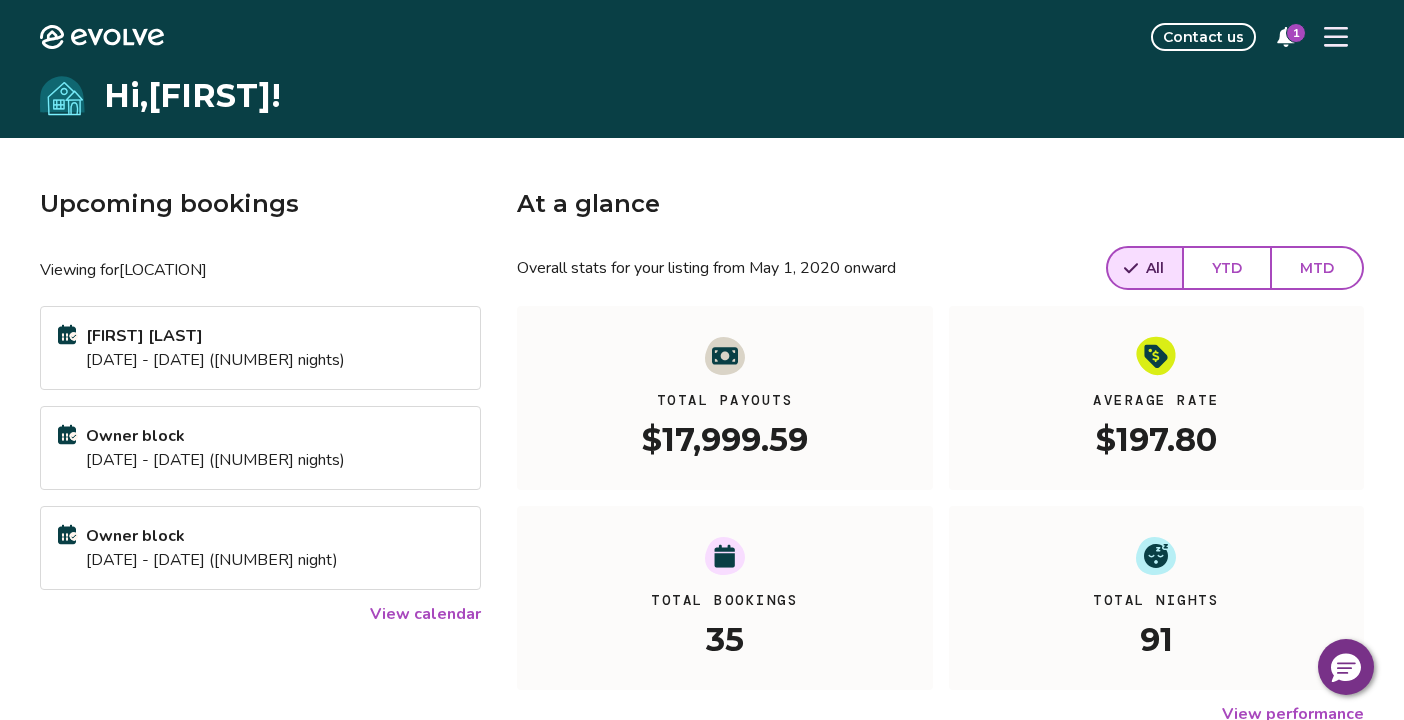 click 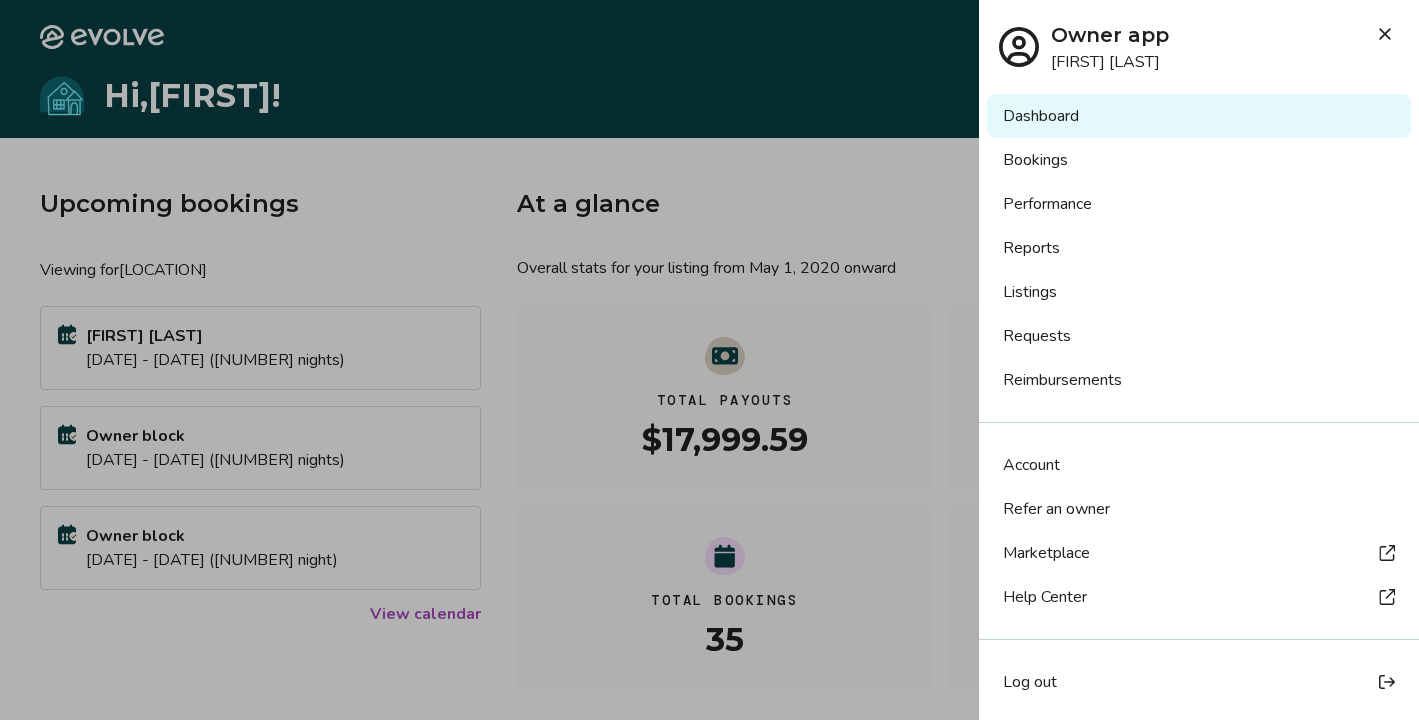 click on "Bookings" at bounding box center (1199, 160) 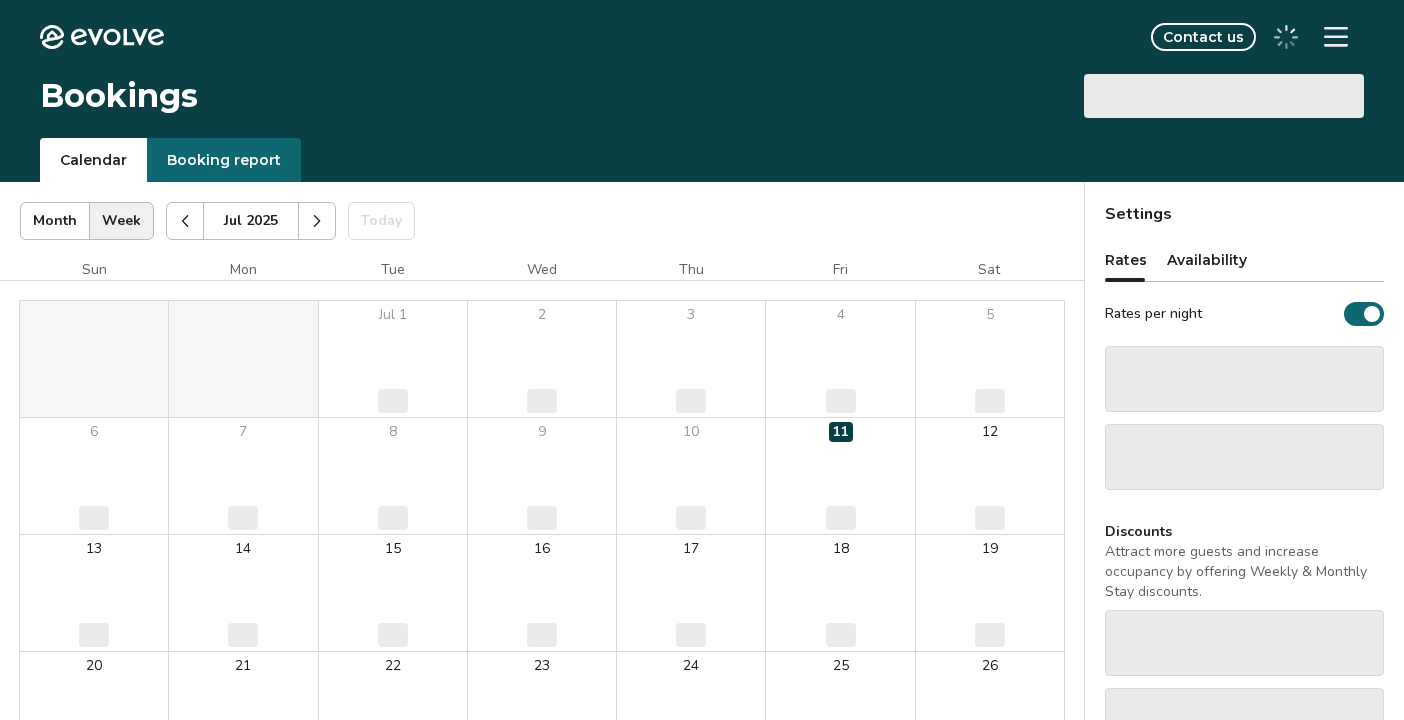 scroll, scrollTop: 0, scrollLeft: 0, axis: both 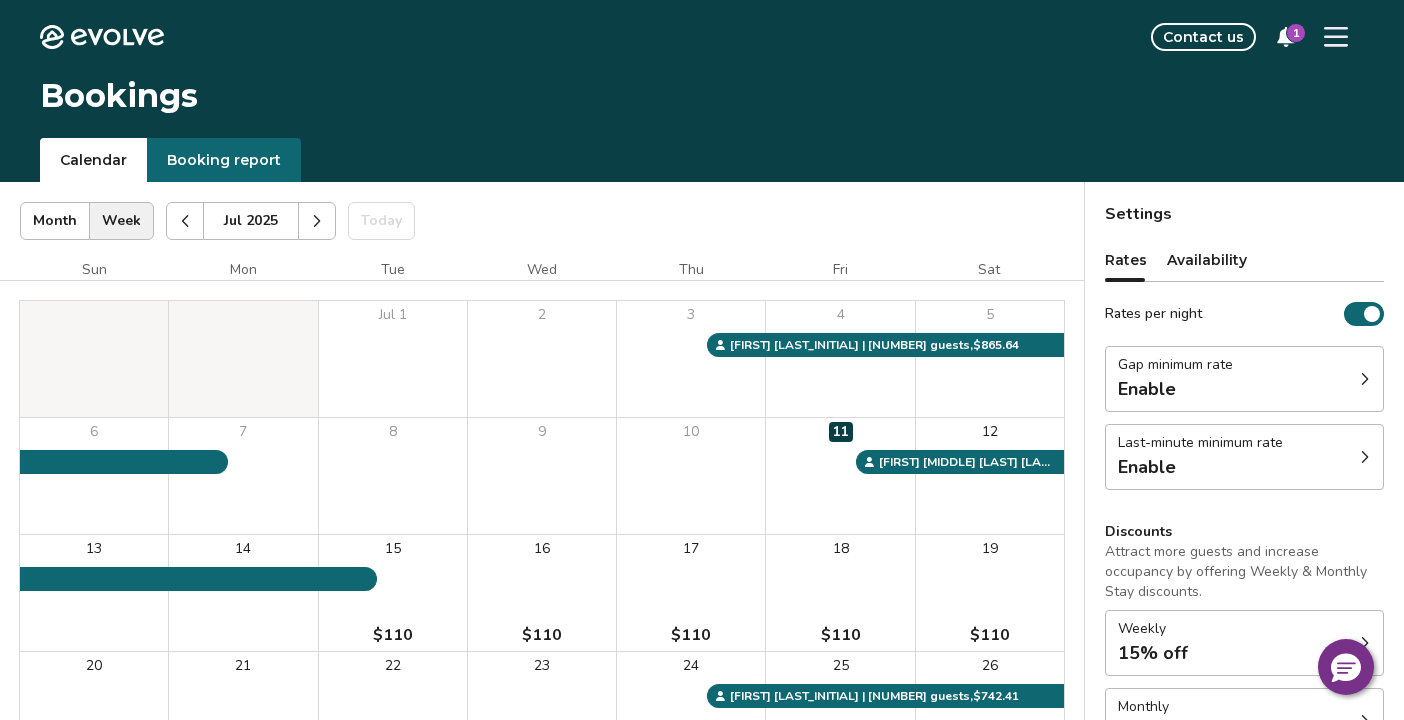 click at bounding box center [185, 221] 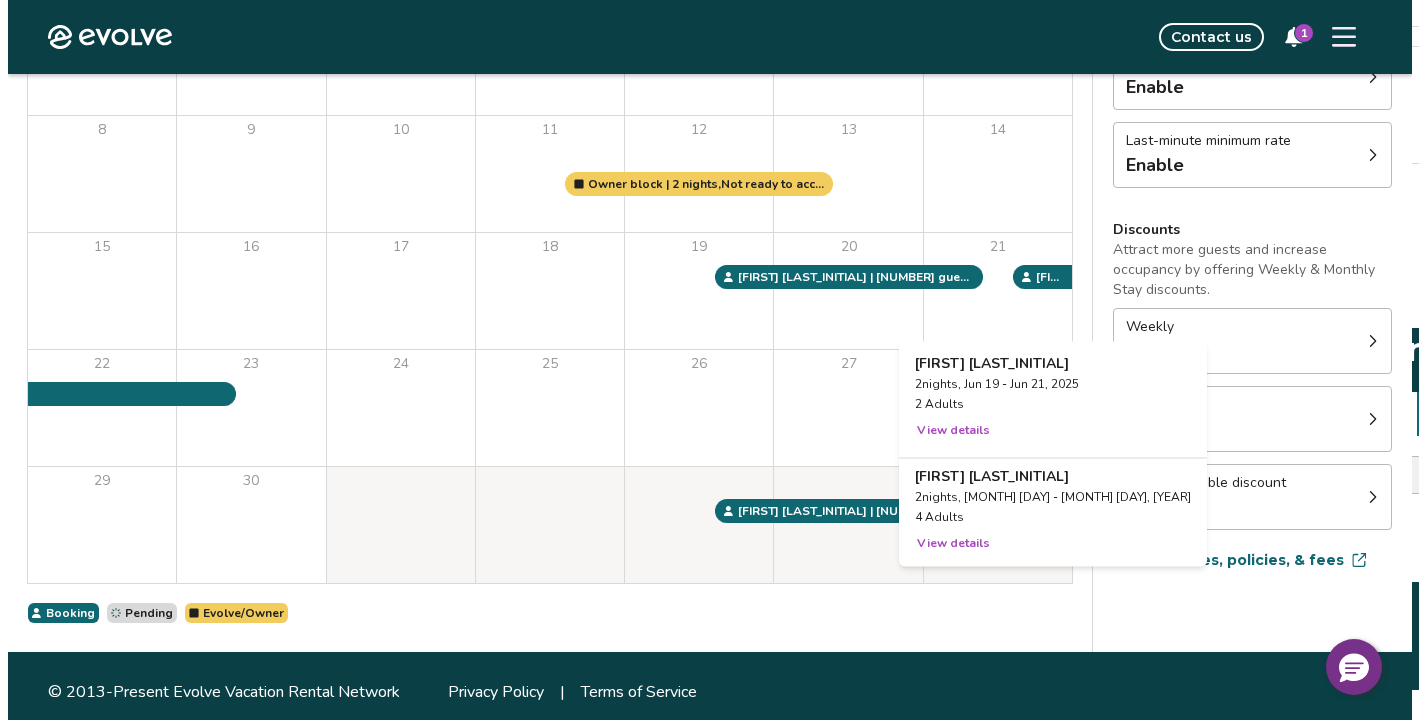 scroll, scrollTop: 304, scrollLeft: 0, axis: vertical 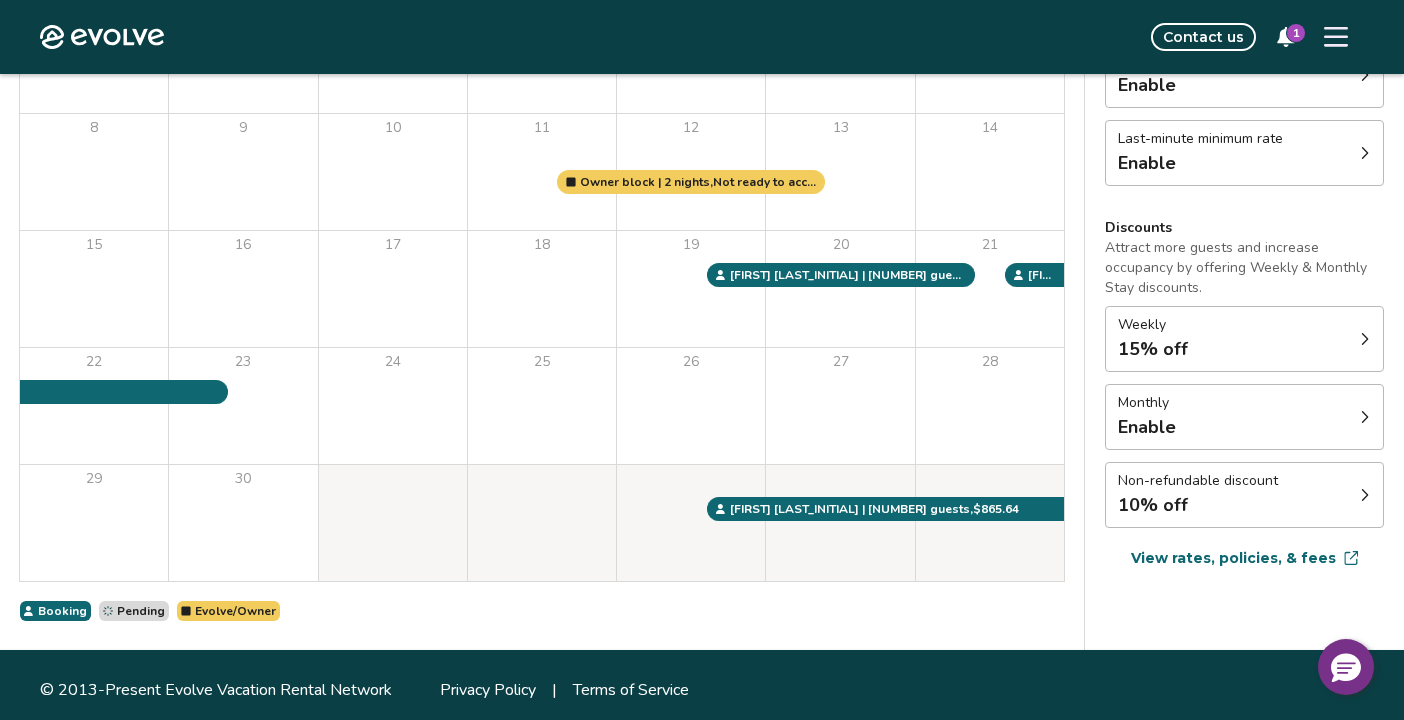 click 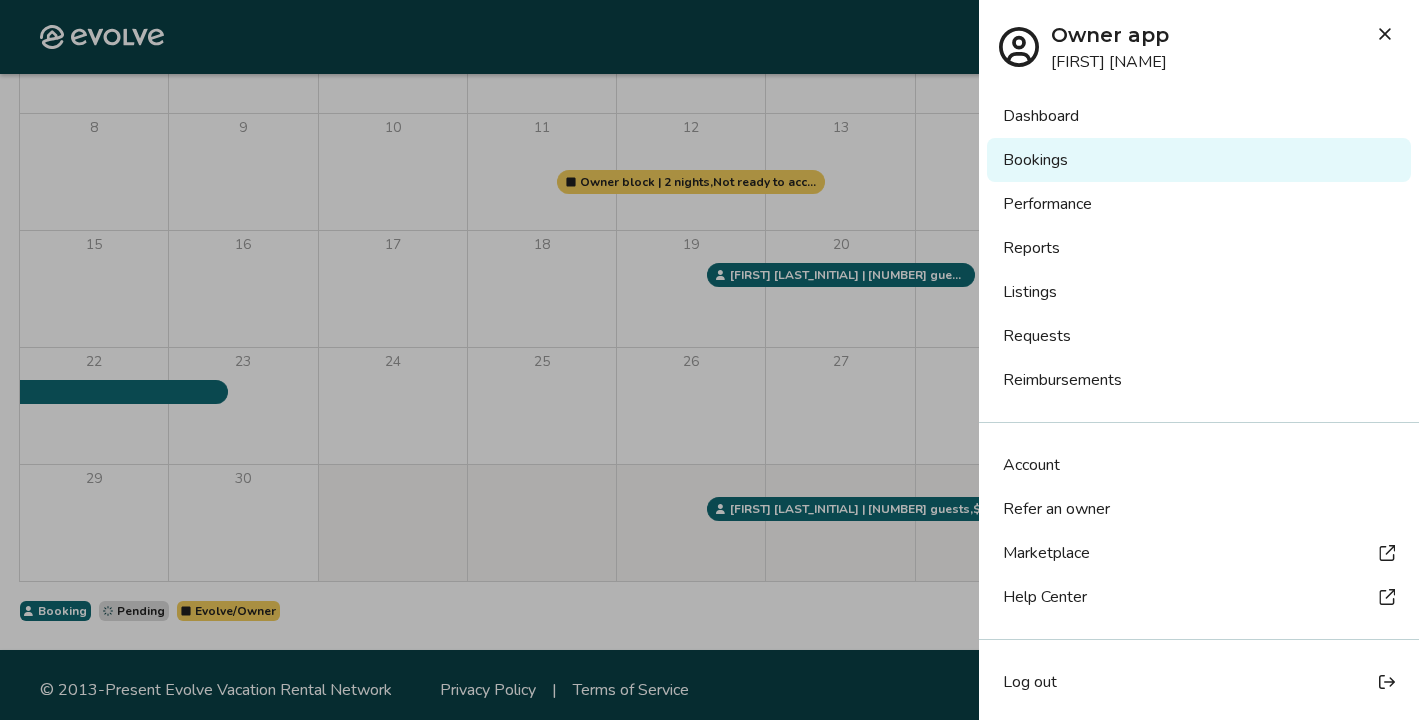 click on "Requests" at bounding box center (1199, 336) 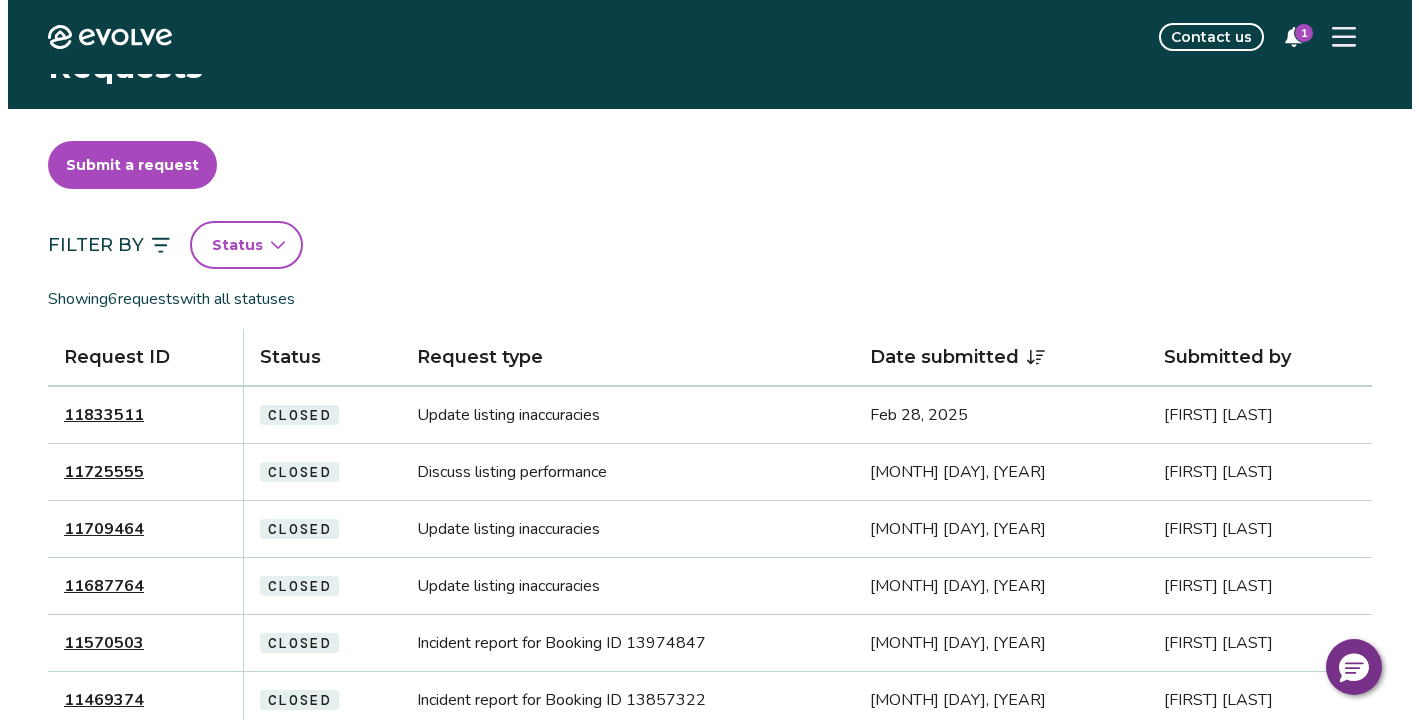 scroll, scrollTop: 0, scrollLeft: 0, axis: both 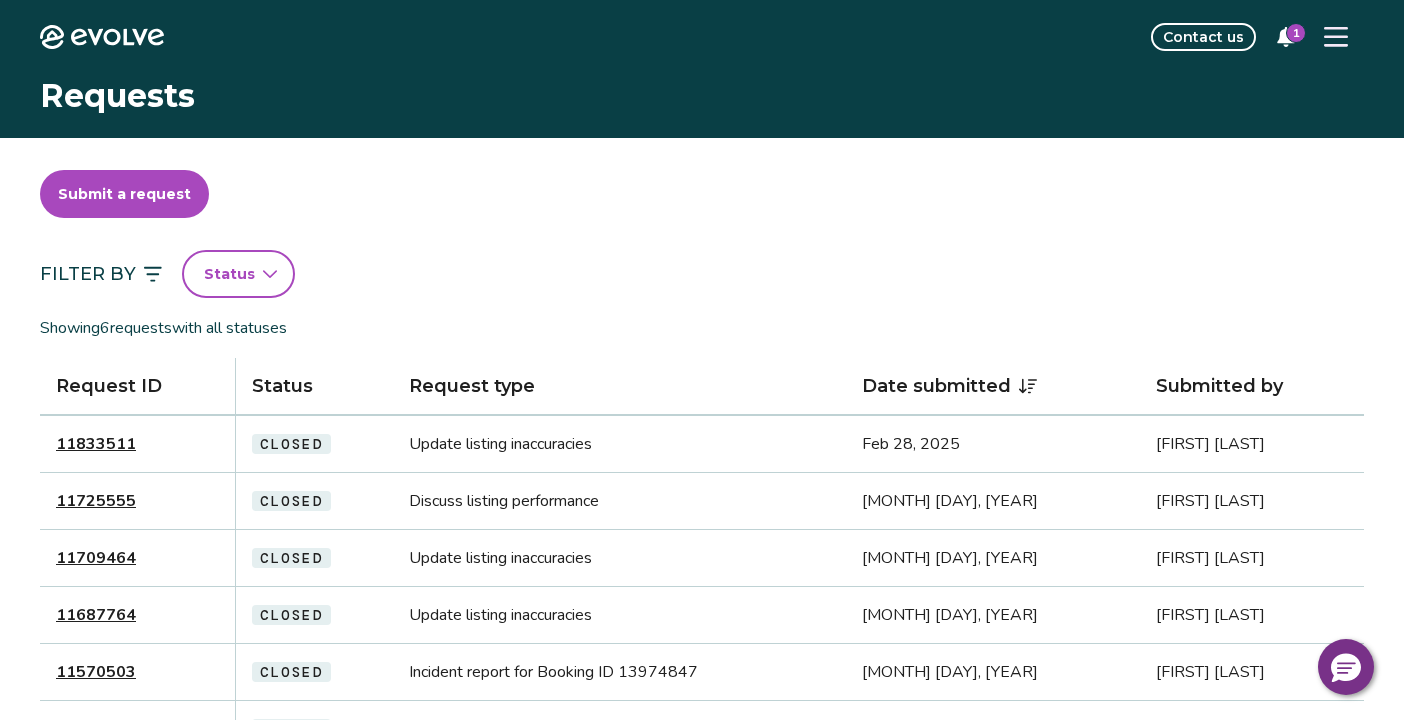 click 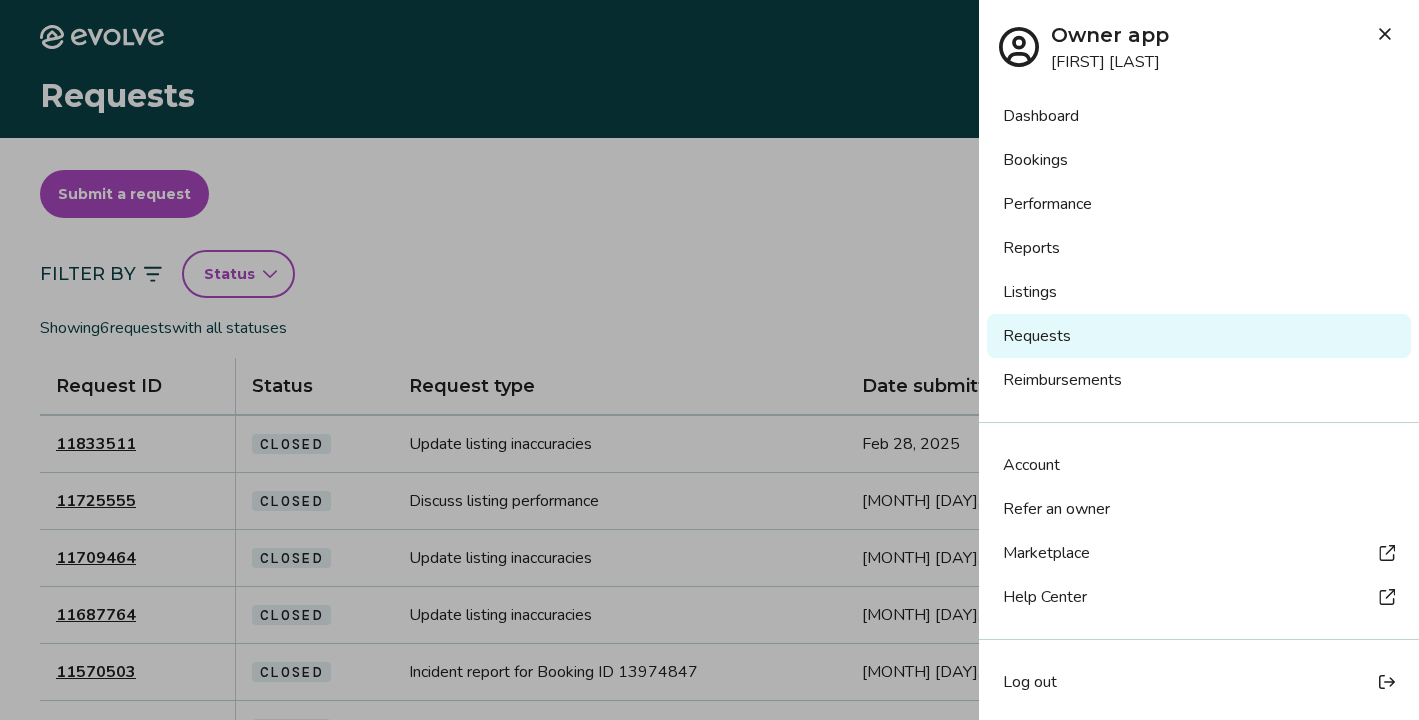 click on "Reimbursements" at bounding box center [1199, 380] 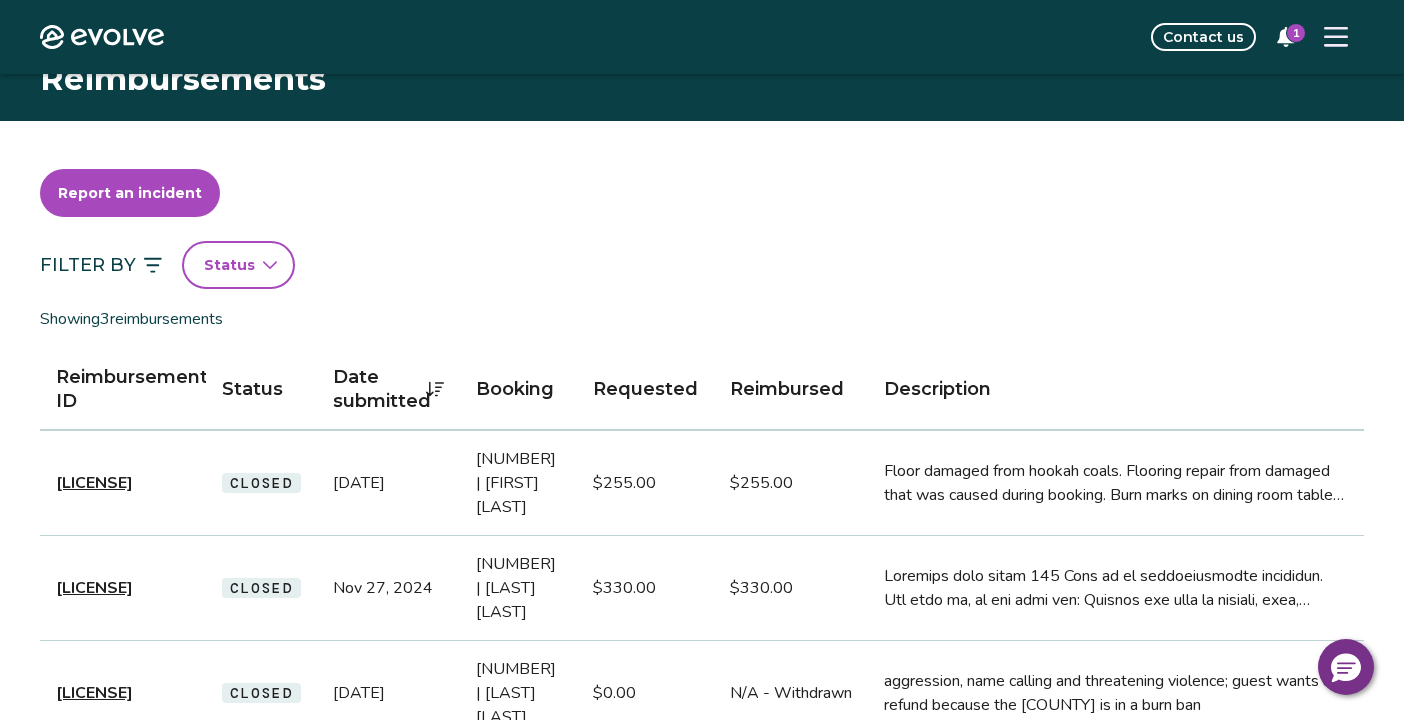 scroll, scrollTop: 11, scrollLeft: 0, axis: vertical 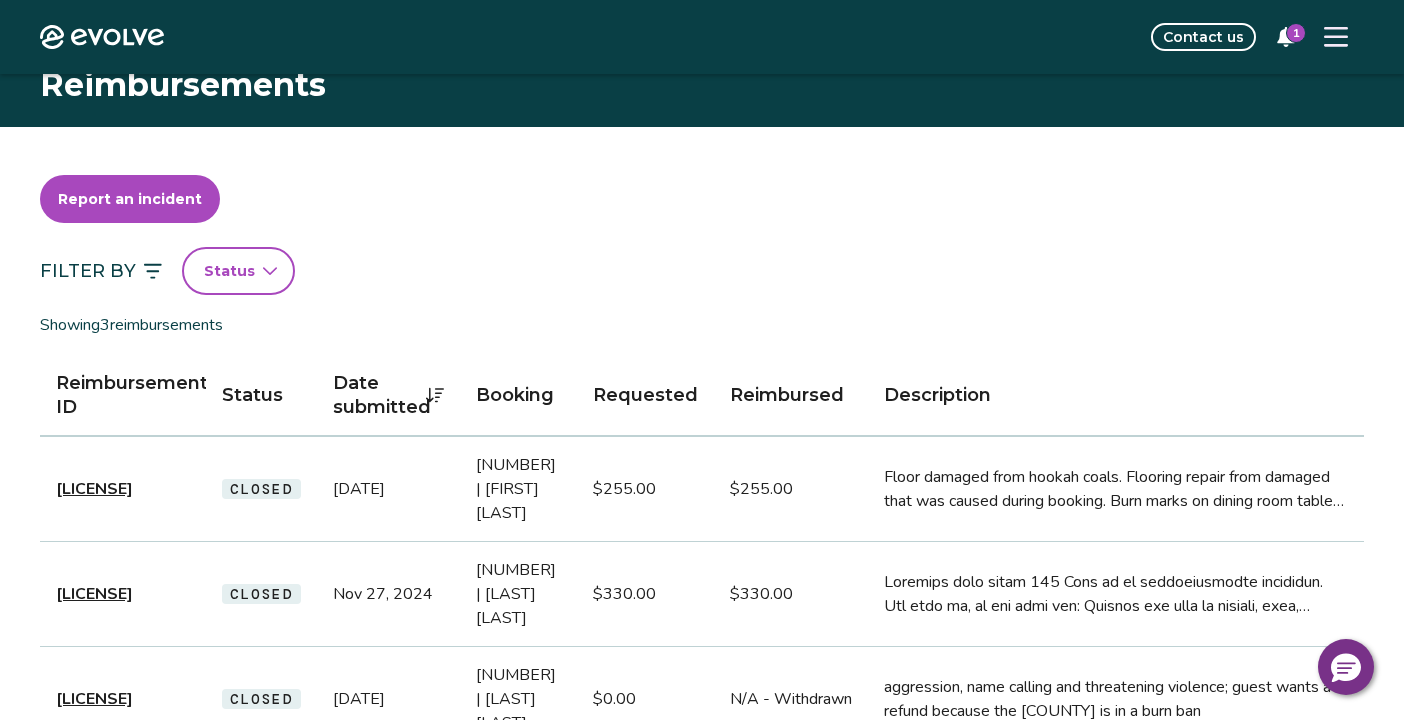click on "Report an incident" at bounding box center (130, 199) 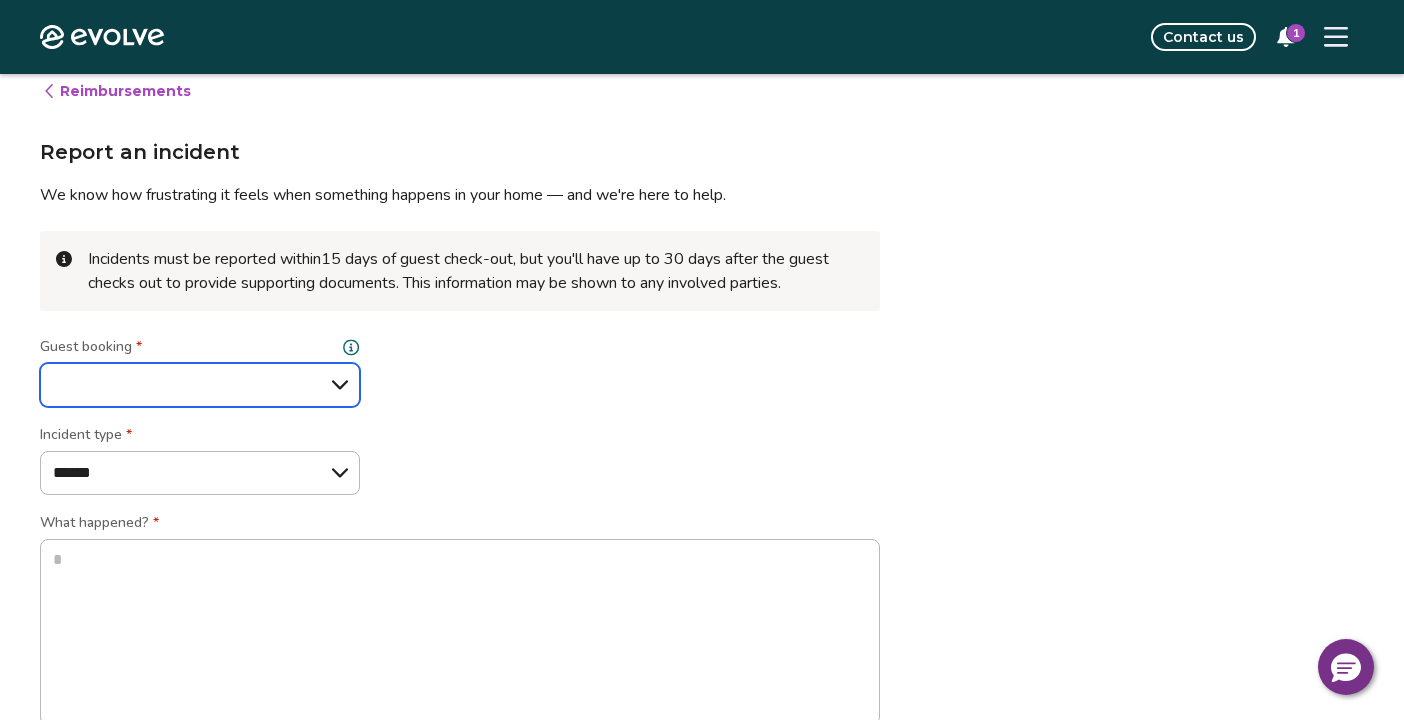 click on "**********" at bounding box center [200, 385] 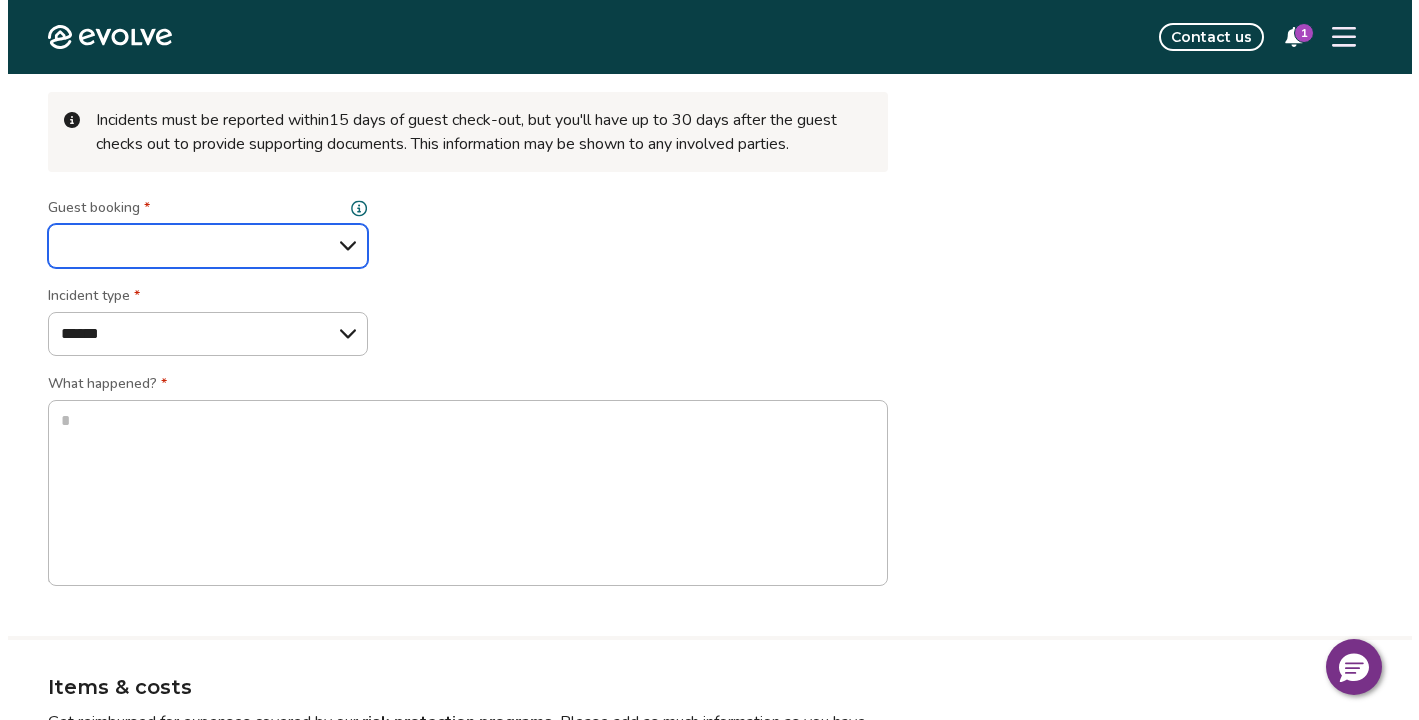 scroll, scrollTop: 0, scrollLeft: 0, axis: both 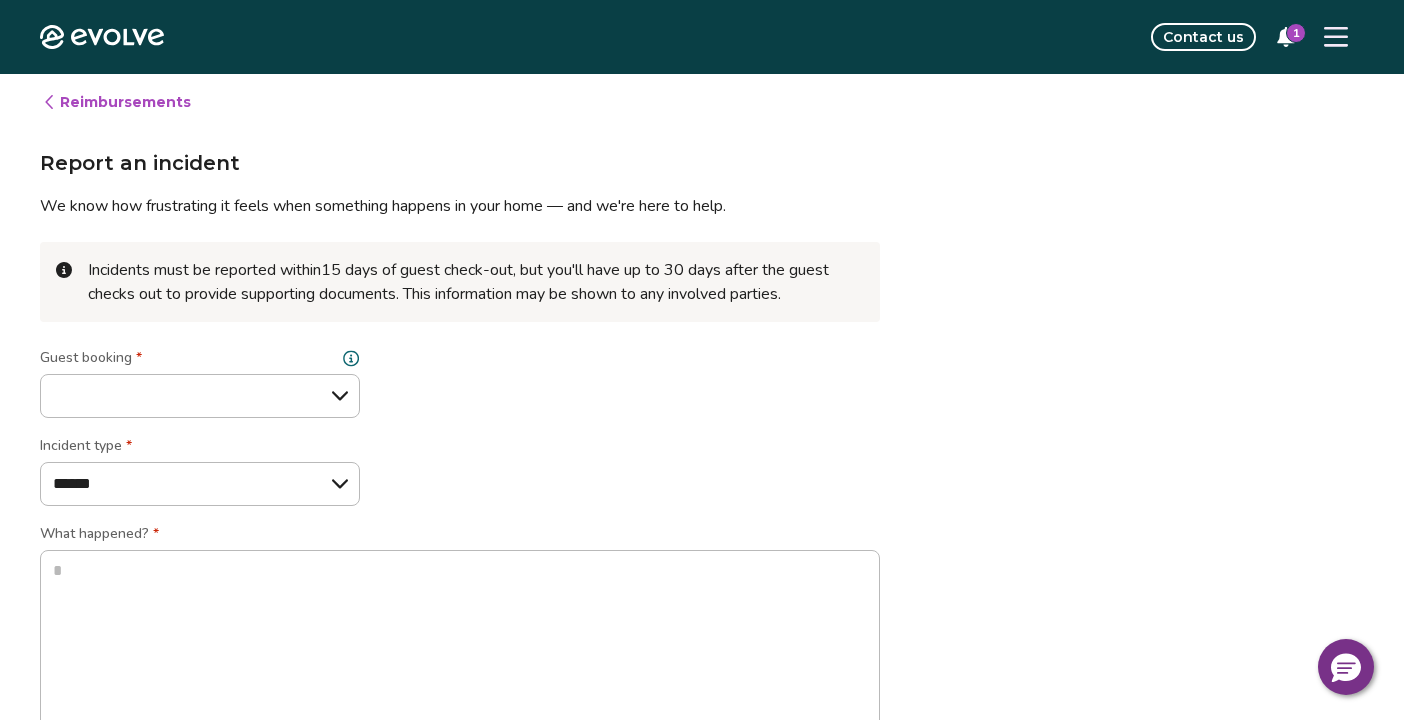 click 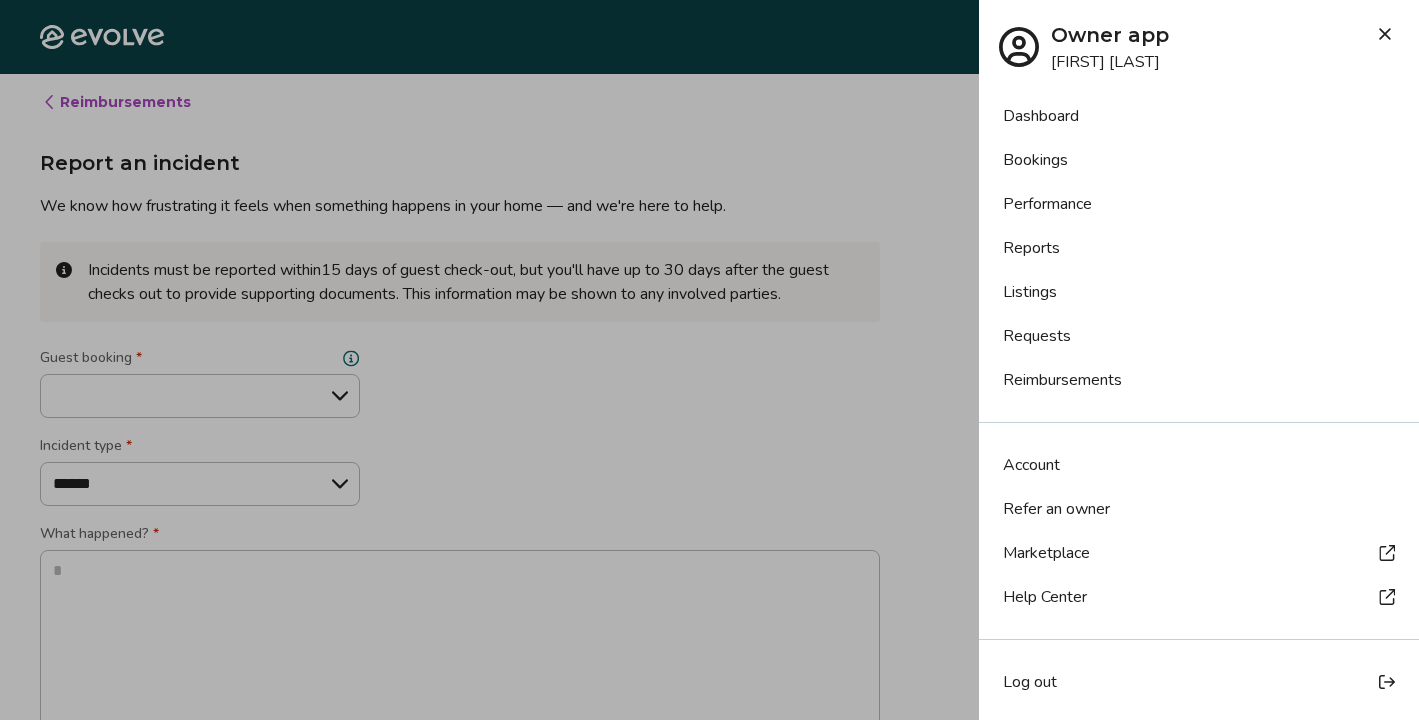 click on "Bookings" at bounding box center [1199, 160] 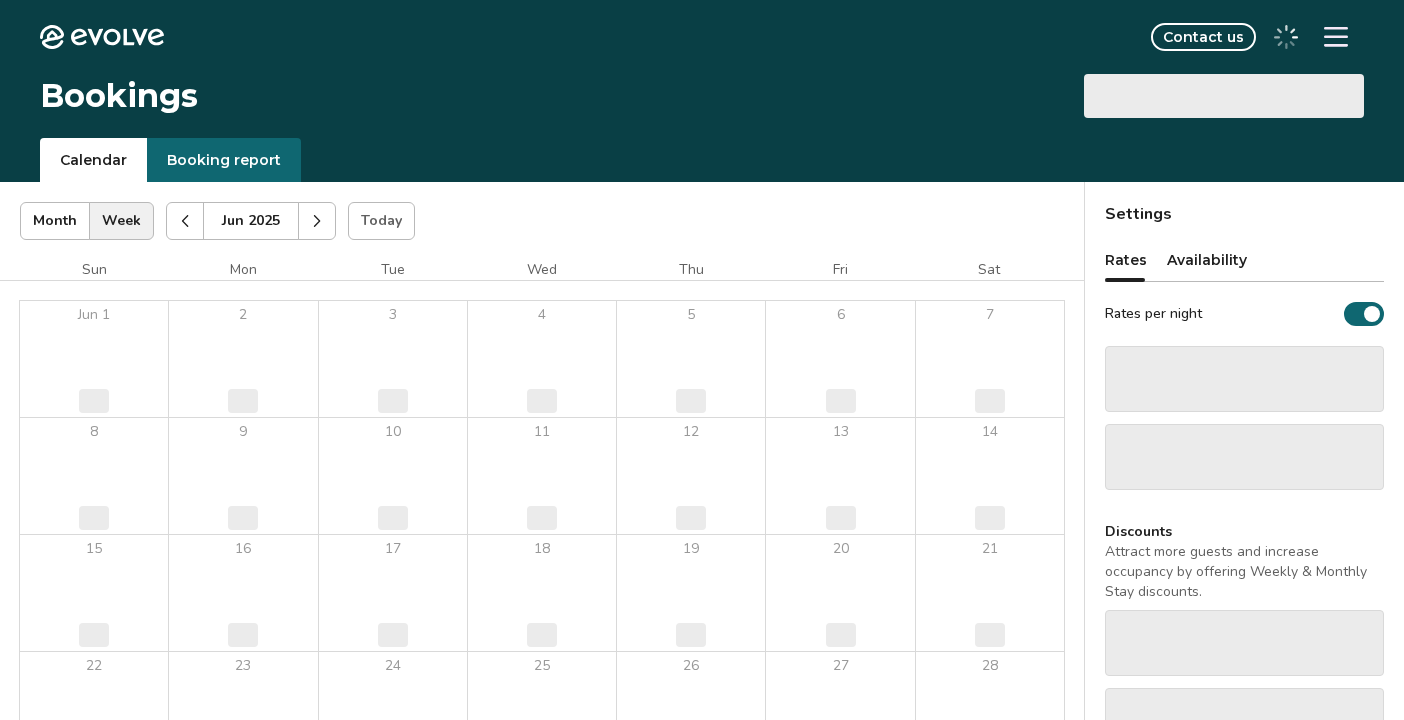 scroll, scrollTop: 0, scrollLeft: 0, axis: both 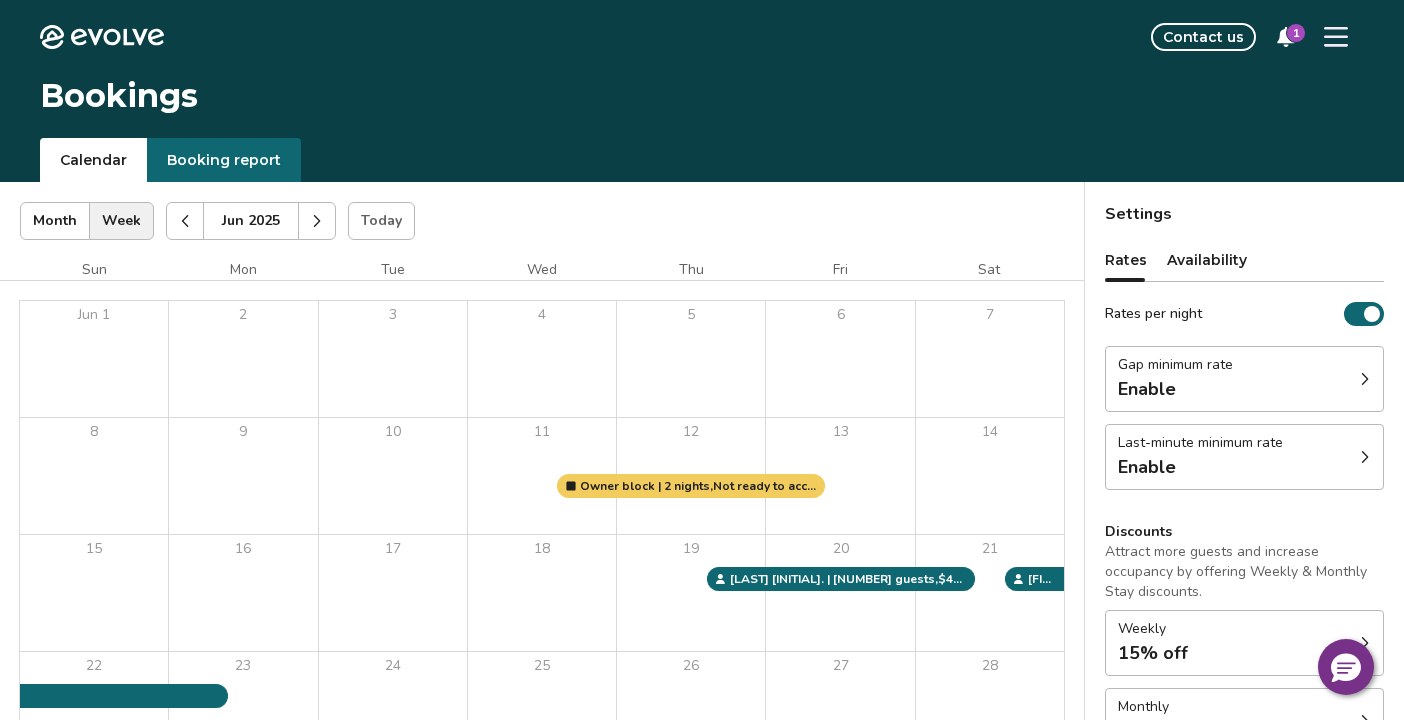click 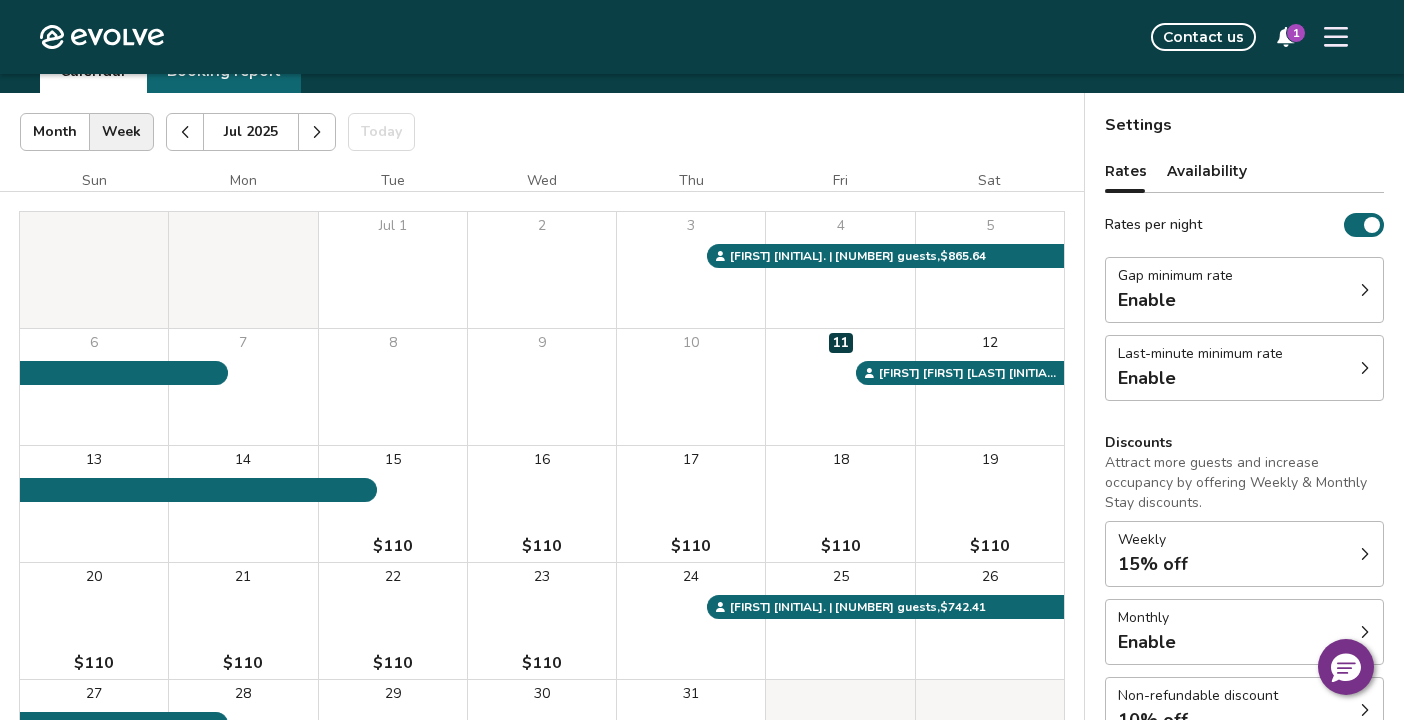 scroll, scrollTop: 0, scrollLeft: 0, axis: both 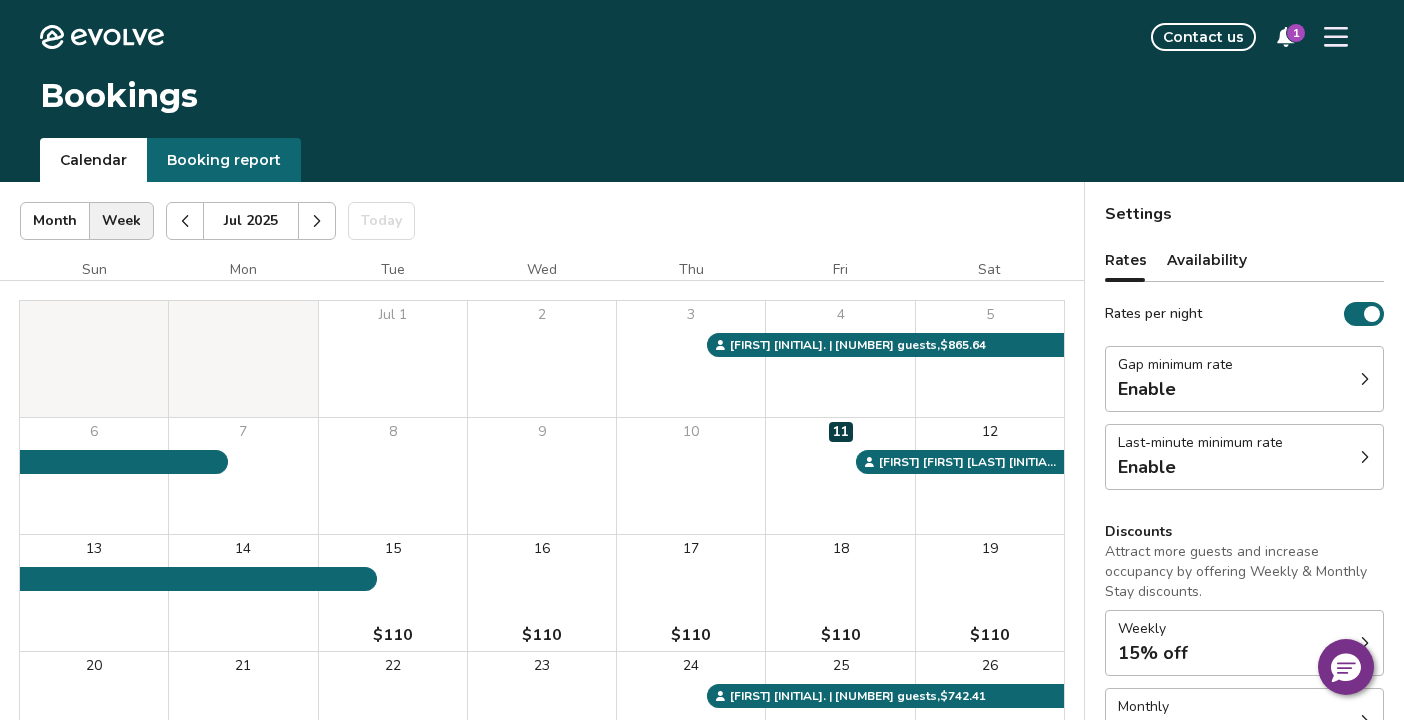 click at bounding box center [185, 221] 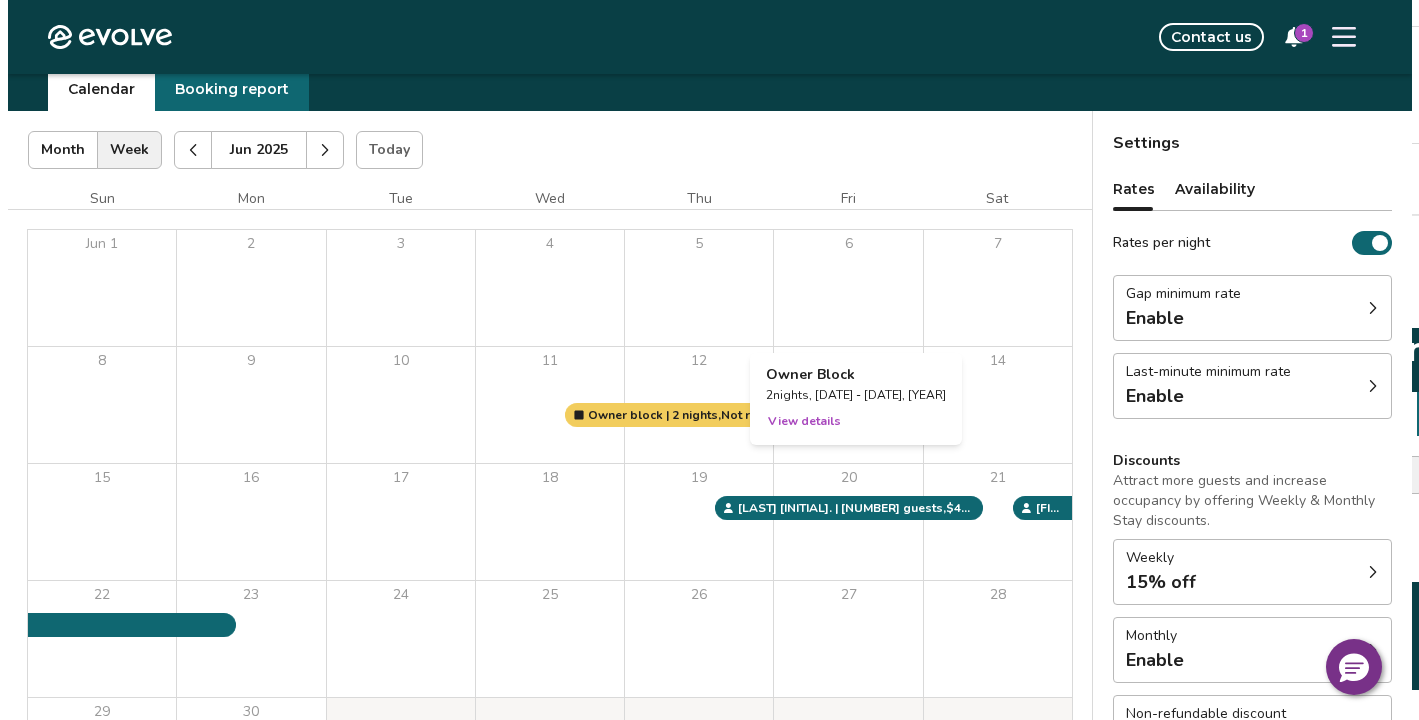 scroll, scrollTop: 0, scrollLeft: 0, axis: both 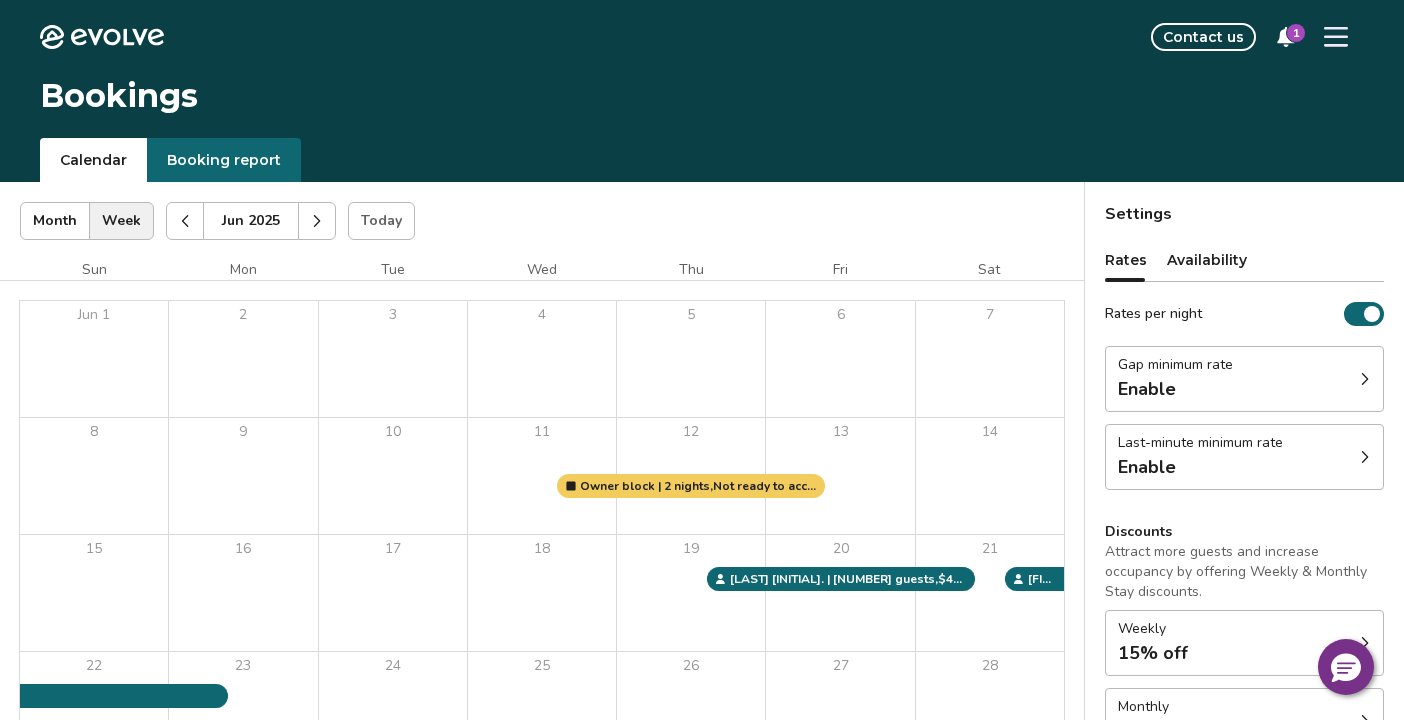 click 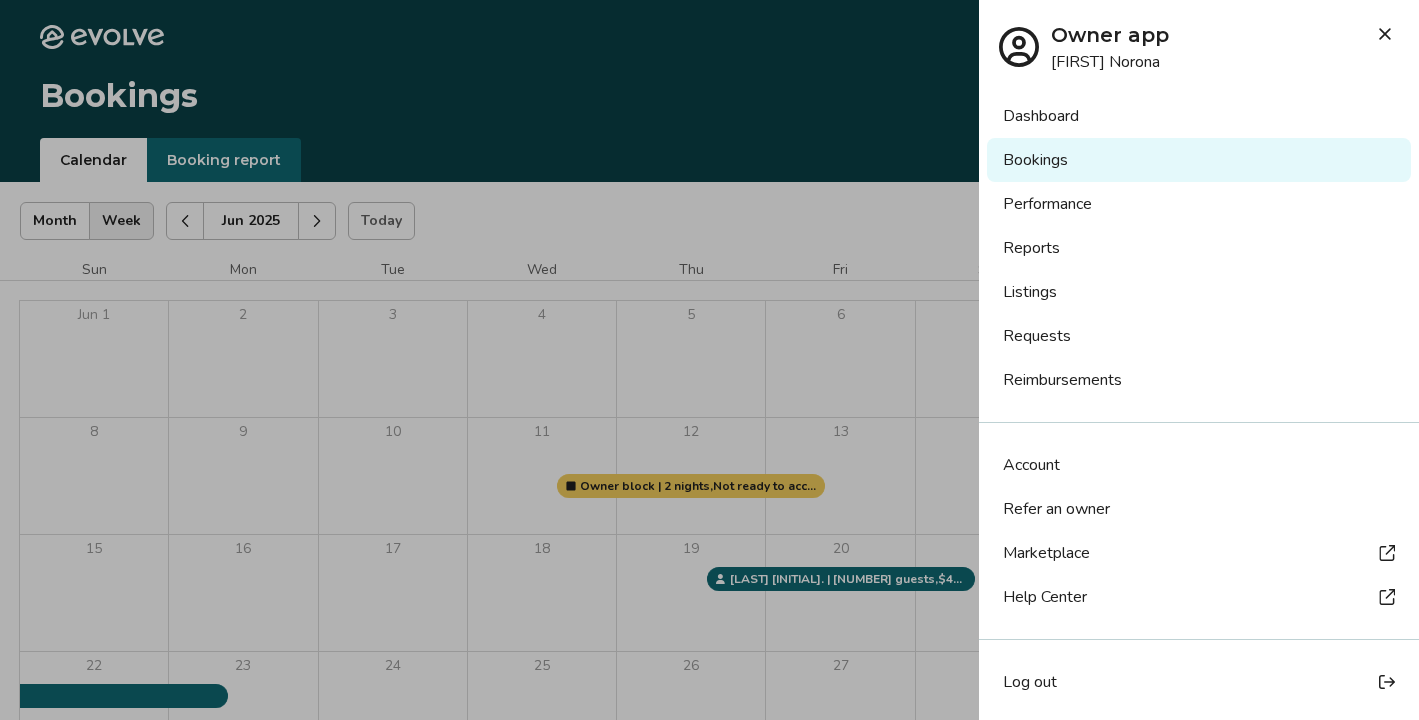 click on "Reimbursements" at bounding box center [1199, 380] 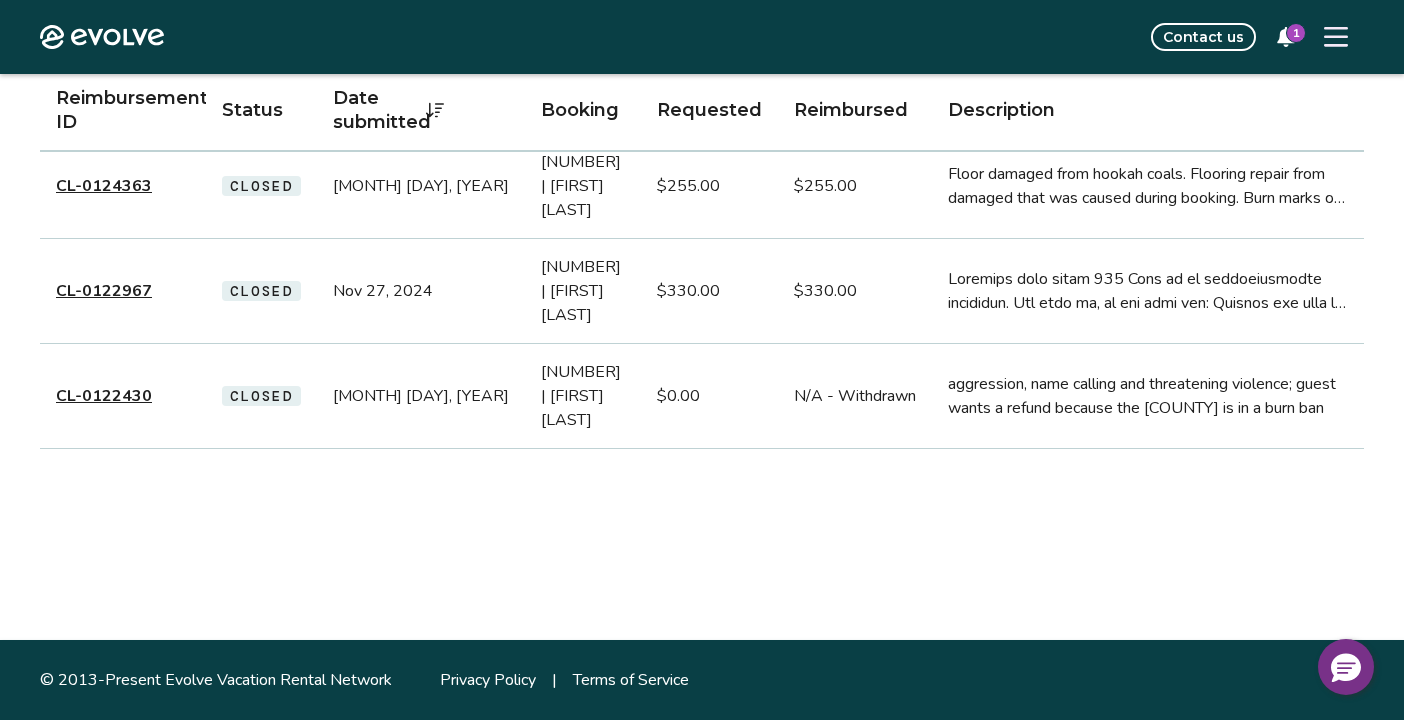 scroll, scrollTop: 0, scrollLeft: 0, axis: both 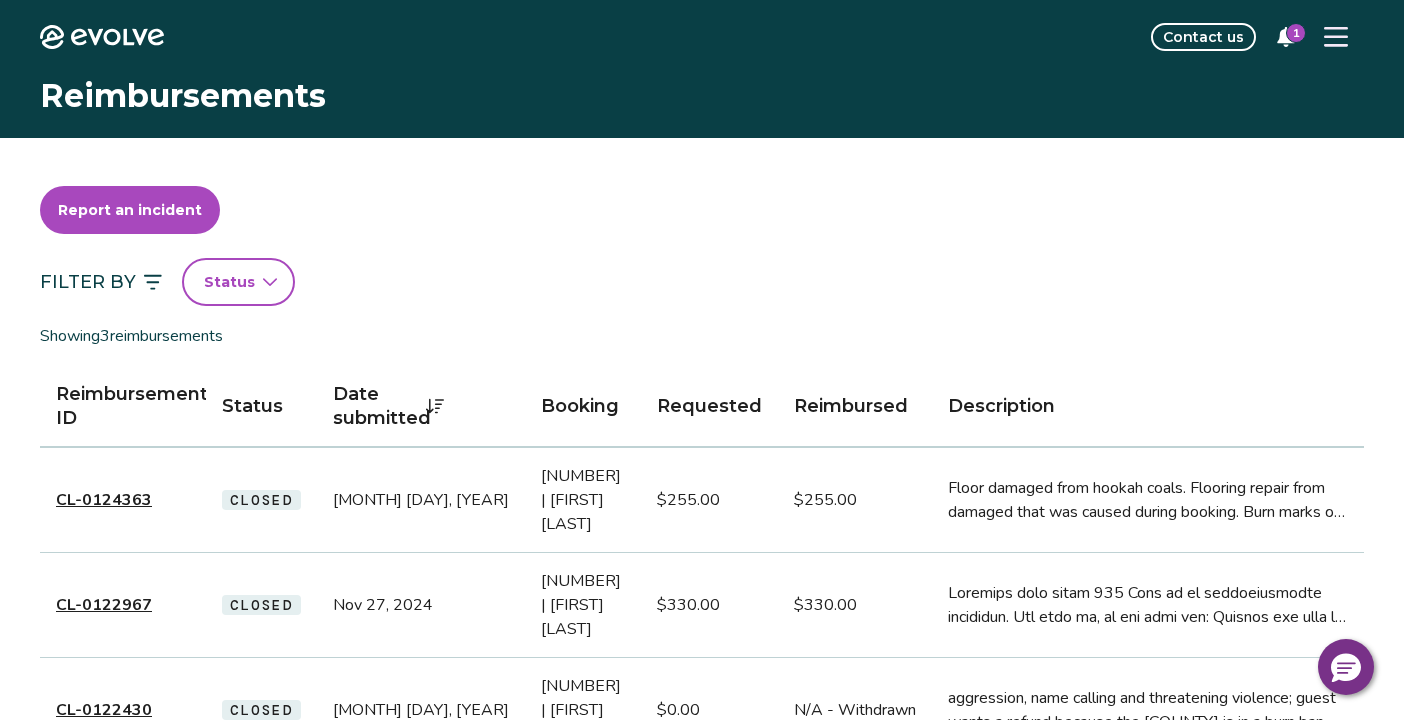 click on "Report an incident" at bounding box center [130, 210] 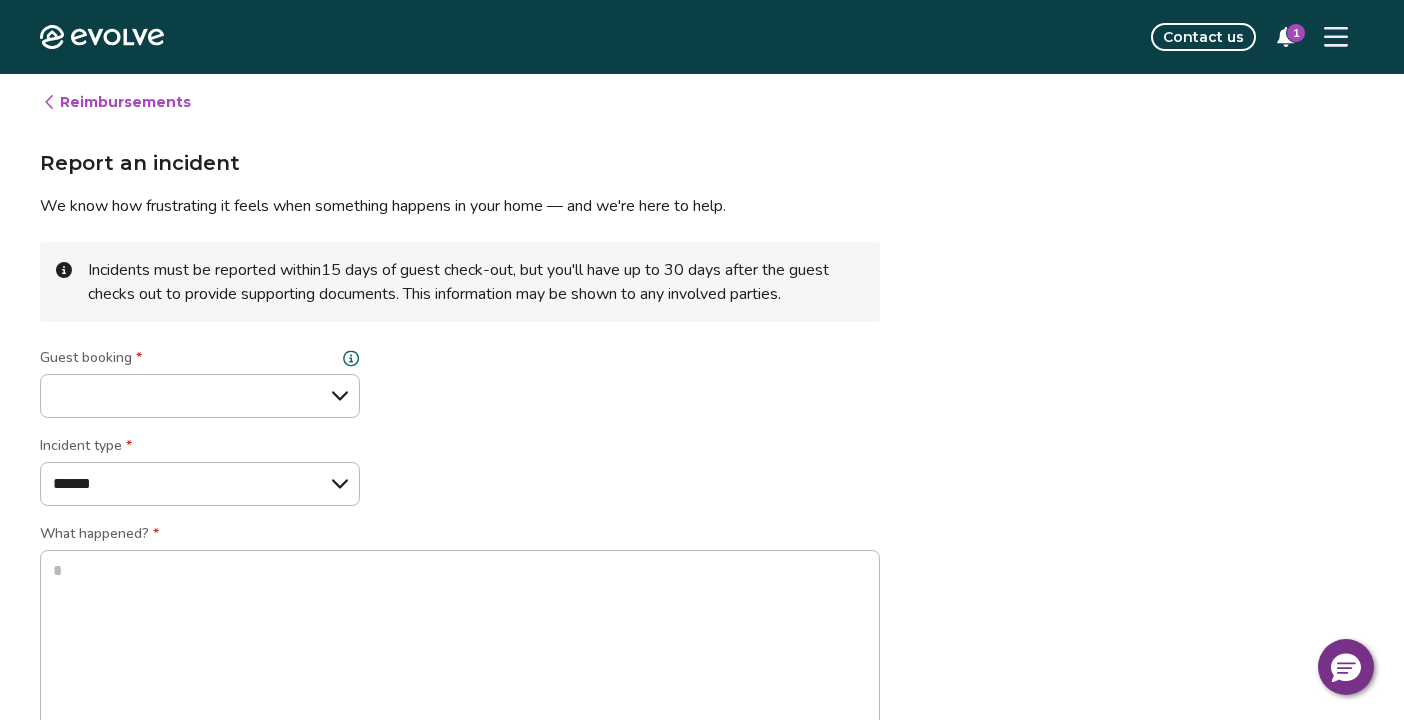 type on "*" 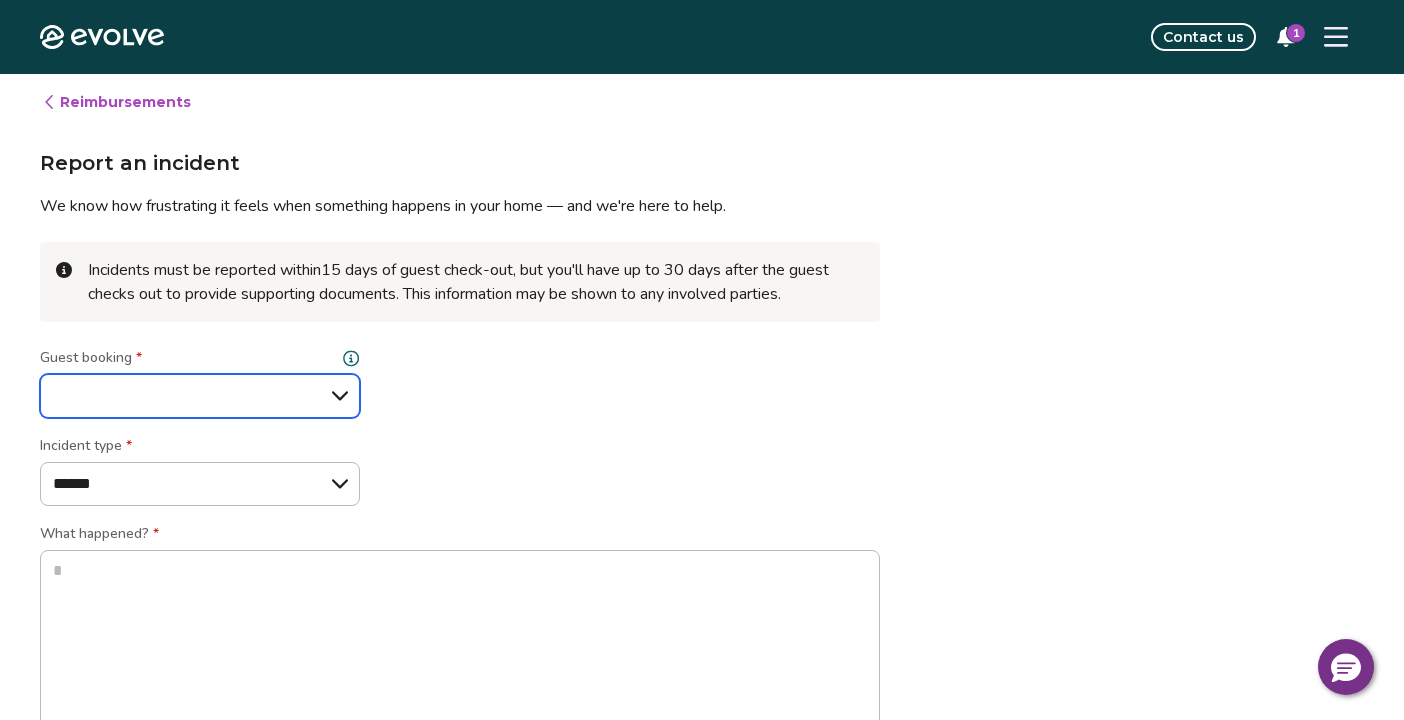 click on "**********" at bounding box center [200, 396] 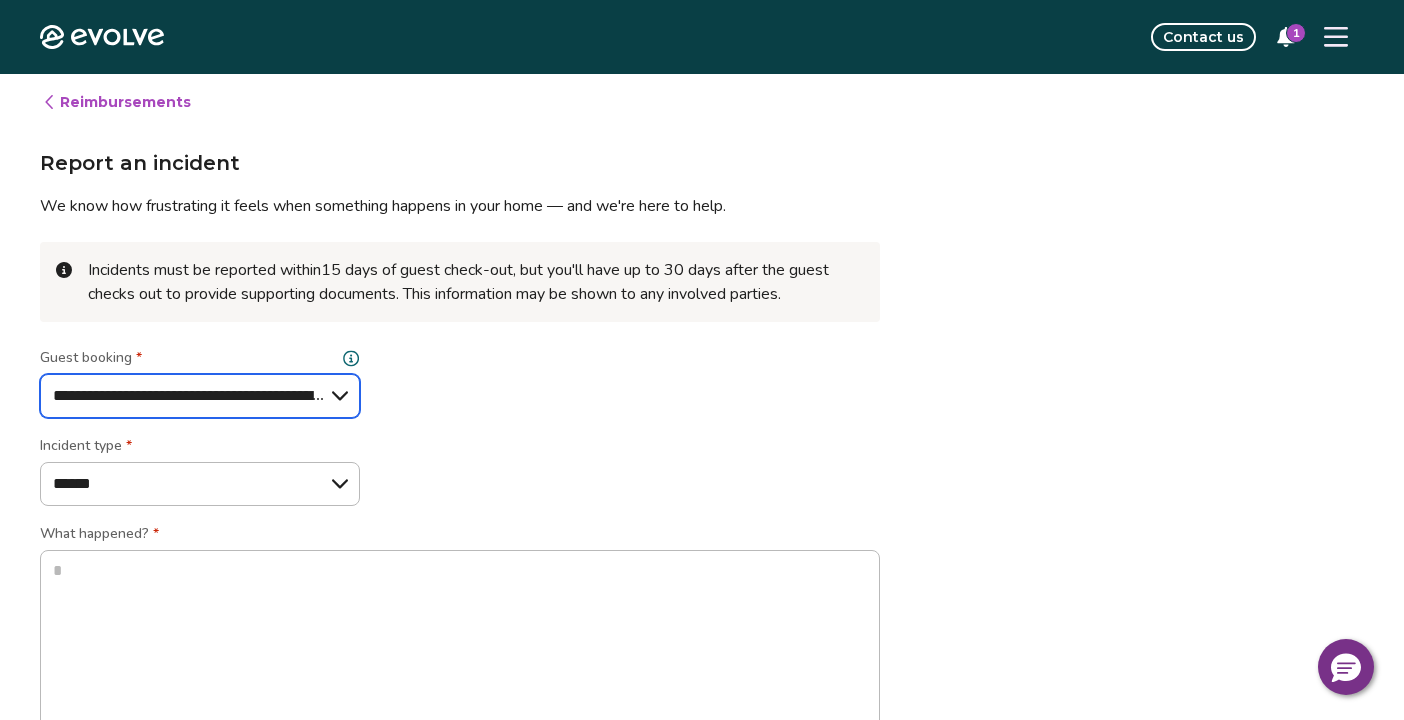 type on "*" 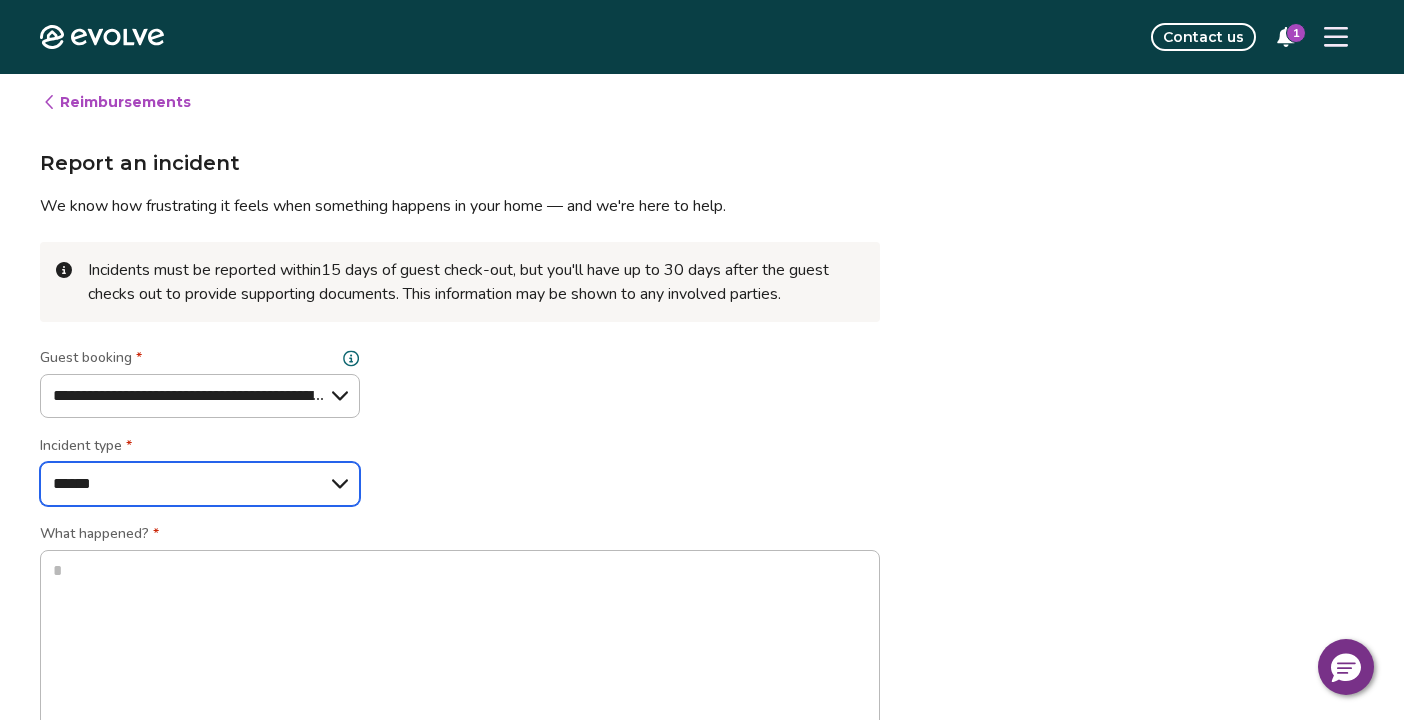 click on "**********" at bounding box center [200, 484] 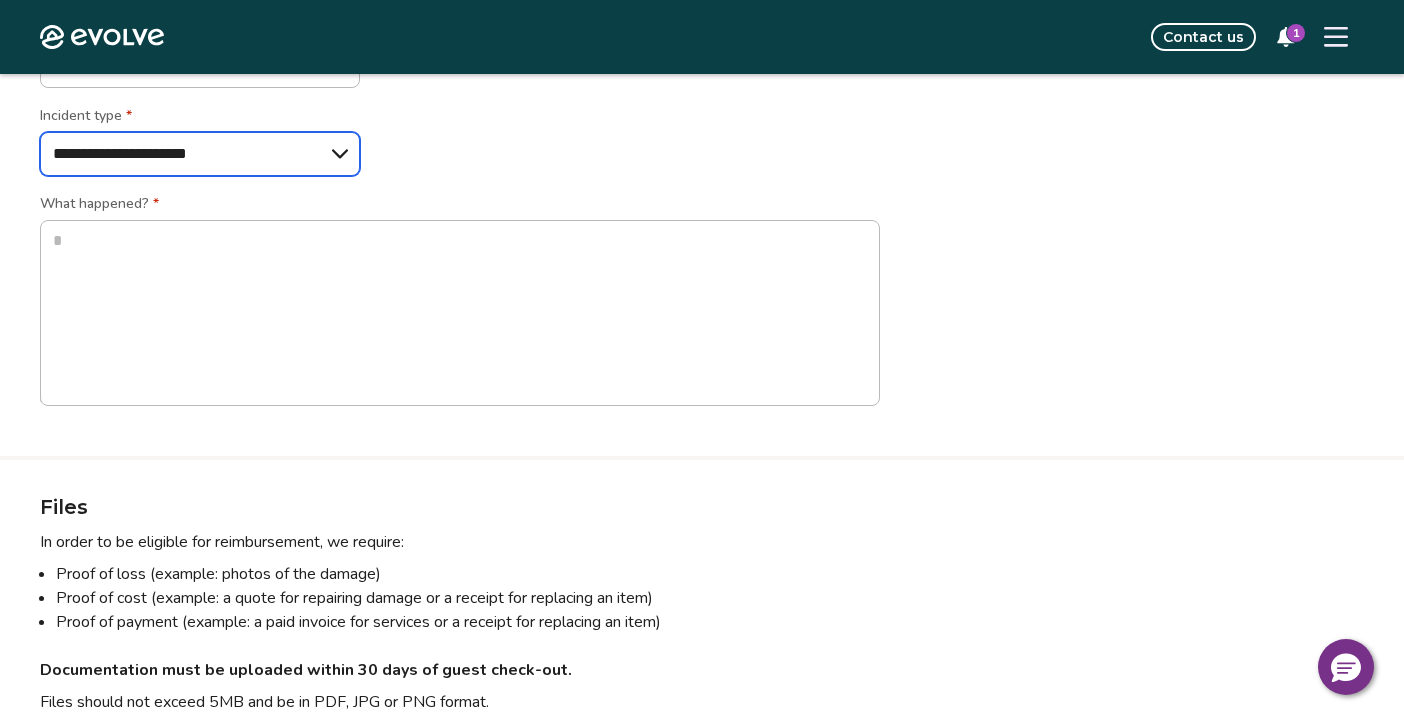 scroll, scrollTop: 216, scrollLeft: 0, axis: vertical 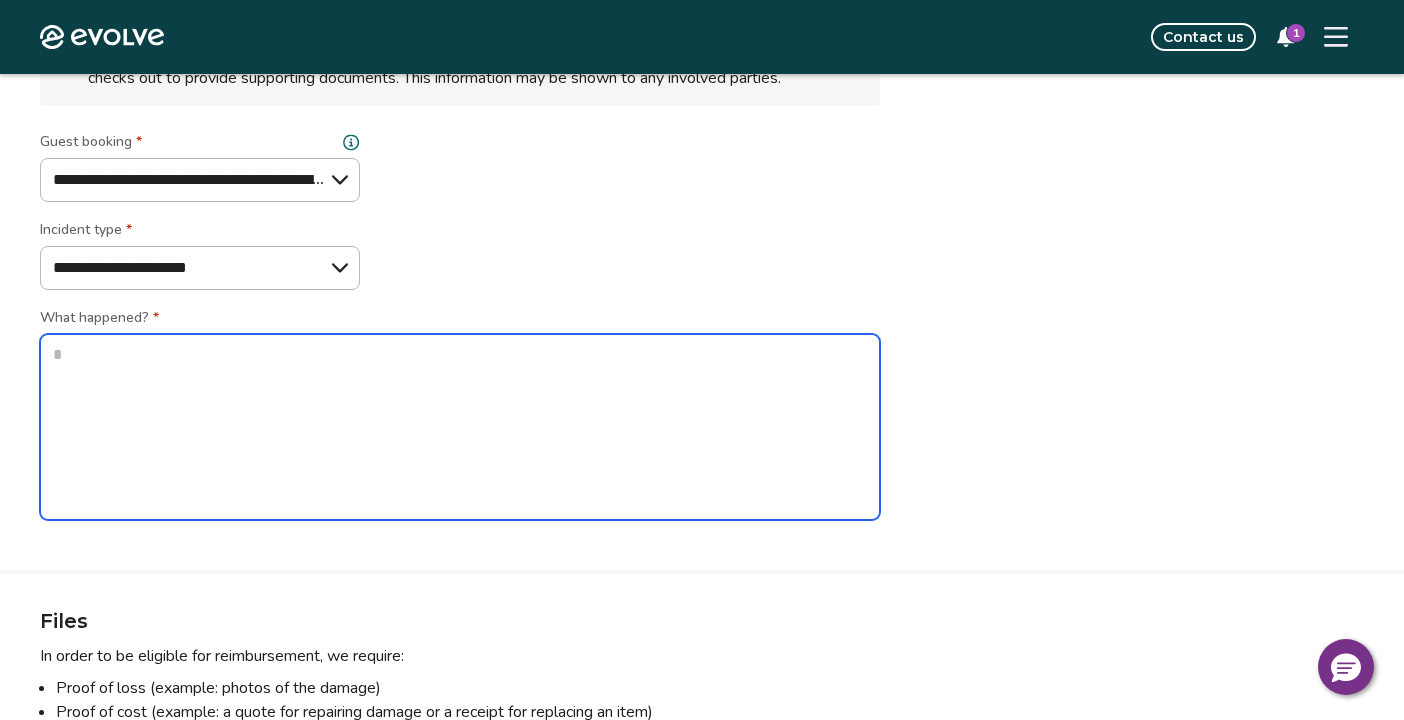 click at bounding box center (460, 427) 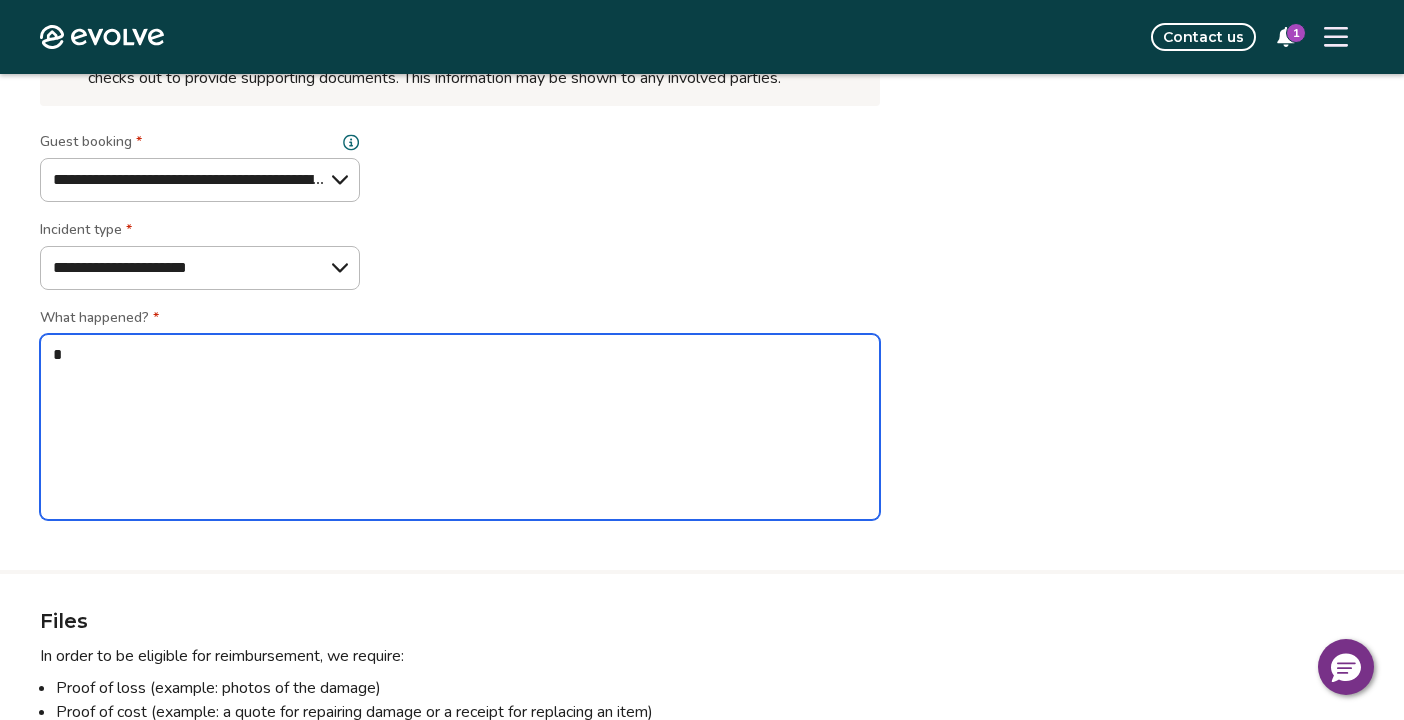 type on "*" 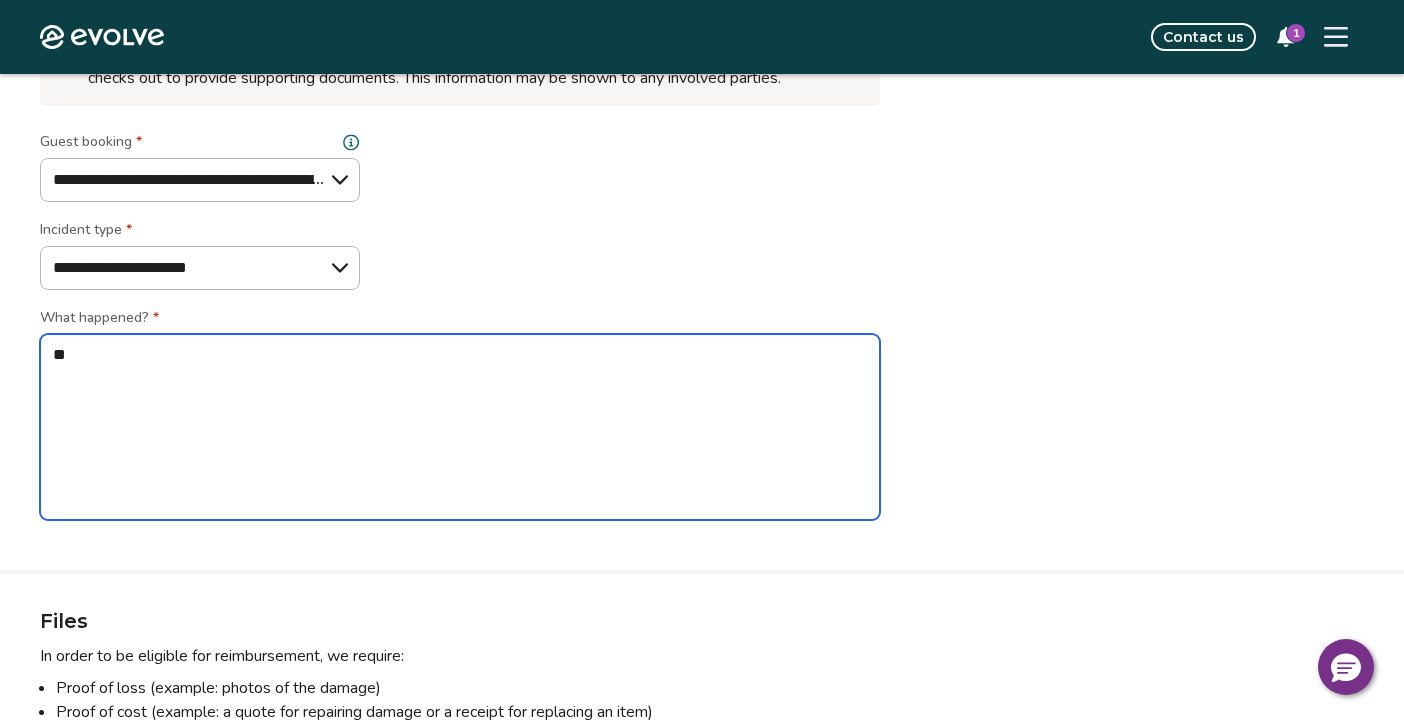type on "*" 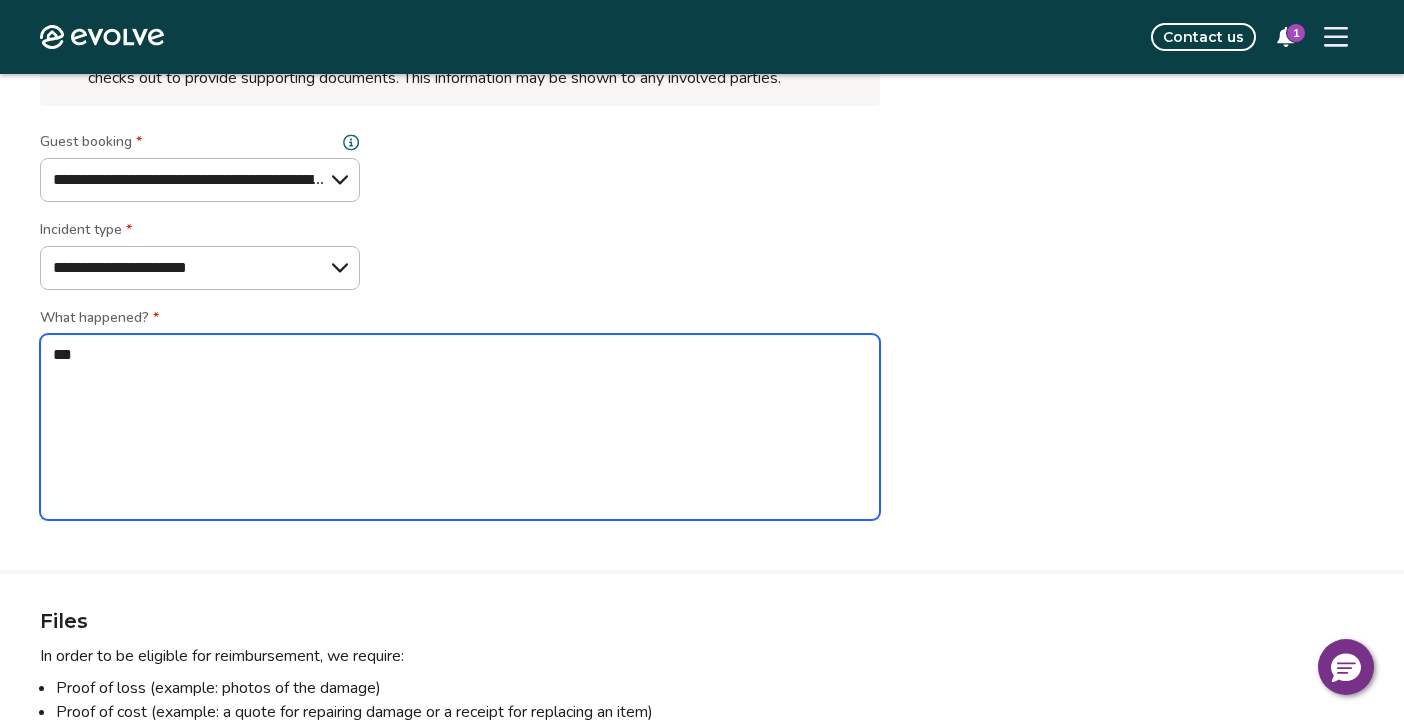 type on "*" 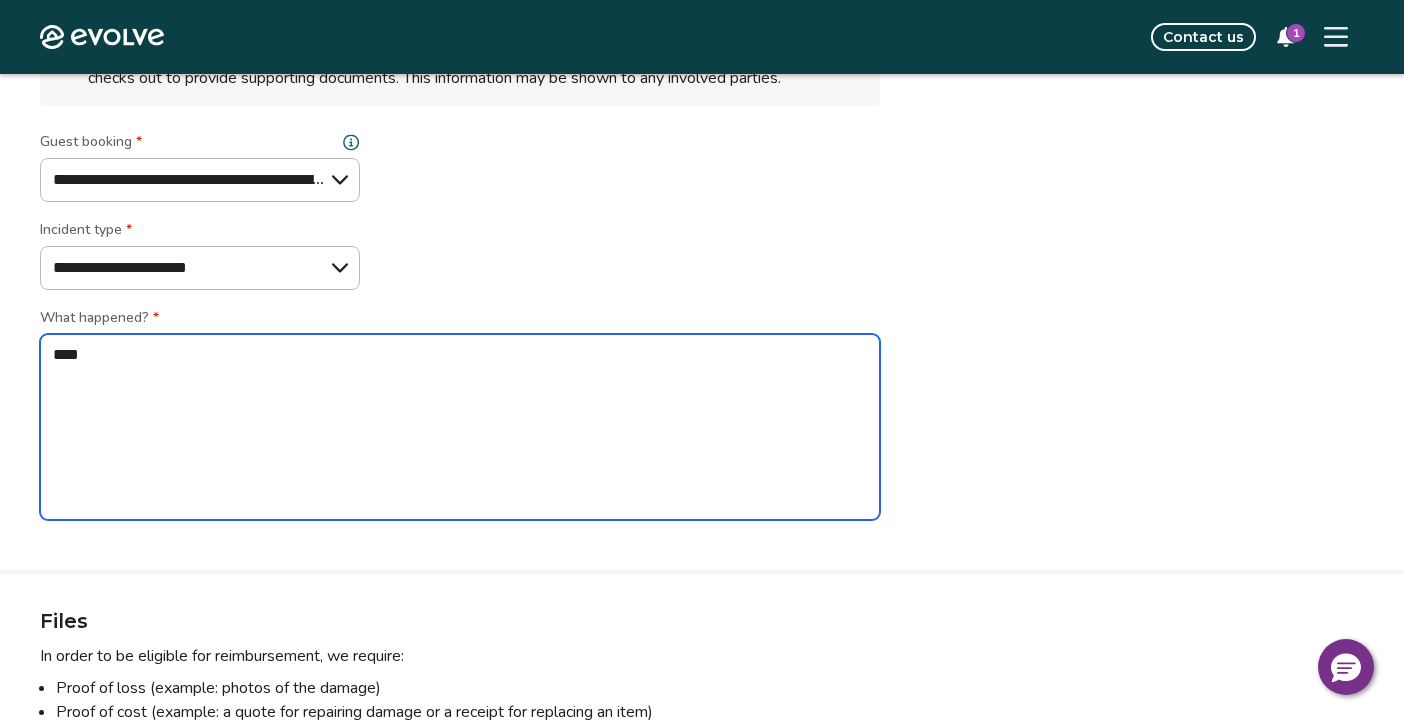 type on "*" 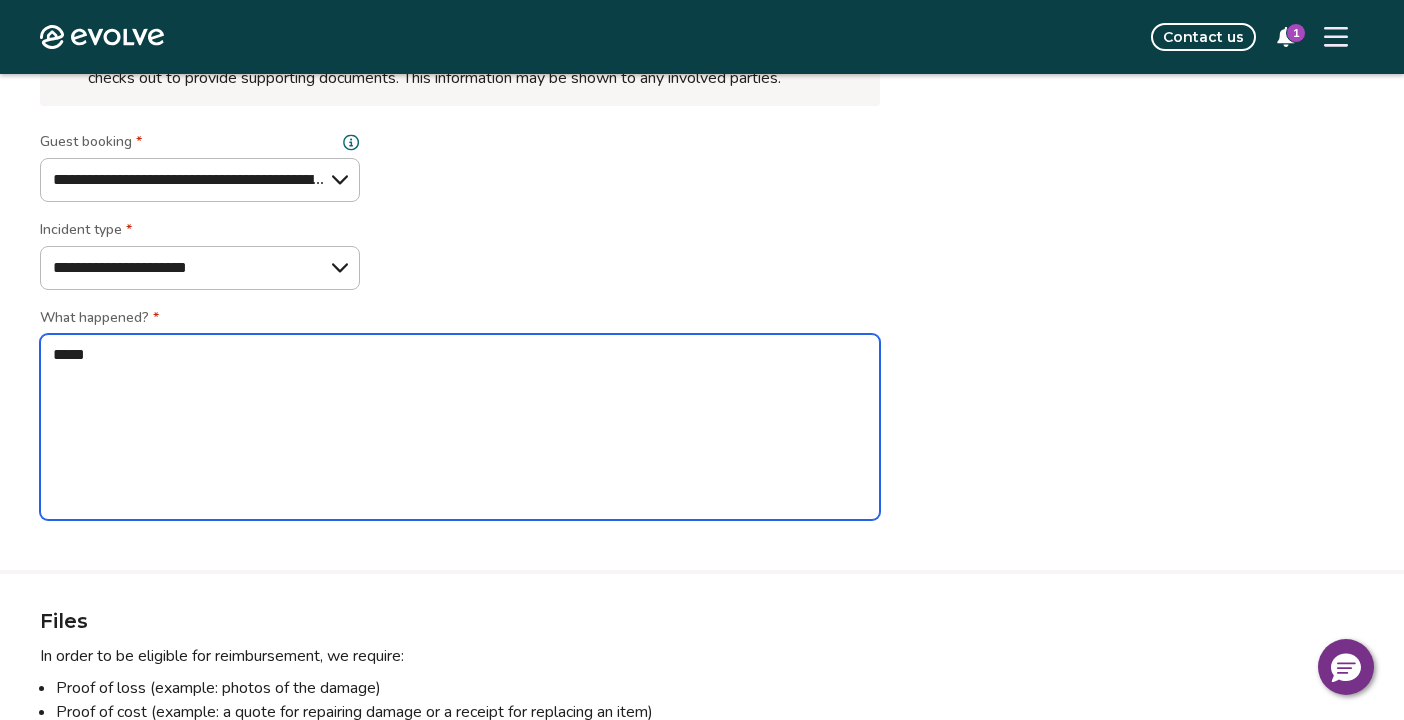 type on "*" 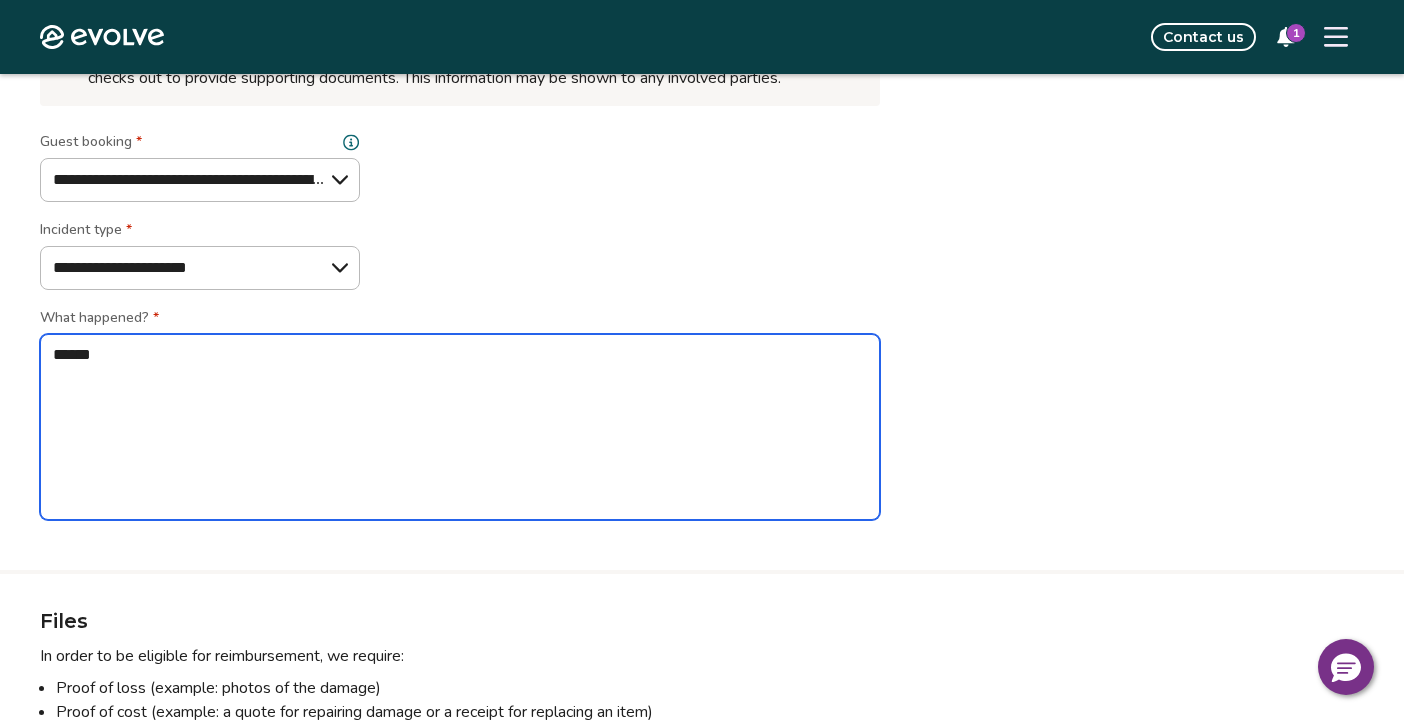 type on "*" 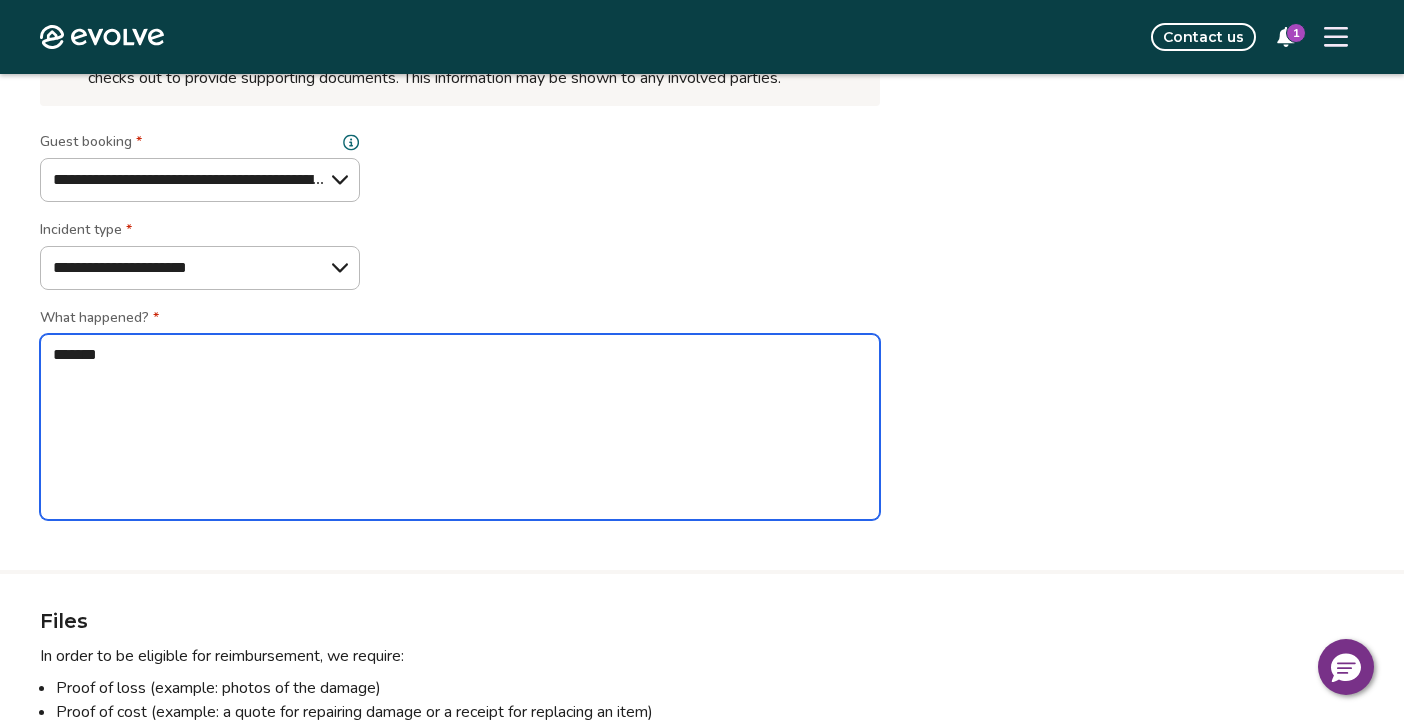 type on "*" 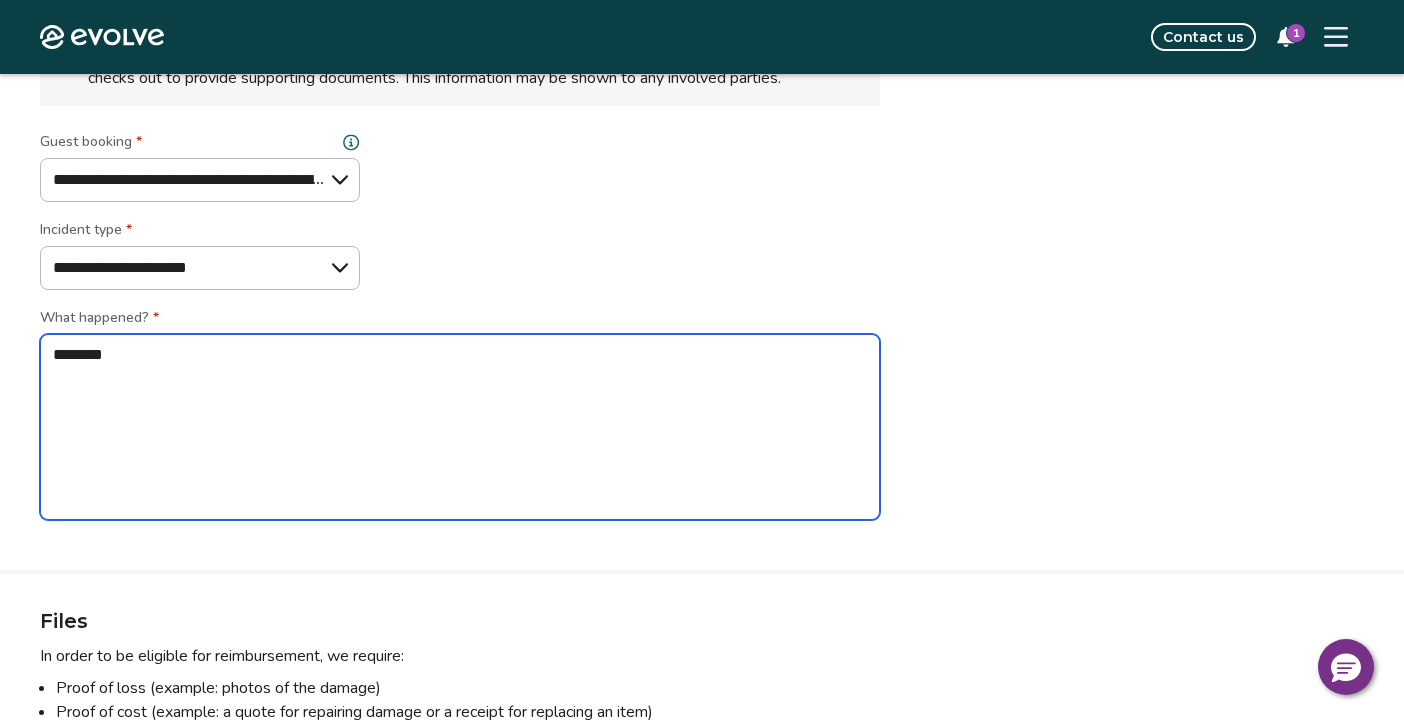 type on "*" 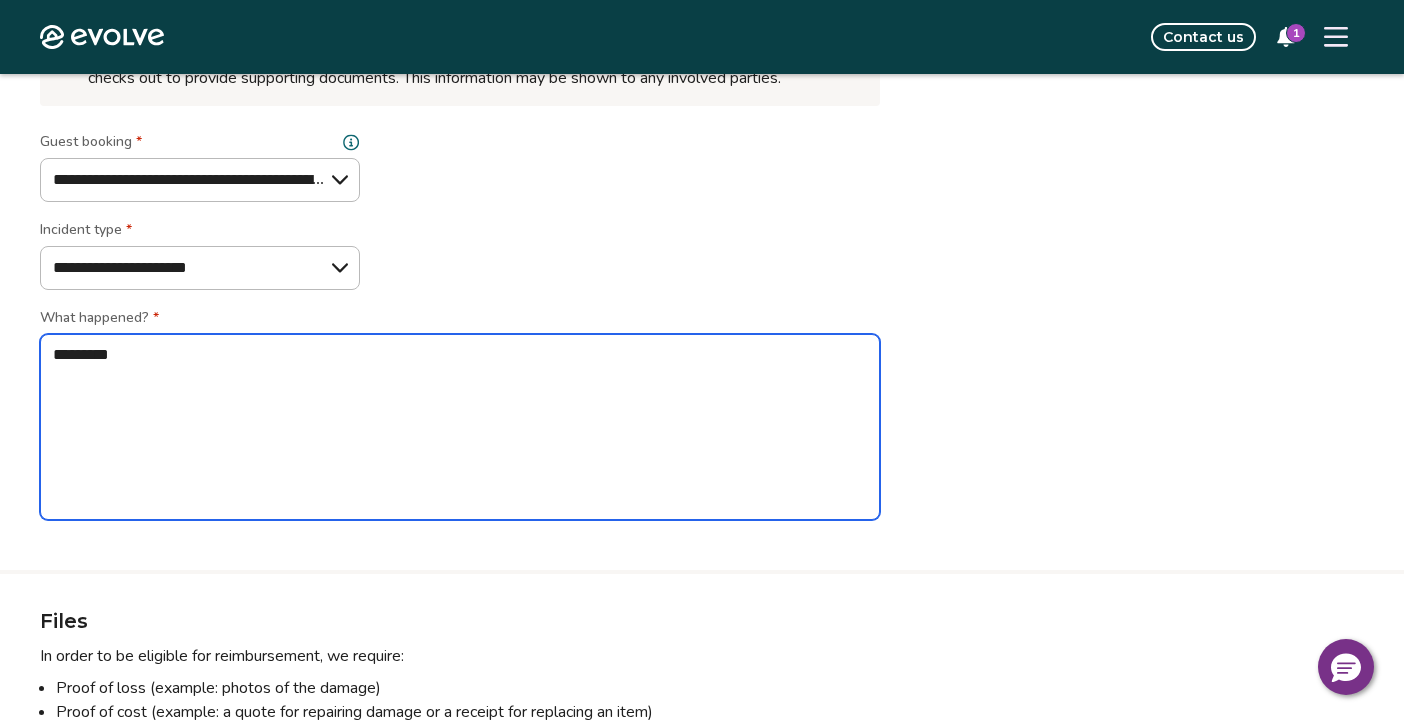 type on "*" 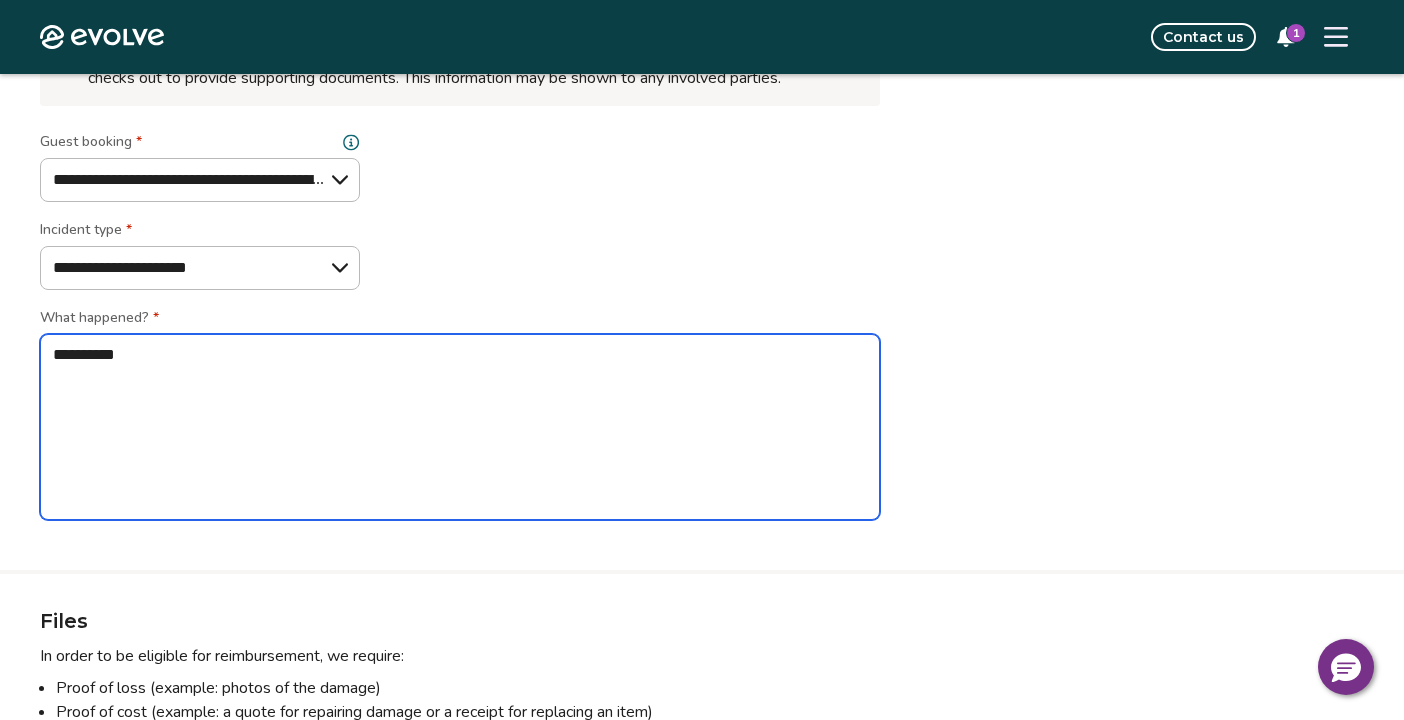 type on "*" 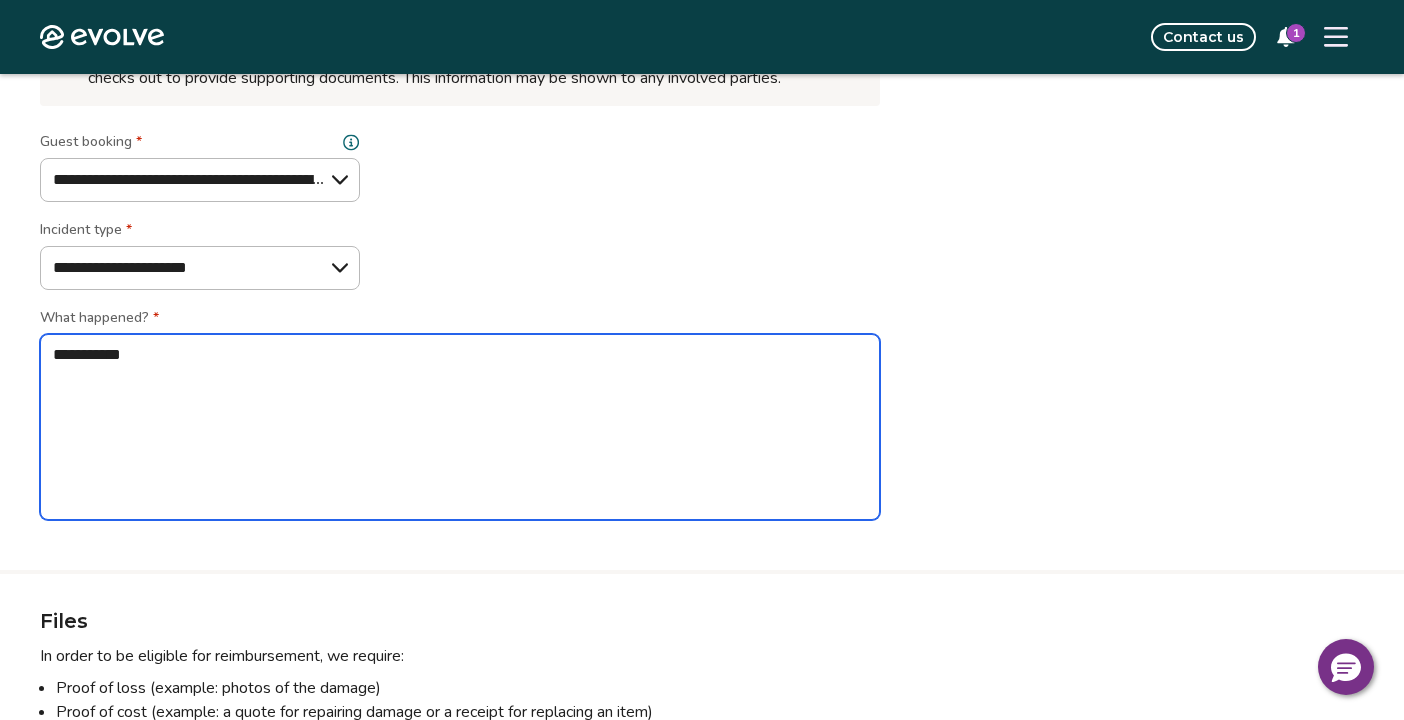type on "*" 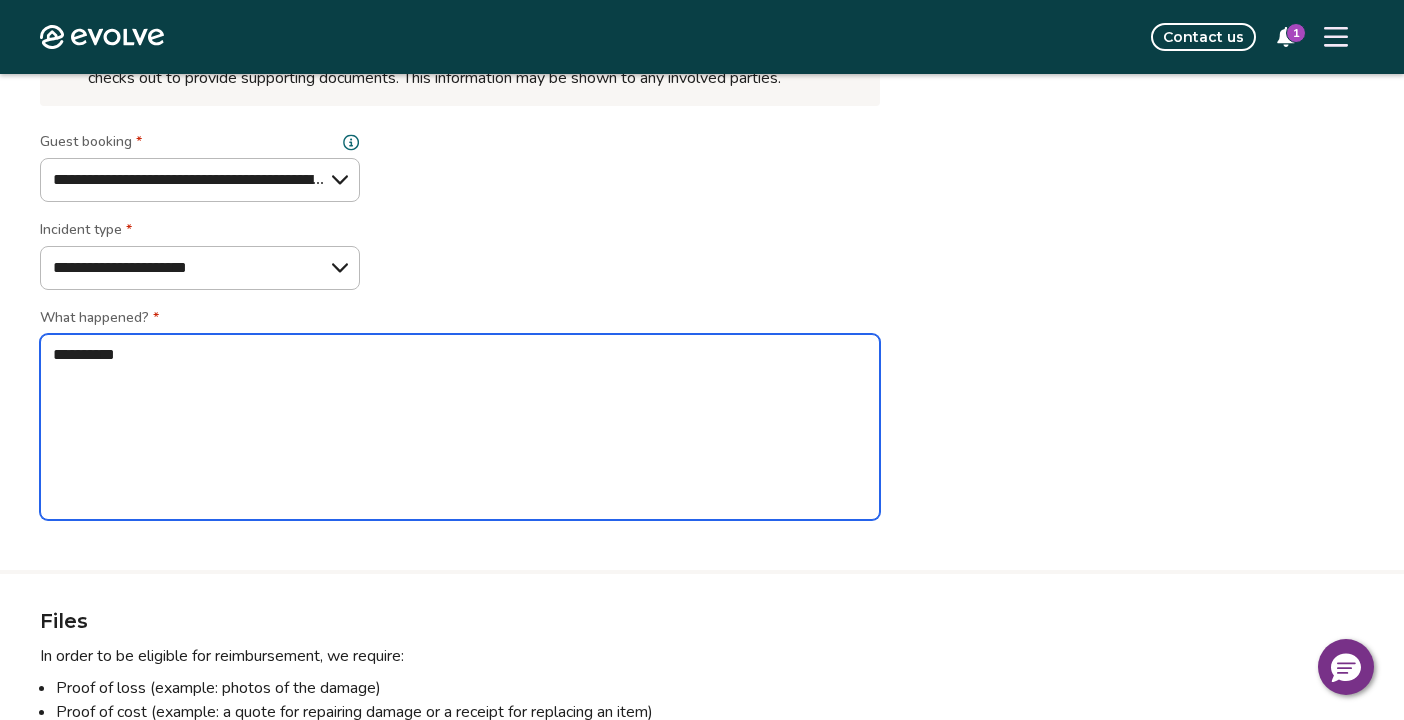 type on "*" 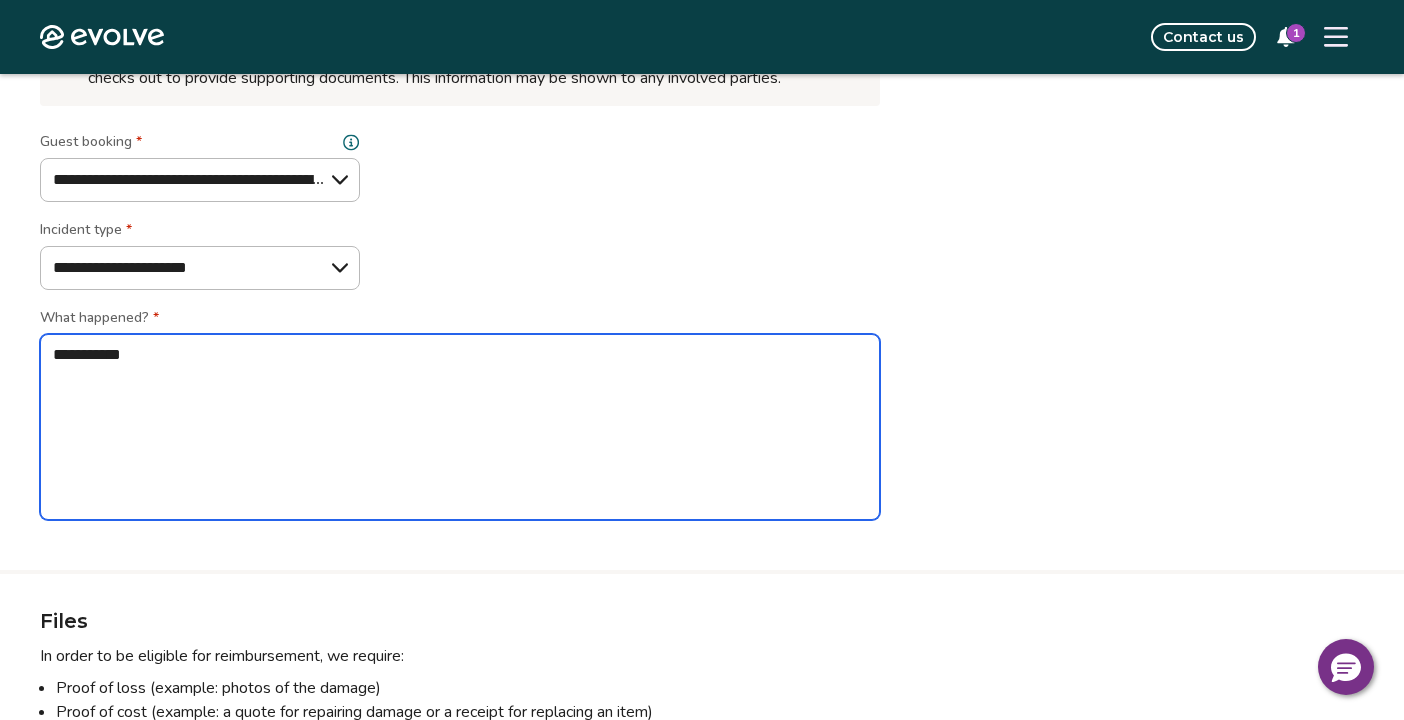 type on "*" 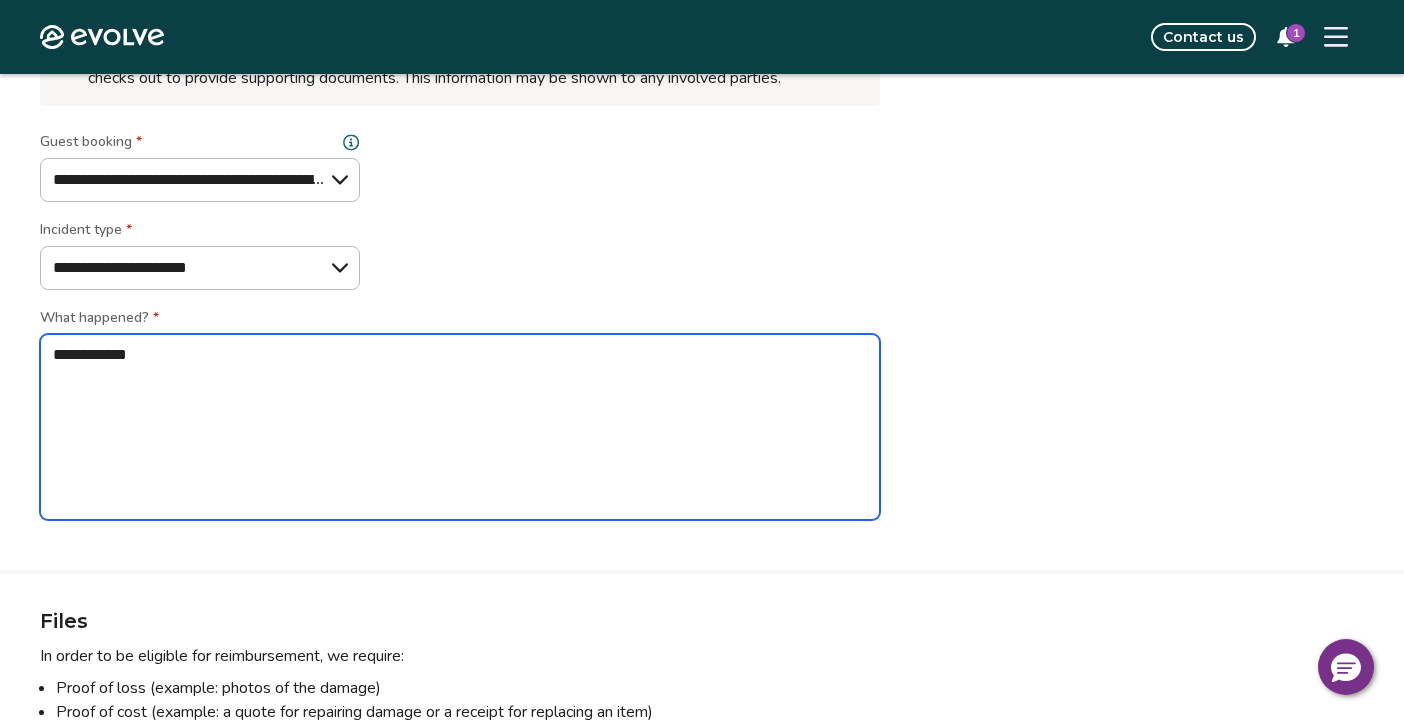 type on "*" 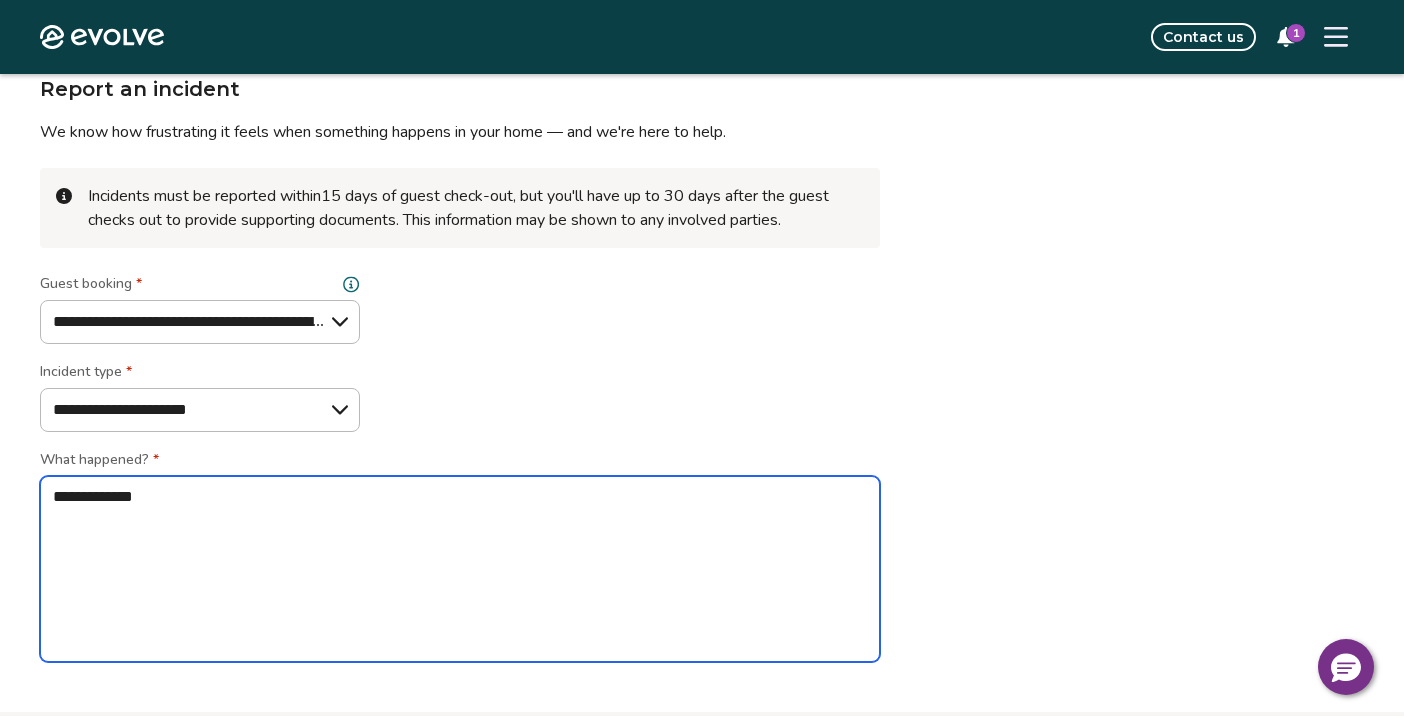 scroll, scrollTop: 0, scrollLeft: 0, axis: both 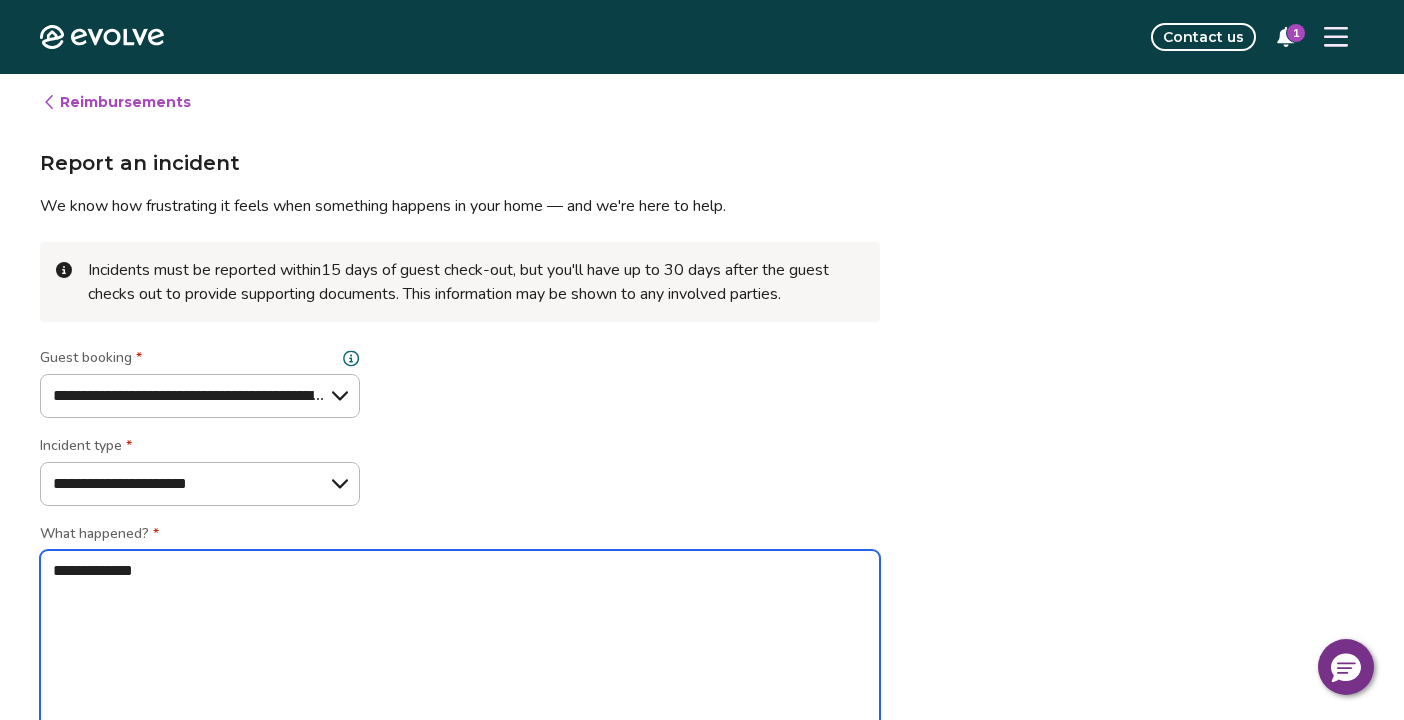 type on "**********" 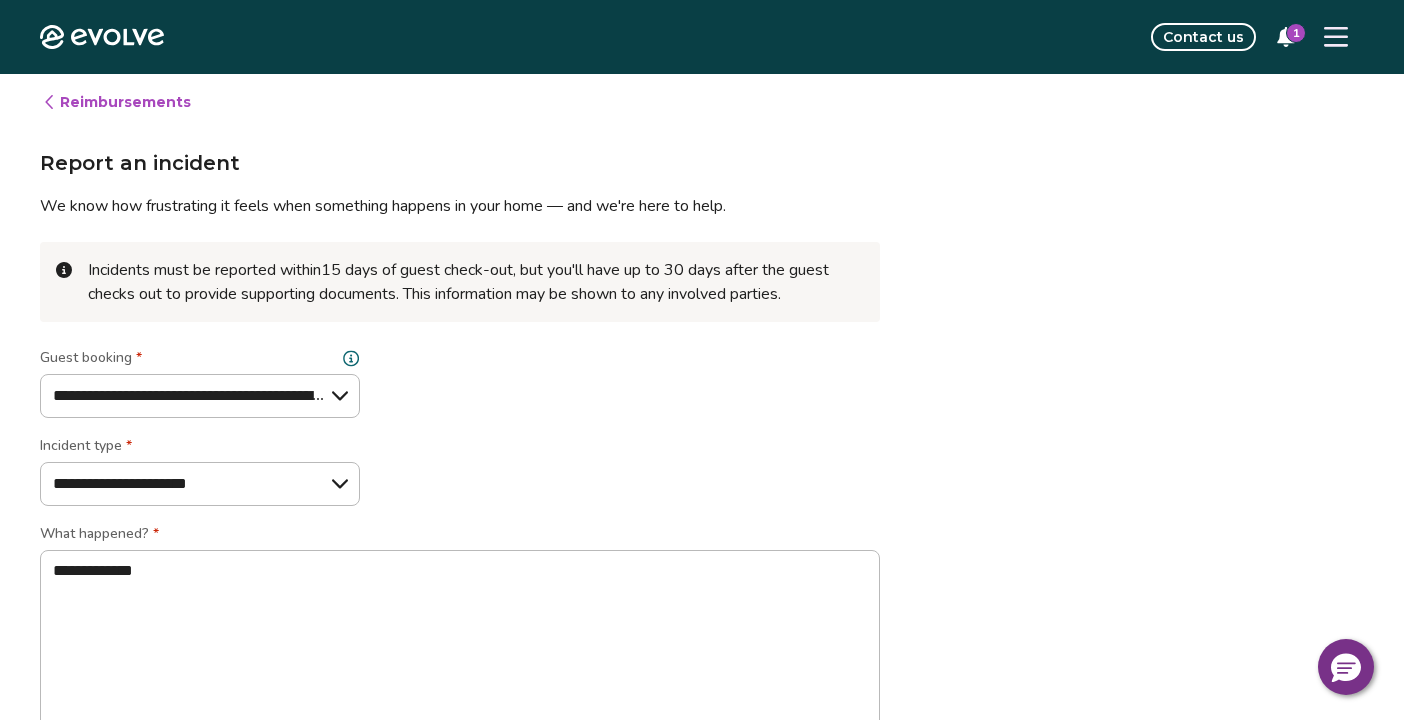 click on "Reimbursements" at bounding box center (116, 102) 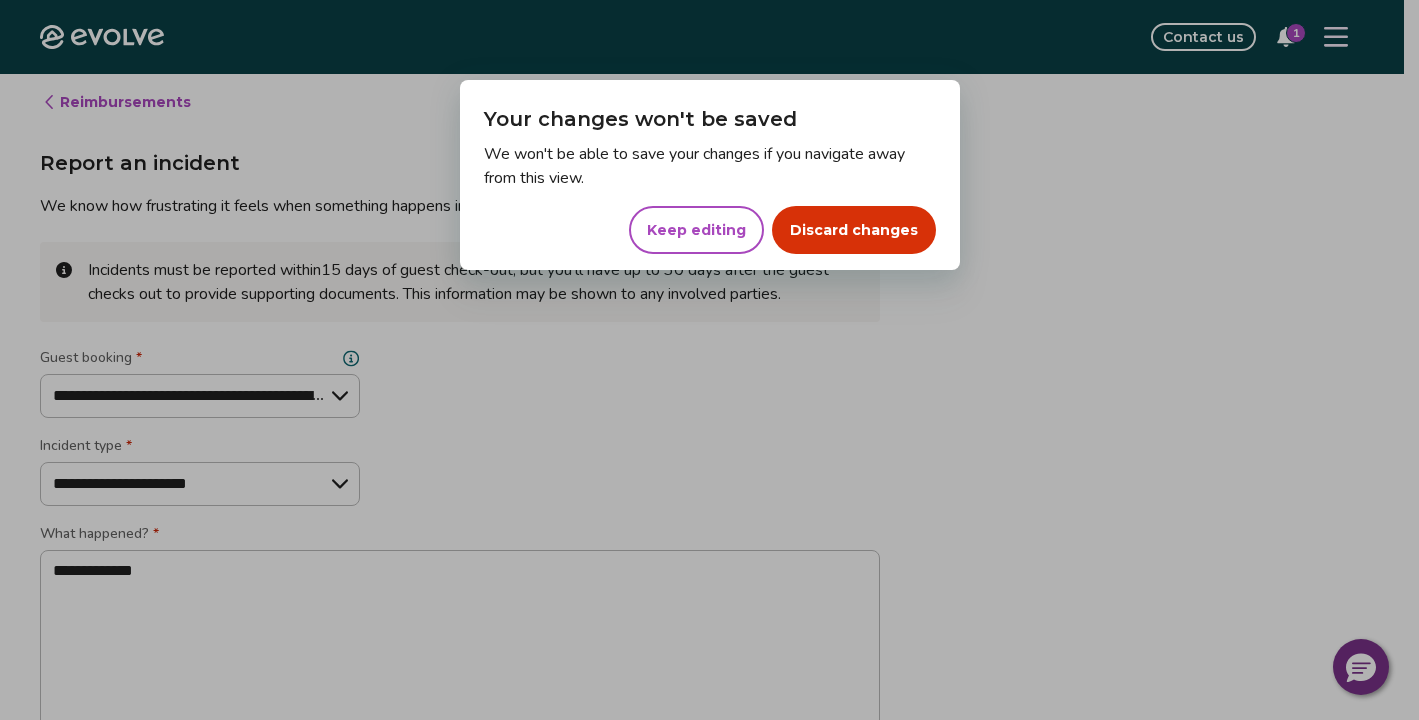 click on "Discard changes" at bounding box center [854, 230] 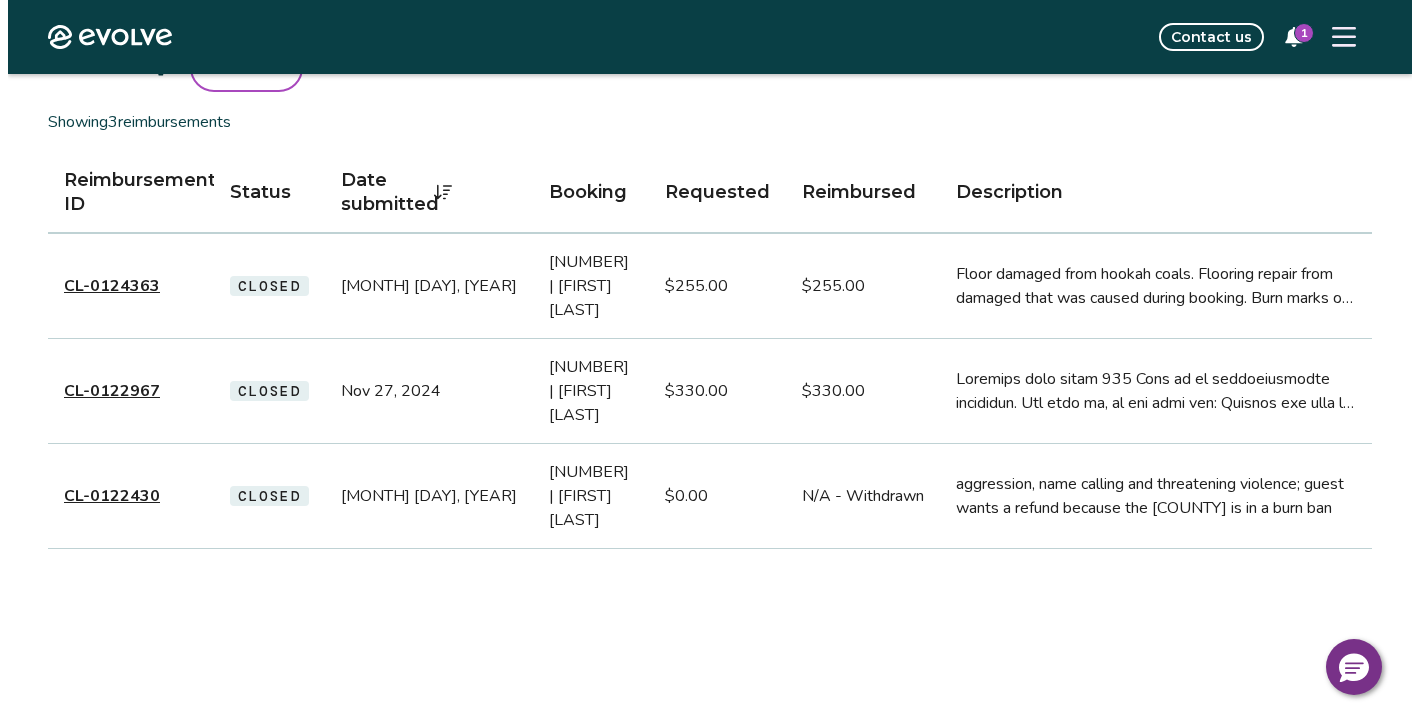 scroll, scrollTop: 72, scrollLeft: 0, axis: vertical 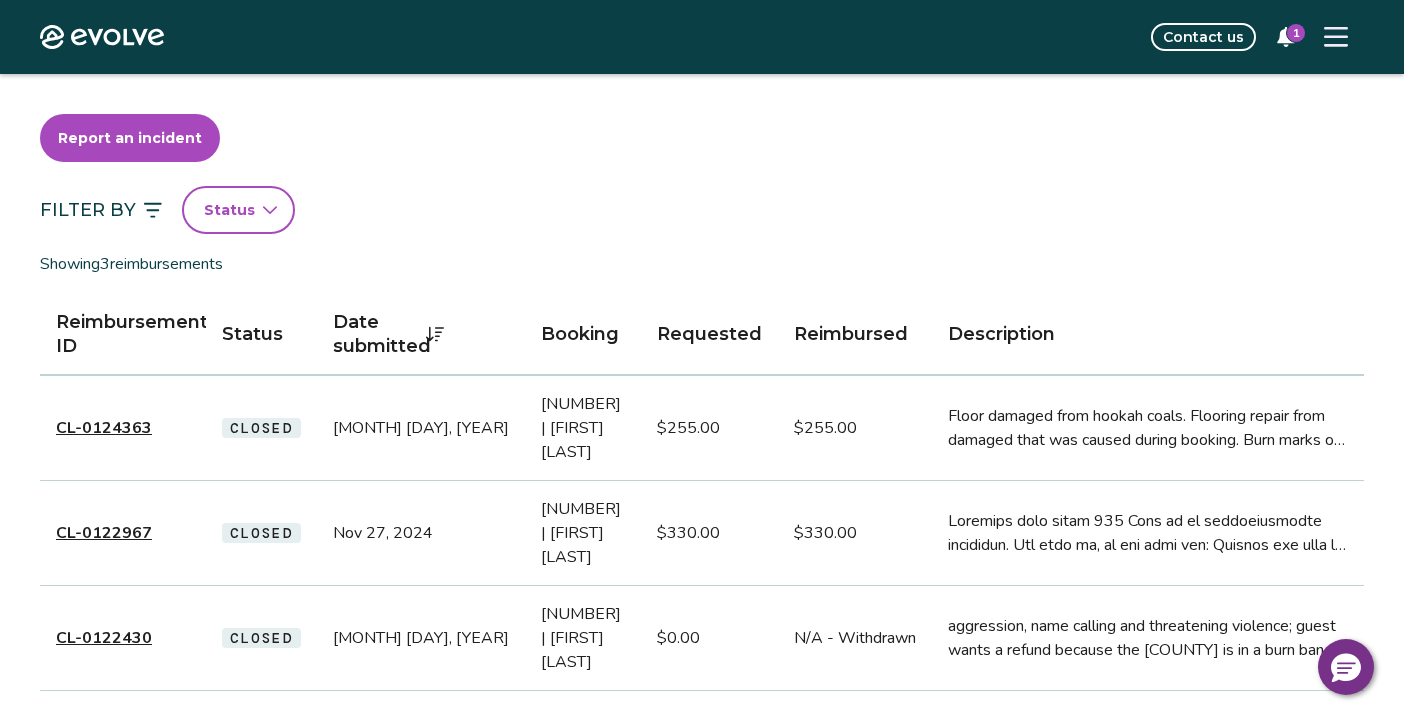 click 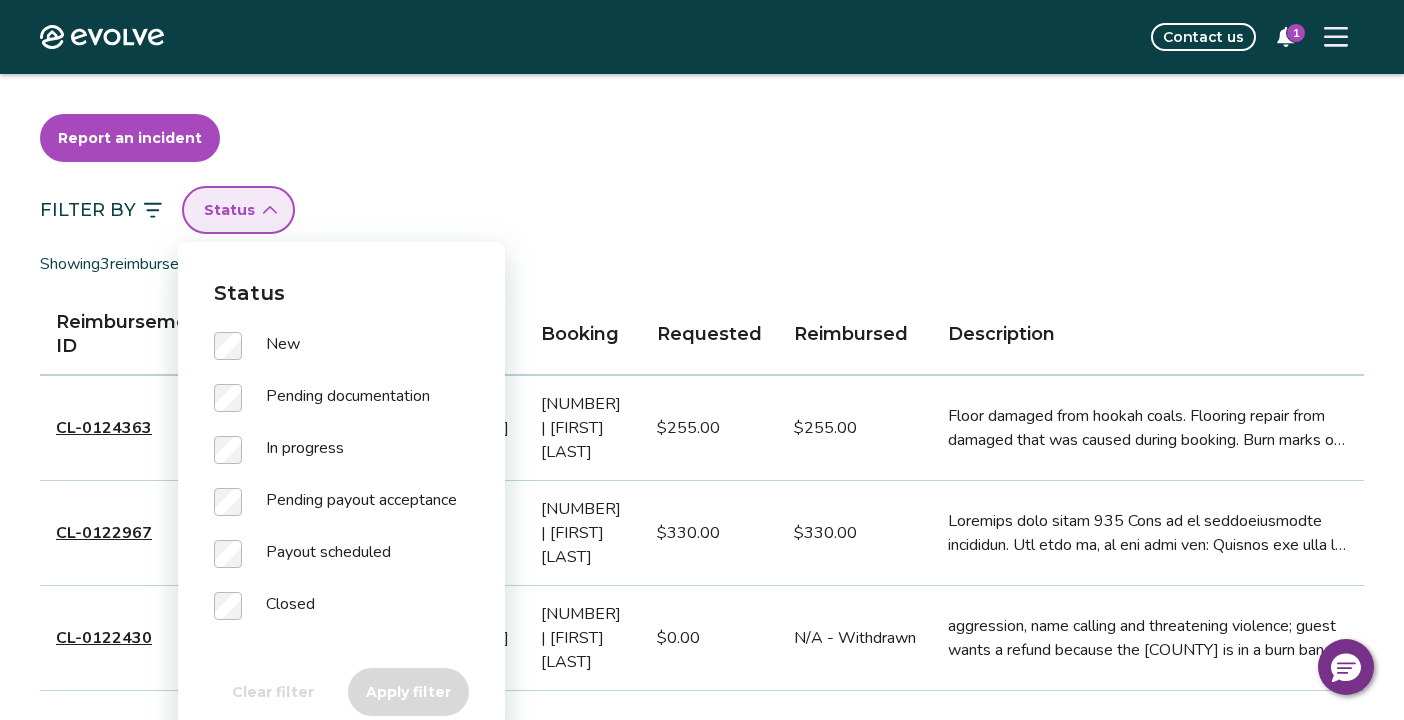 click on "Report an incident" at bounding box center [702, 150] 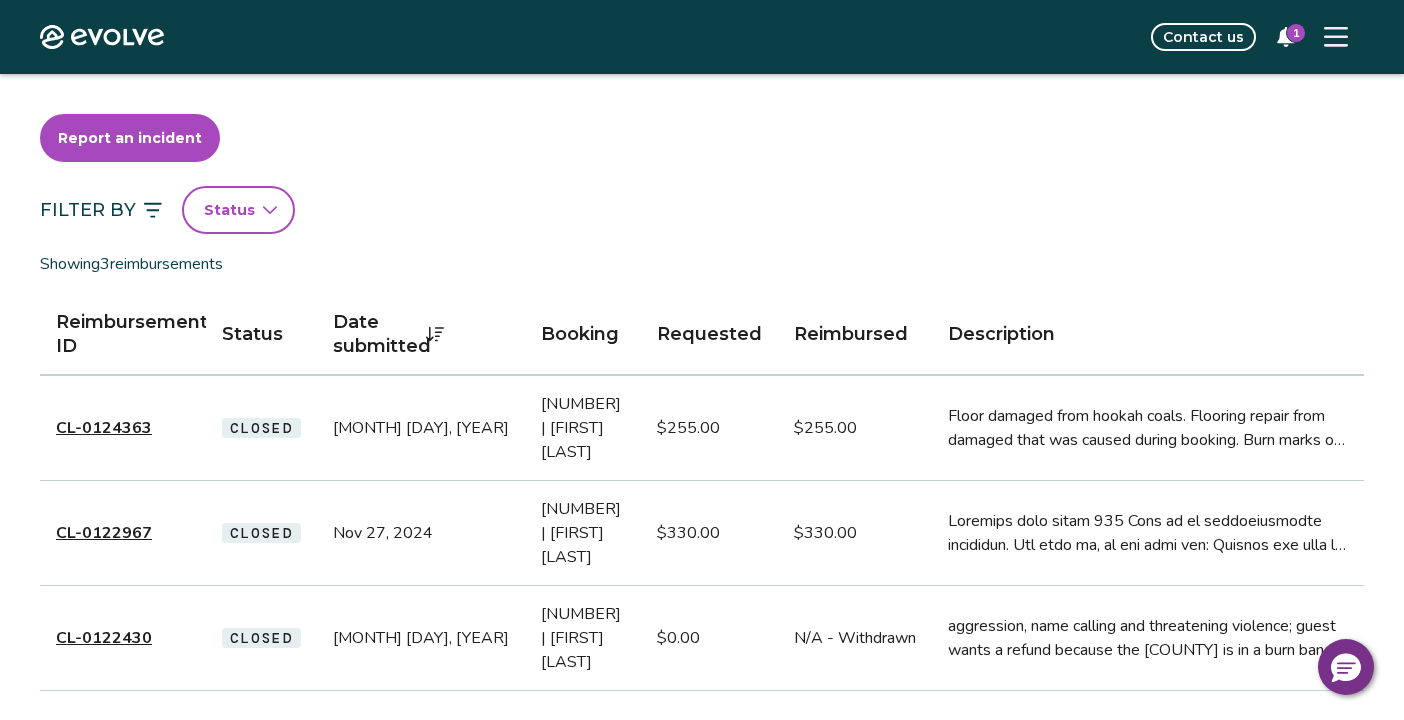 click at bounding box center (1336, 37) 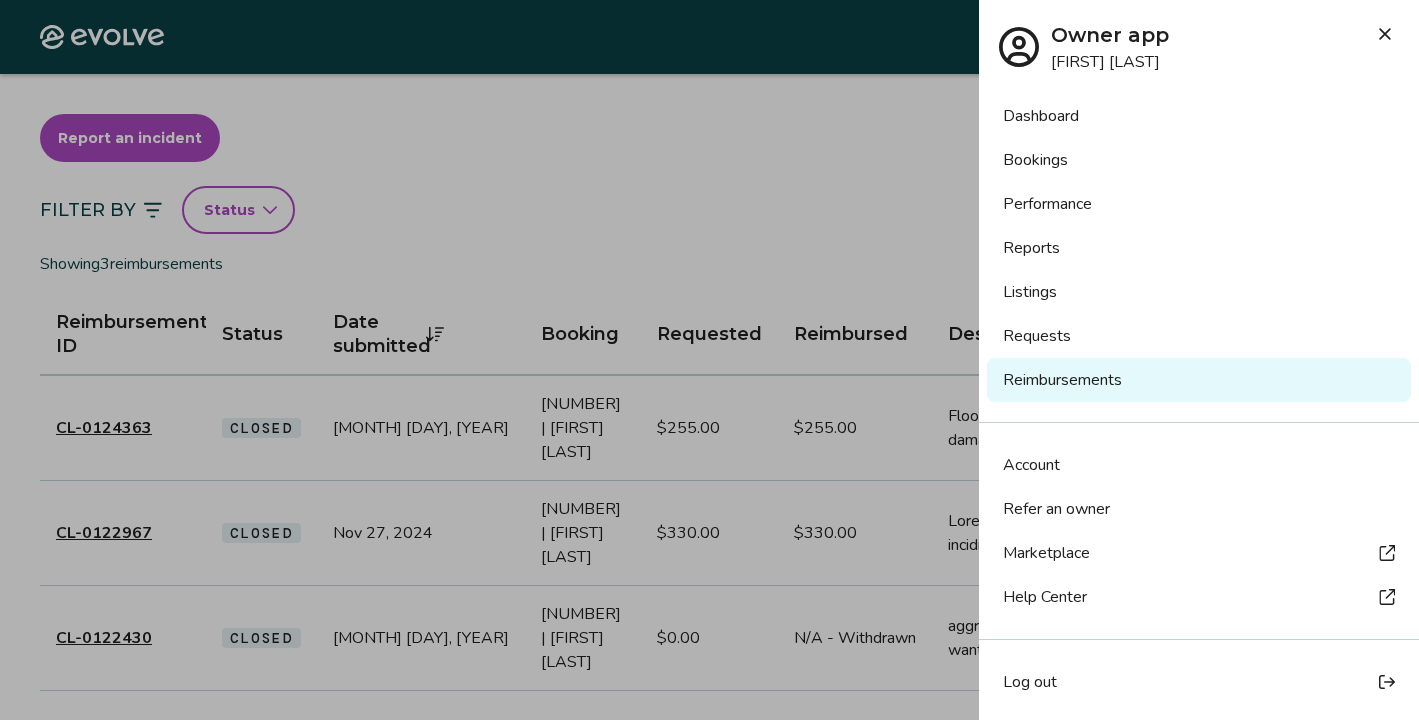 click on "Listings" at bounding box center (1199, 292) 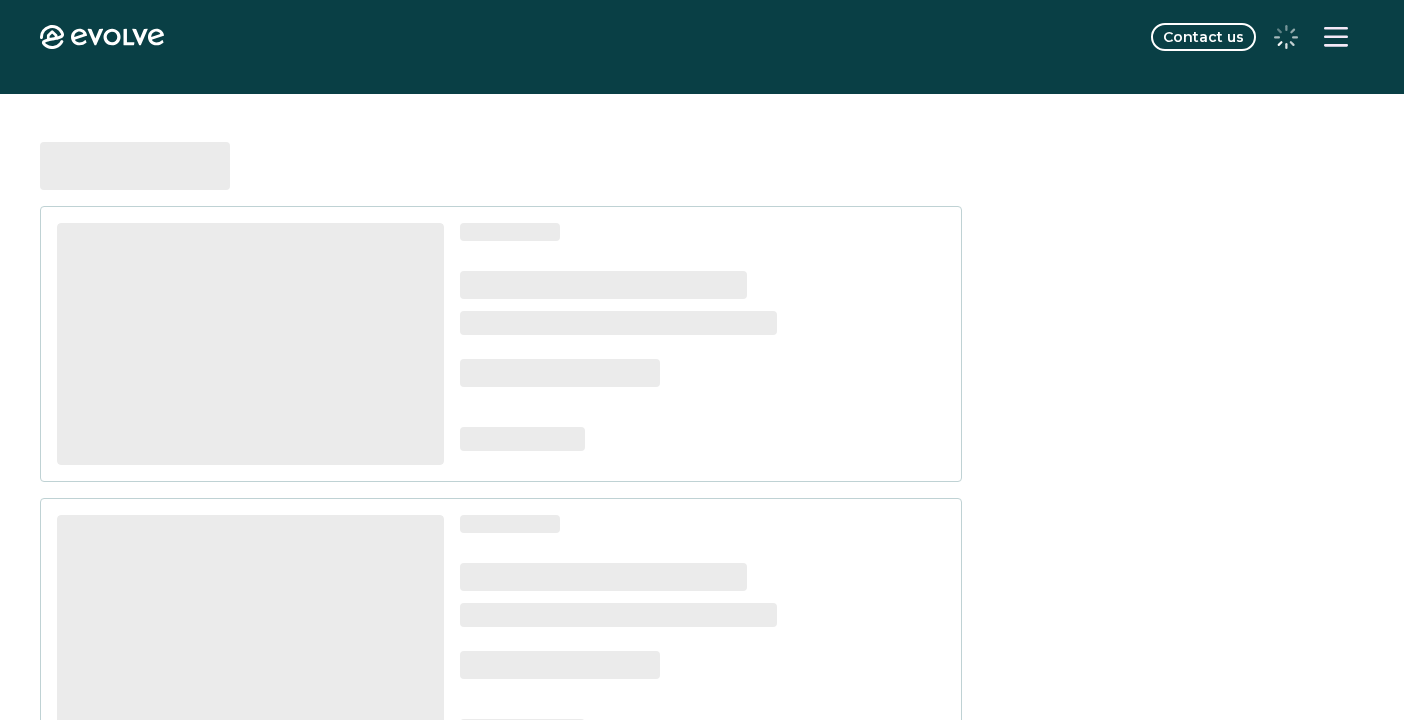 scroll, scrollTop: 0, scrollLeft: 0, axis: both 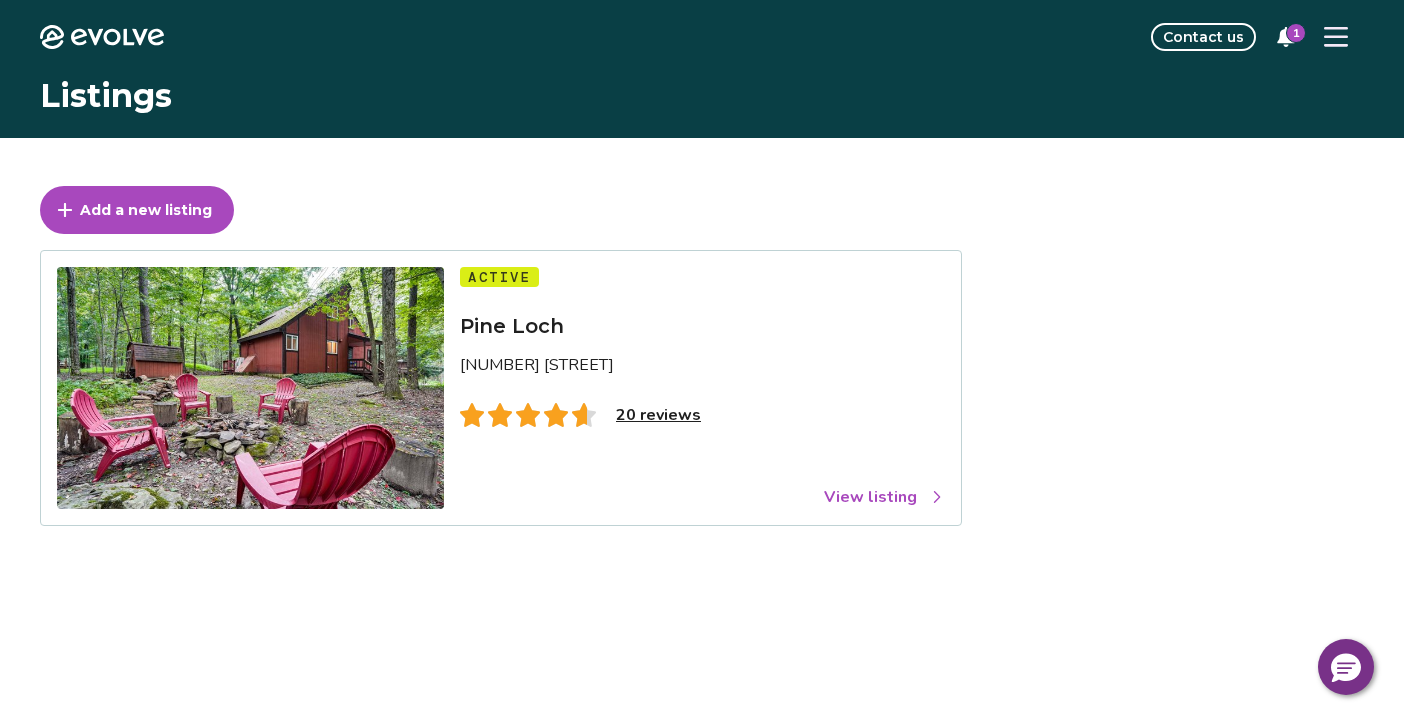 click on "View listing" at bounding box center [884, 497] 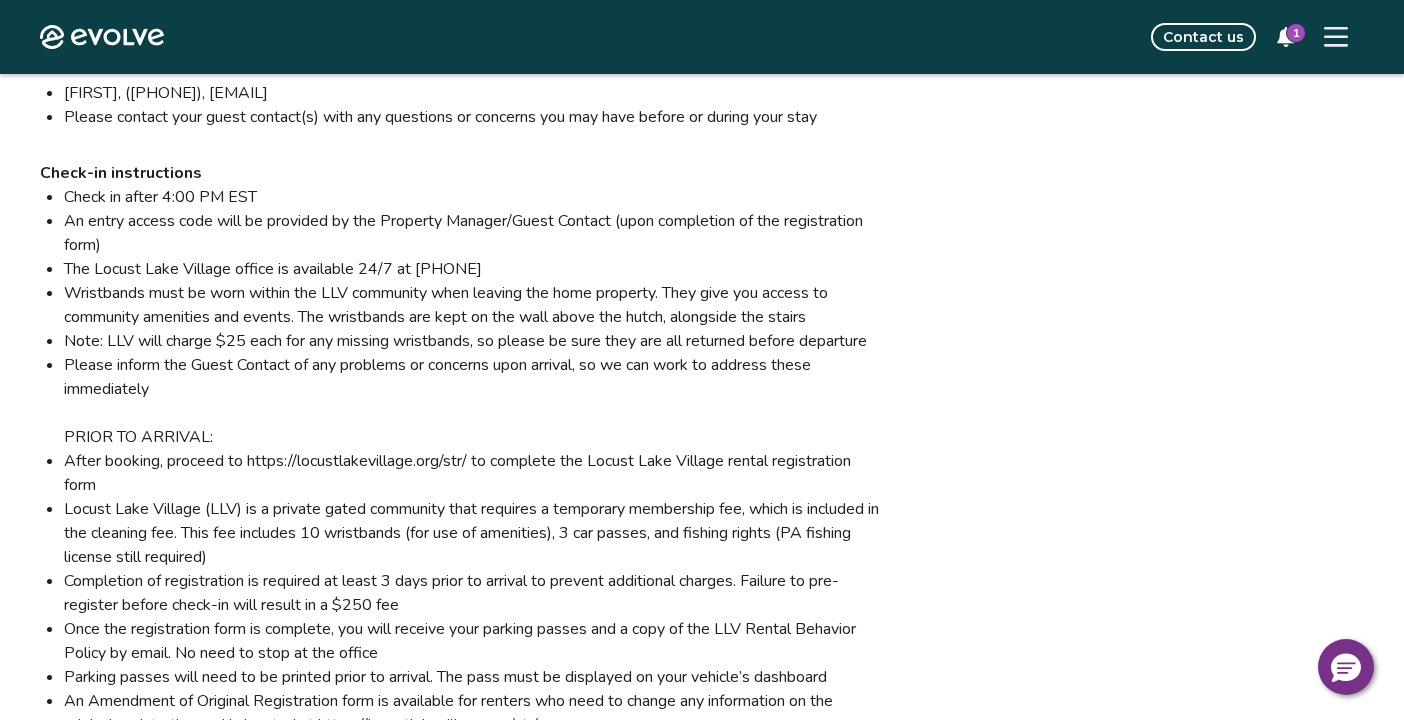 scroll, scrollTop: 1966, scrollLeft: 0, axis: vertical 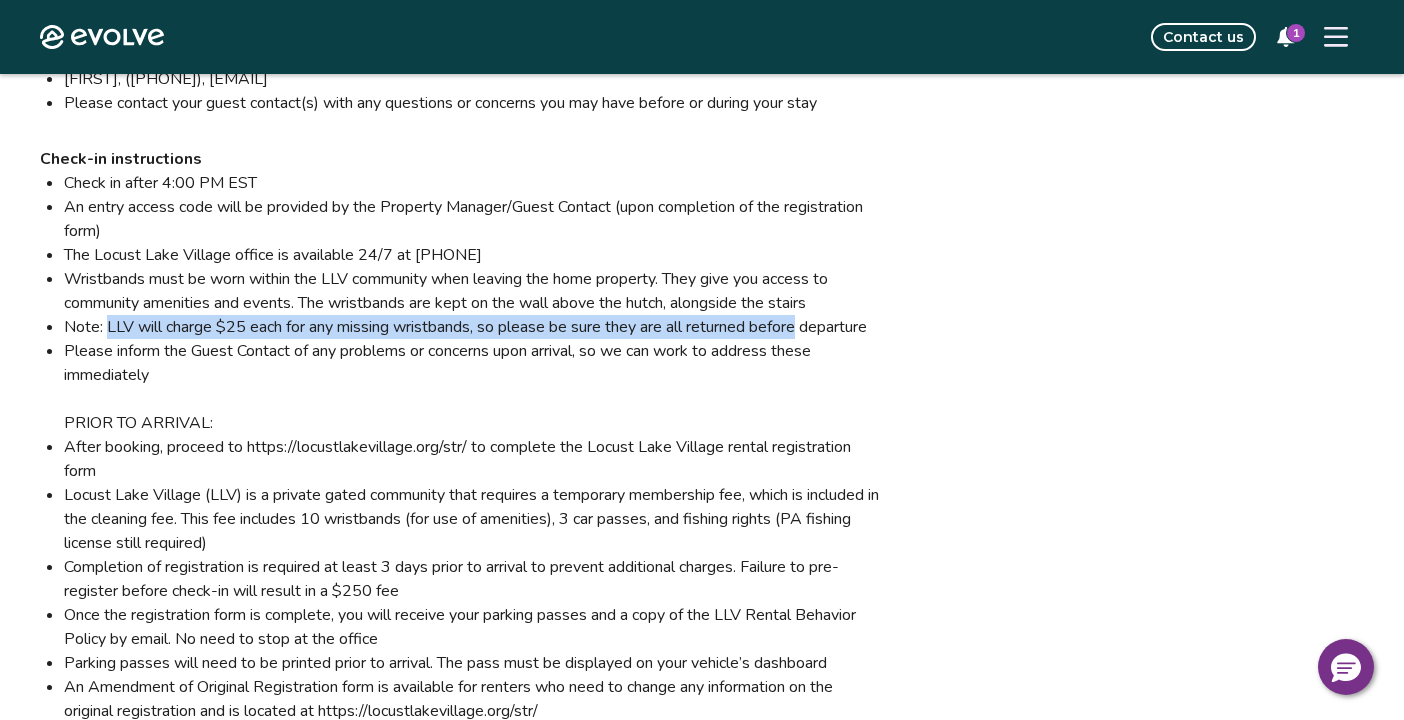 drag, startPoint x: 107, startPoint y: 323, endPoint x: 848, endPoint y: 328, distance: 741.01685 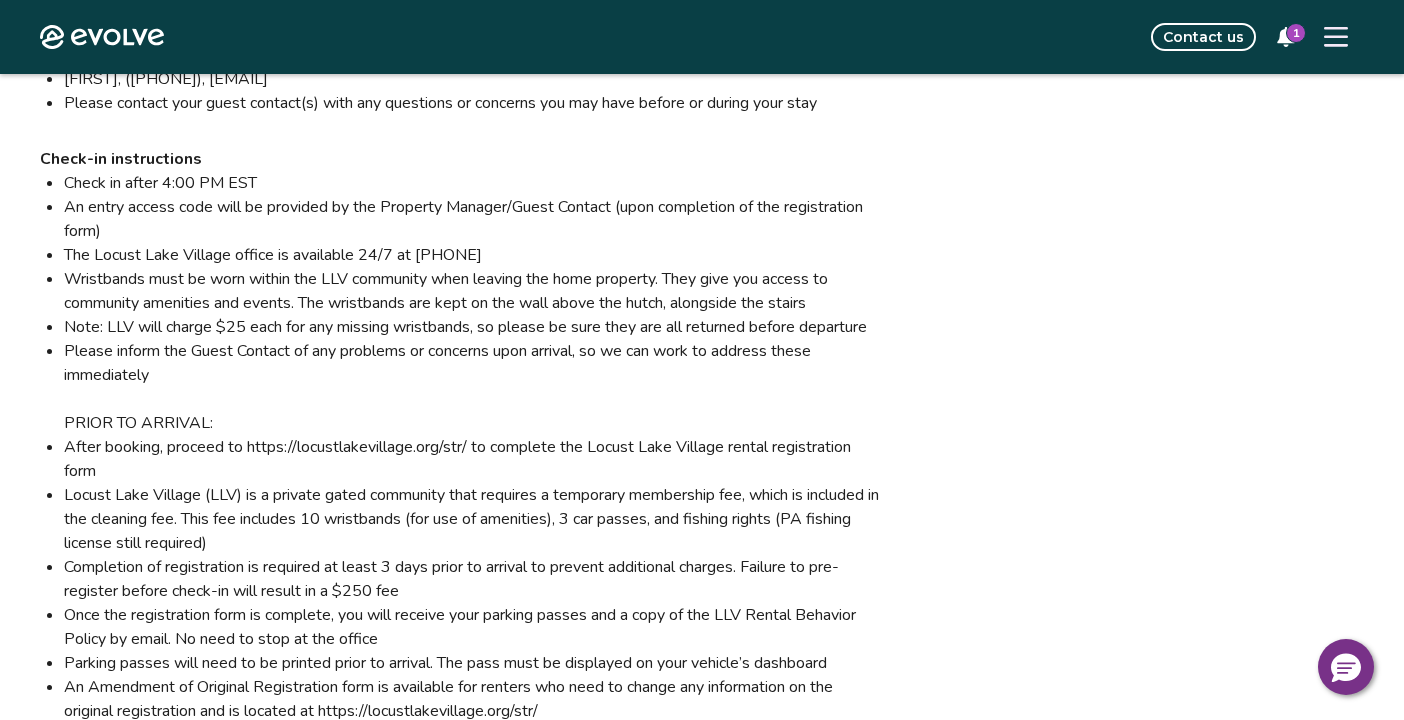click on "Note: LLV will charge $25 each for any missing wristbands, so please be sure they are all returned before departure" at bounding box center [472, 327] 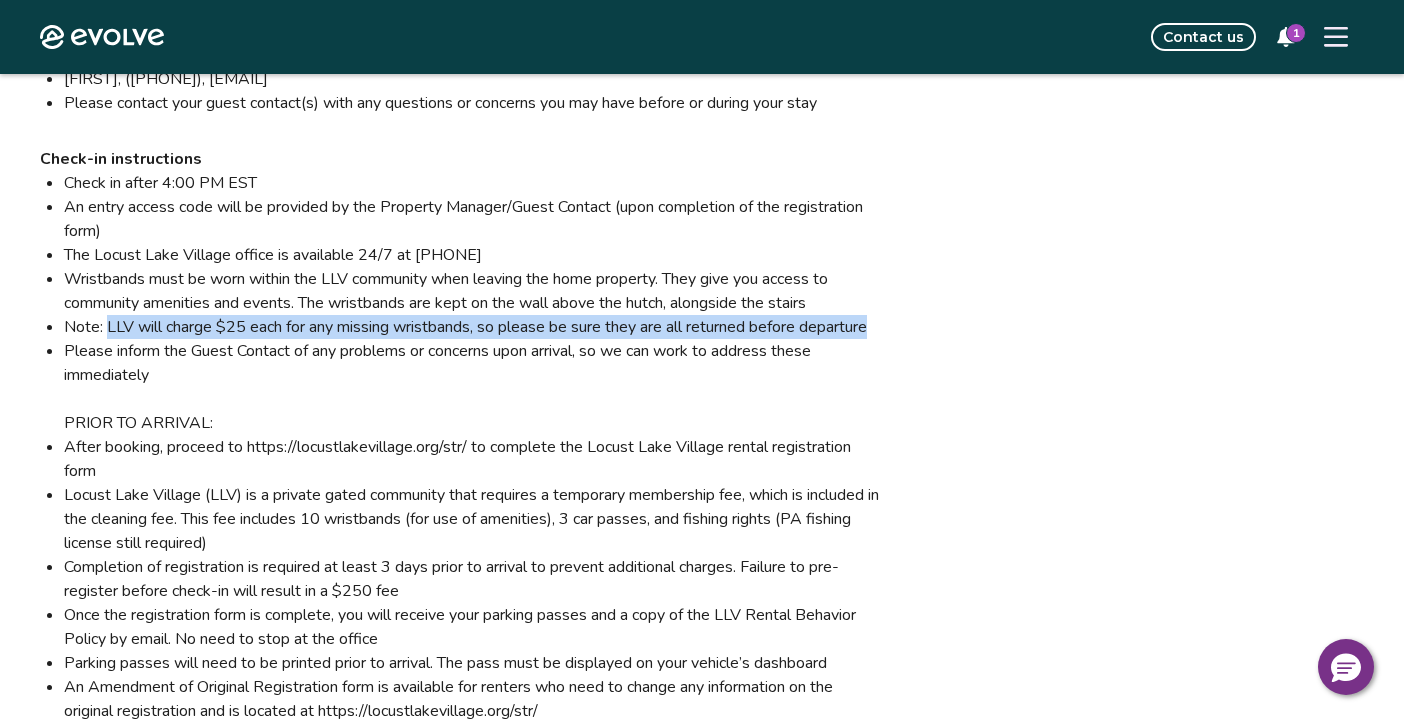 drag, startPoint x: 114, startPoint y: 327, endPoint x: 144, endPoint y: 340, distance: 32.695564 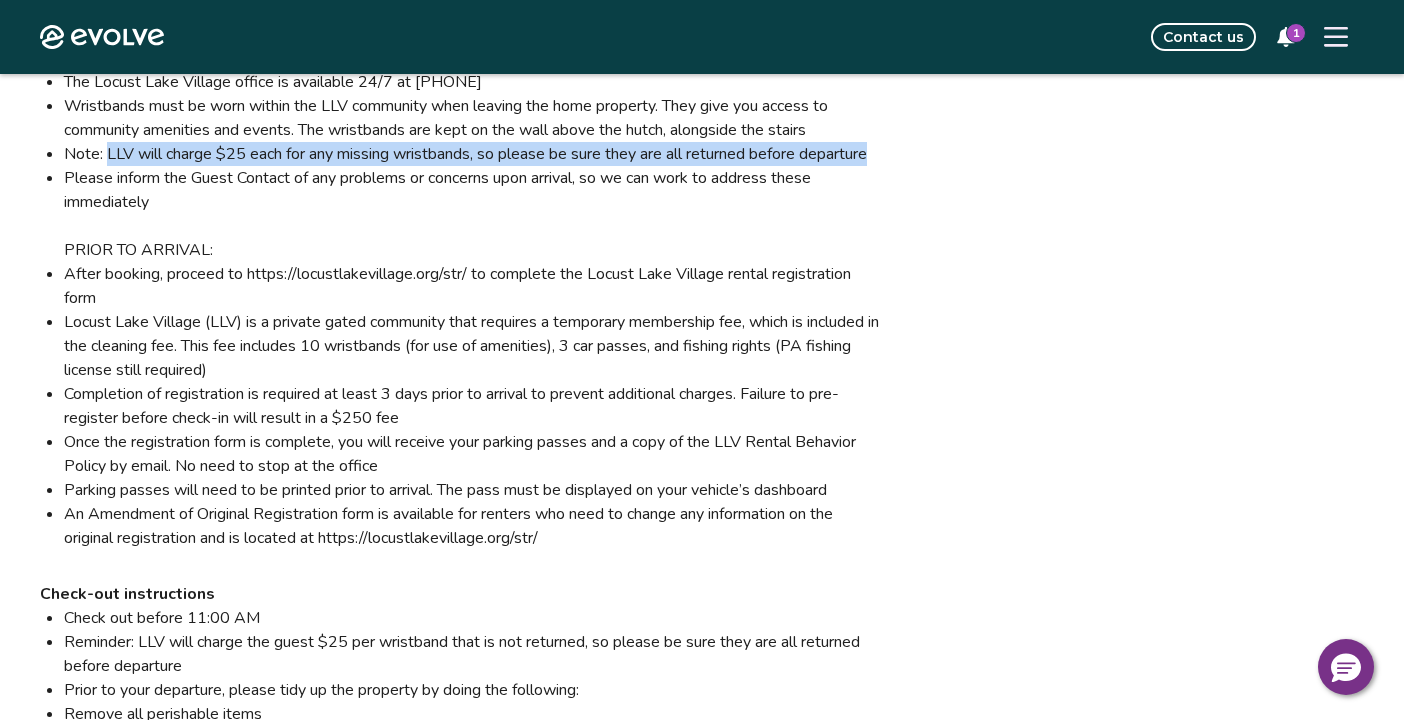 scroll, scrollTop: 2141, scrollLeft: 0, axis: vertical 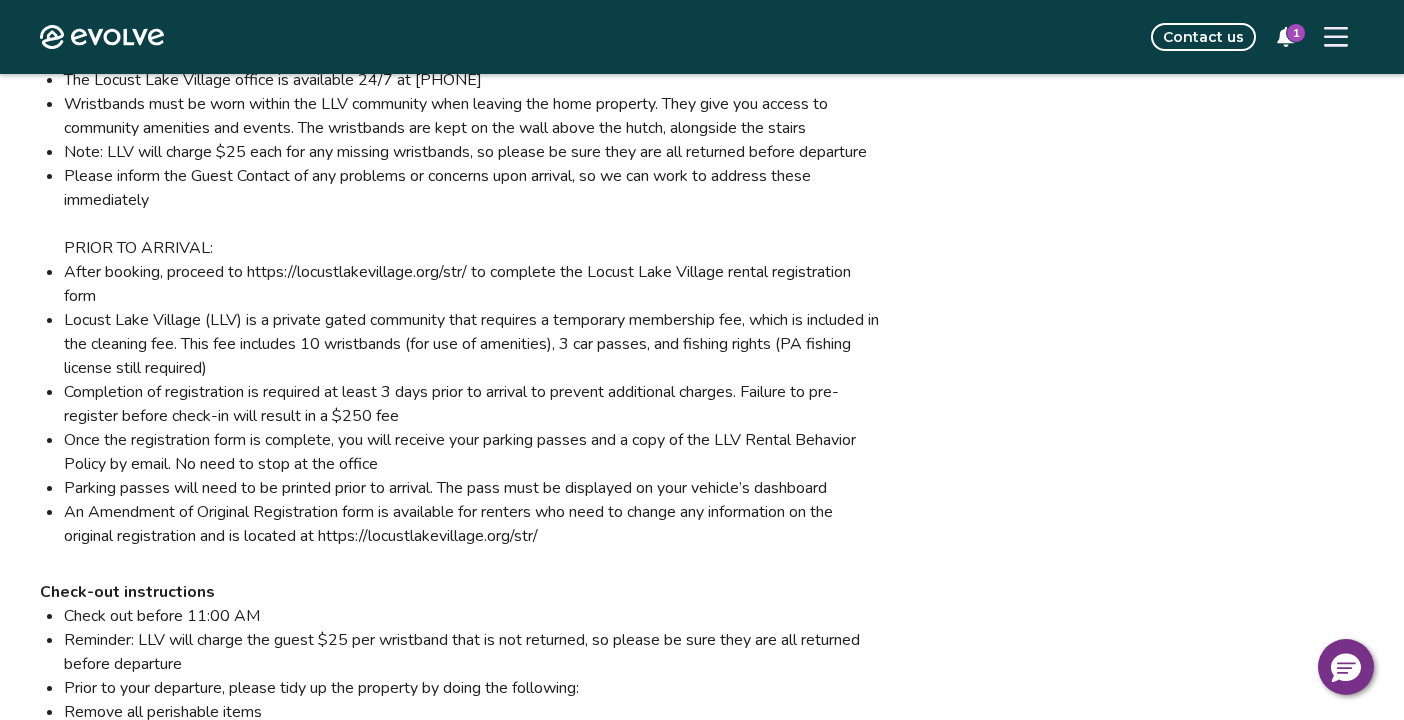 click on "Locust Lake Village (LLV) is a private gated community that requires a temporary membership fee, which is included in the cleaning fee. This fee includes 10 wristbands (for use of amenities), 3 car passes, and fishing rights (PA fishing license still required)" at bounding box center (472, 344) 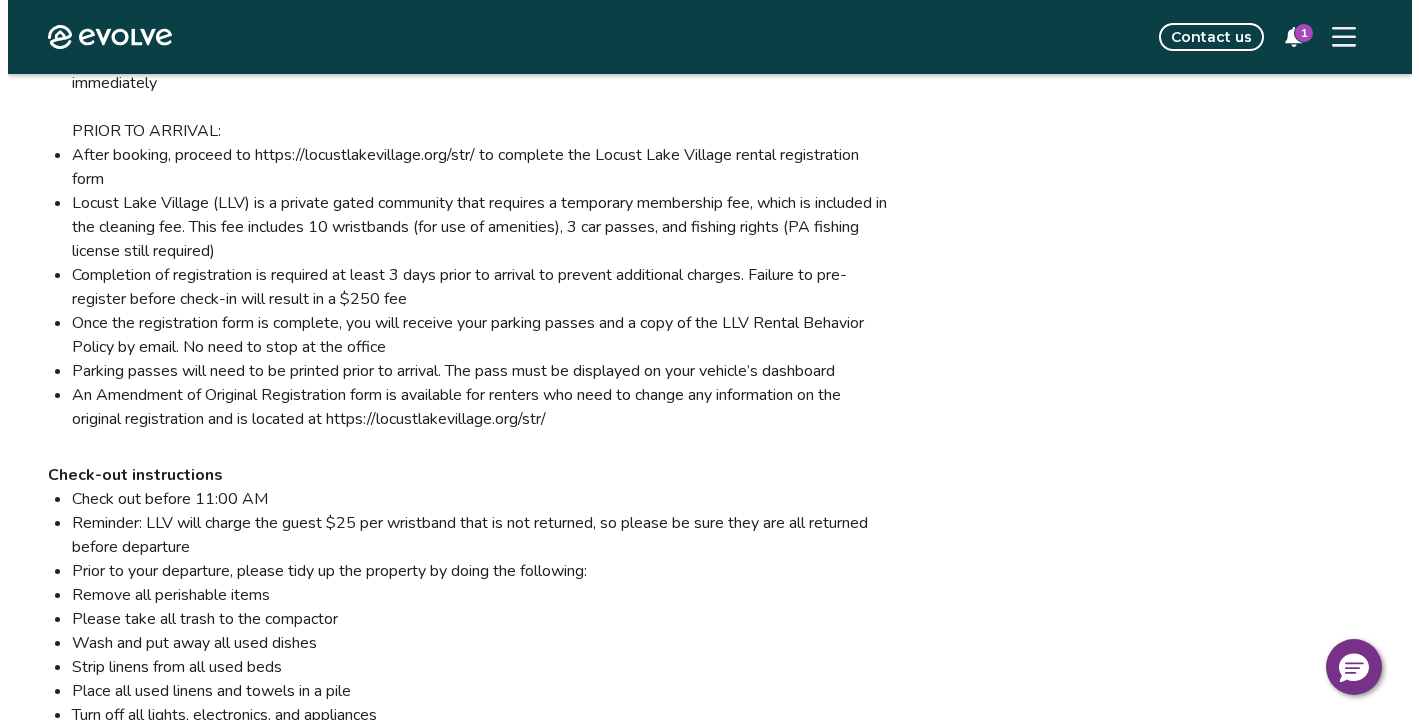 scroll, scrollTop: 2239, scrollLeft: 0, axis: vertical 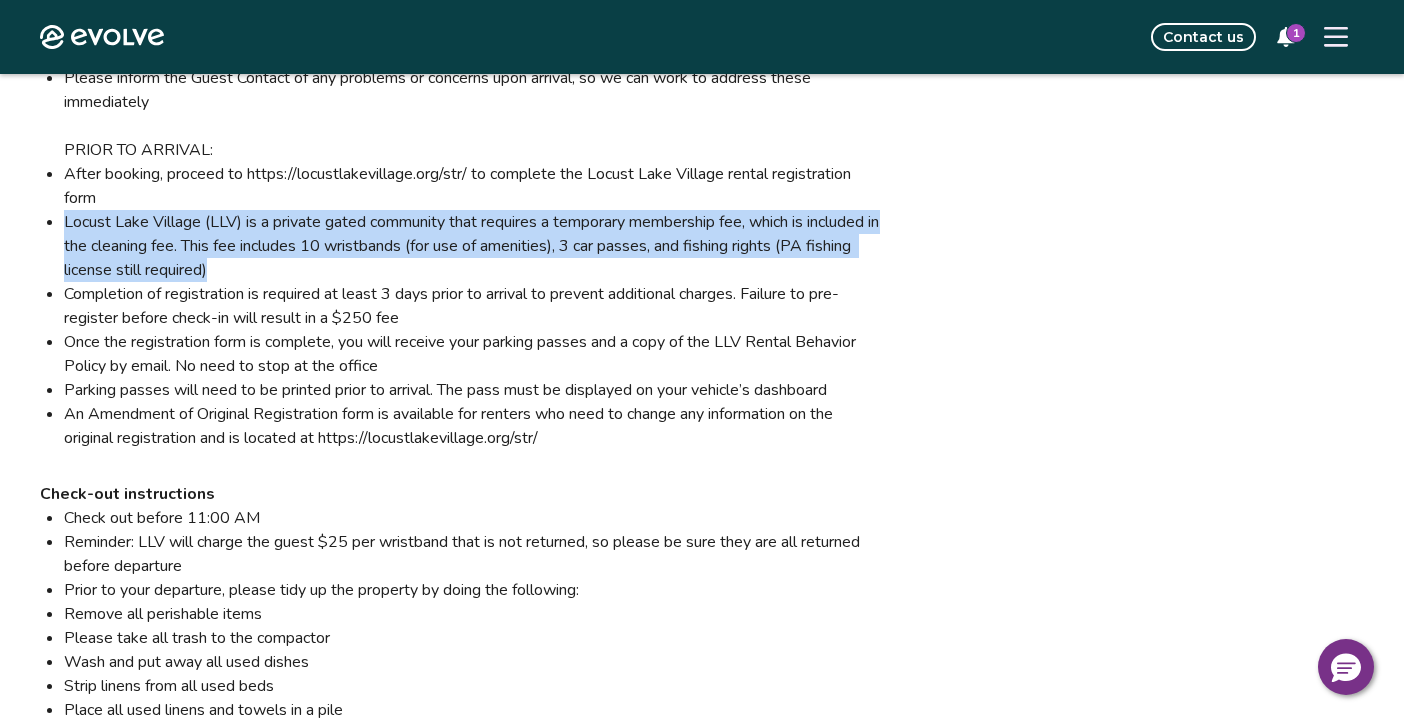 drag, startPoint x: 64, startPoint y: 245, endPoint x: 299, endPoint y: 288, distance: 238.90166 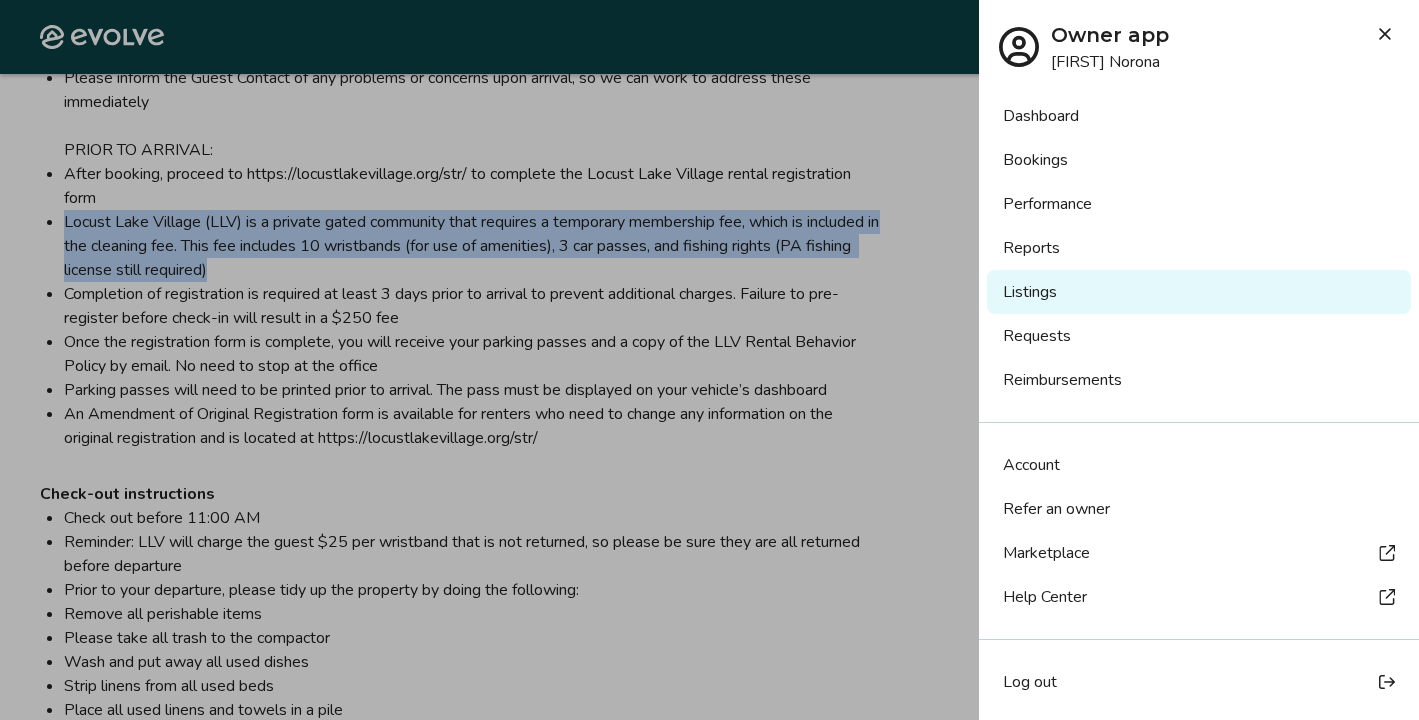 click on "Reimbursements" at bounding box center (1199, 380) 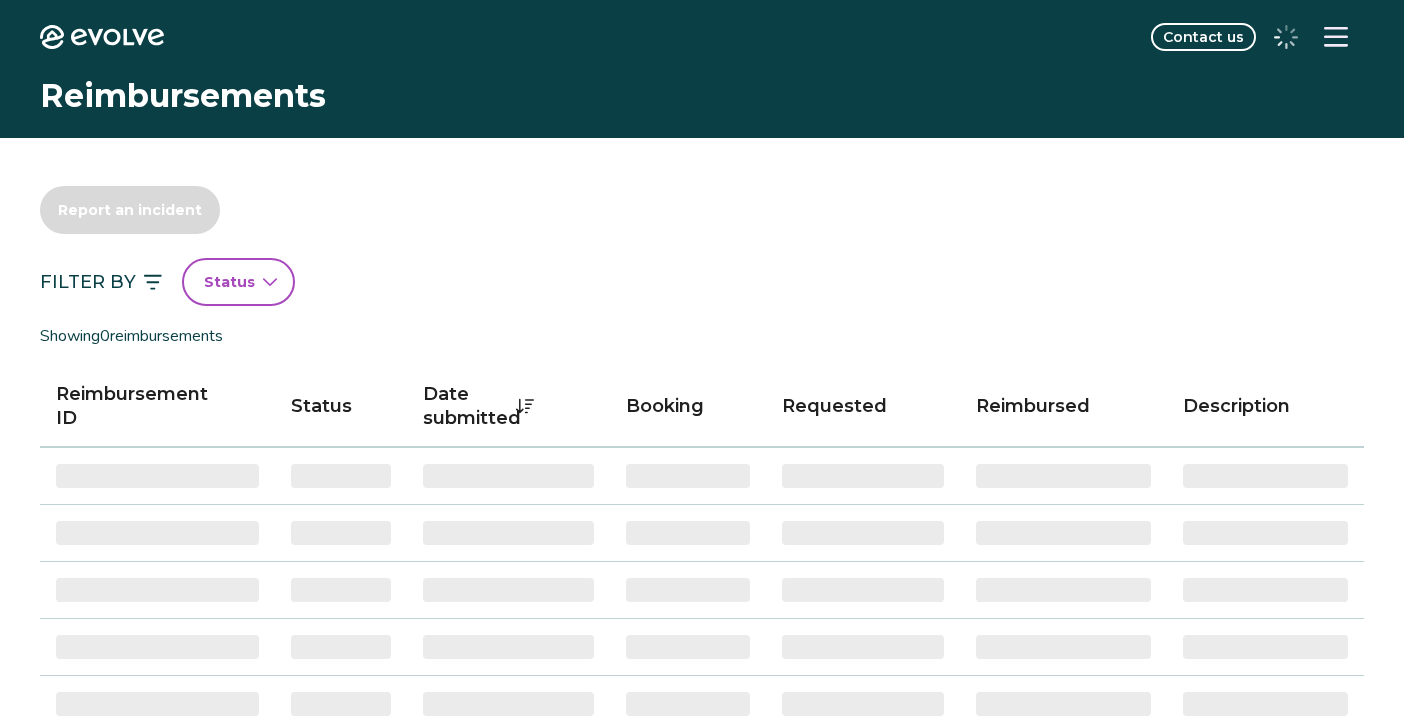 scroll, scrollTop: 0, scrollLeft: 0, axis: both 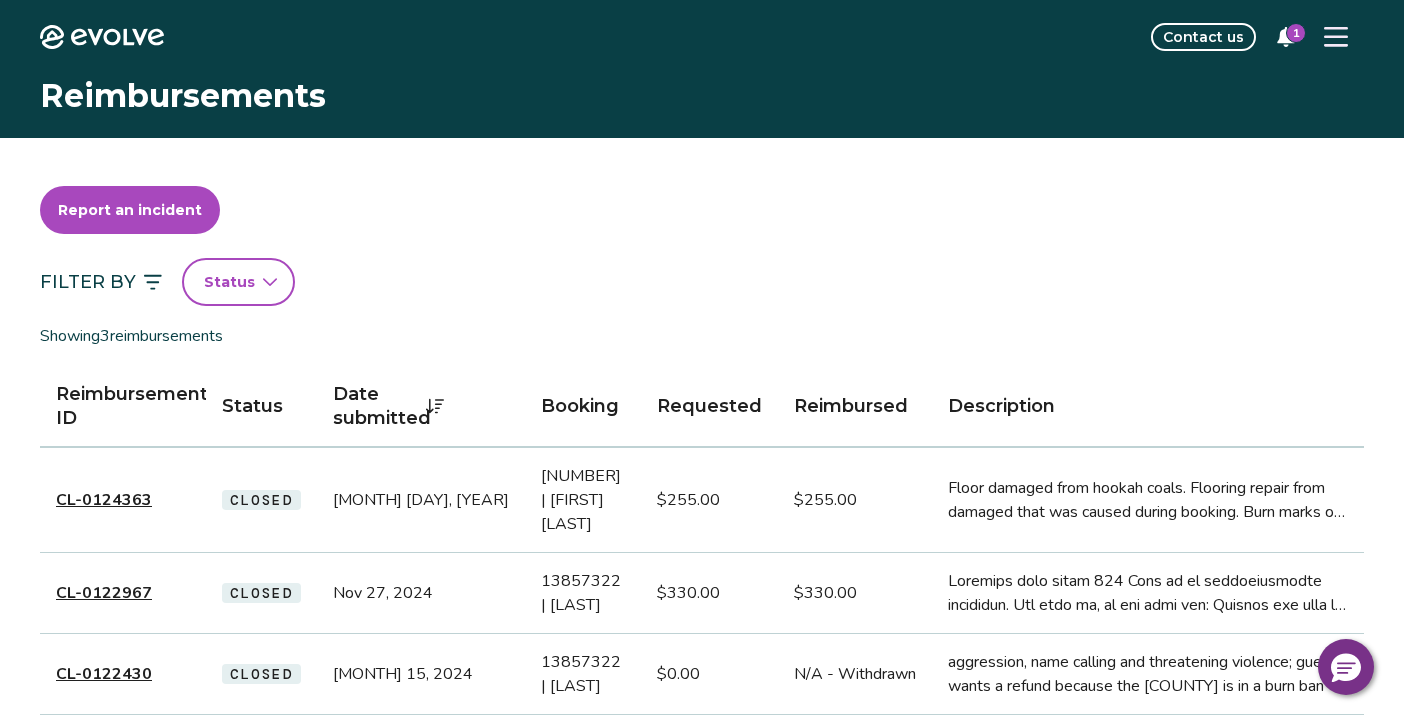 drag, startPoint x: 152, startPoint y: 202, endPoint x: 193, endPoint y: 209, distance: 41.59327 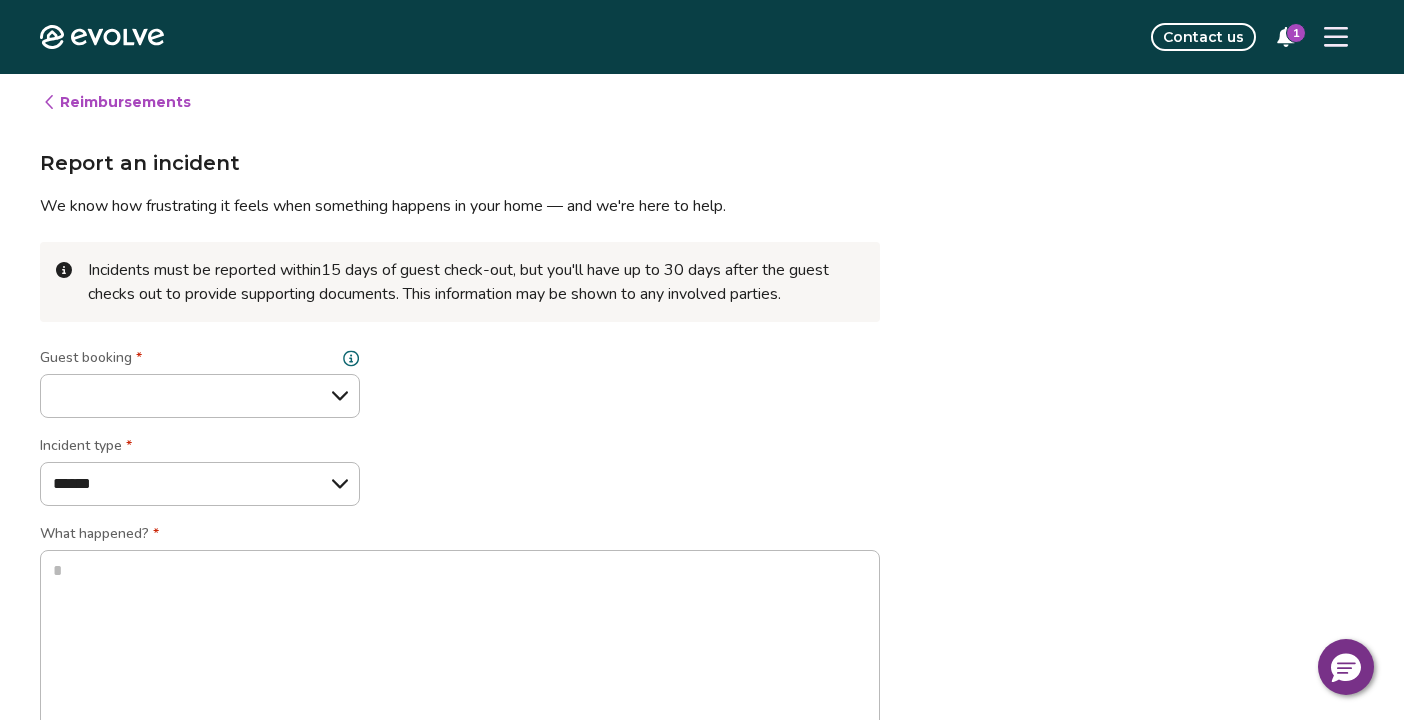 type on "*" 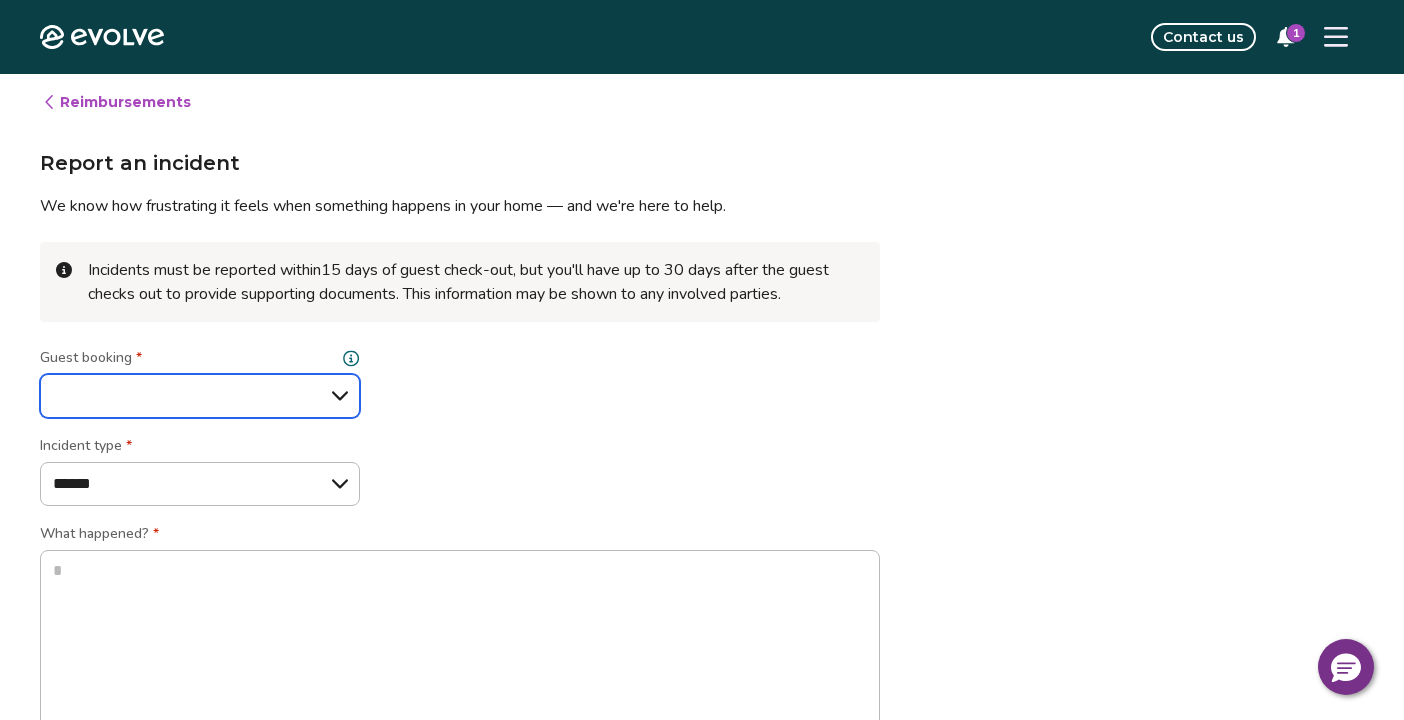 click on "**********" at bounding box center (200, 396) 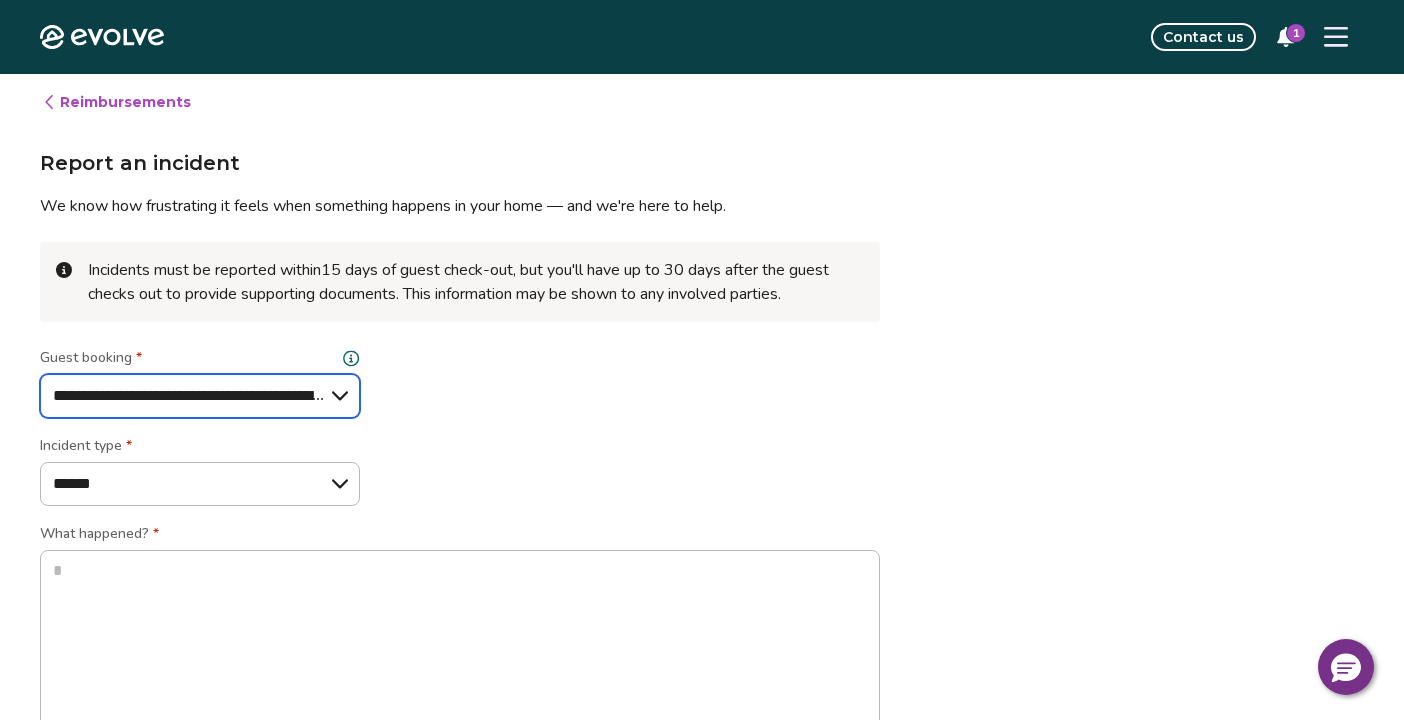 type on "*" 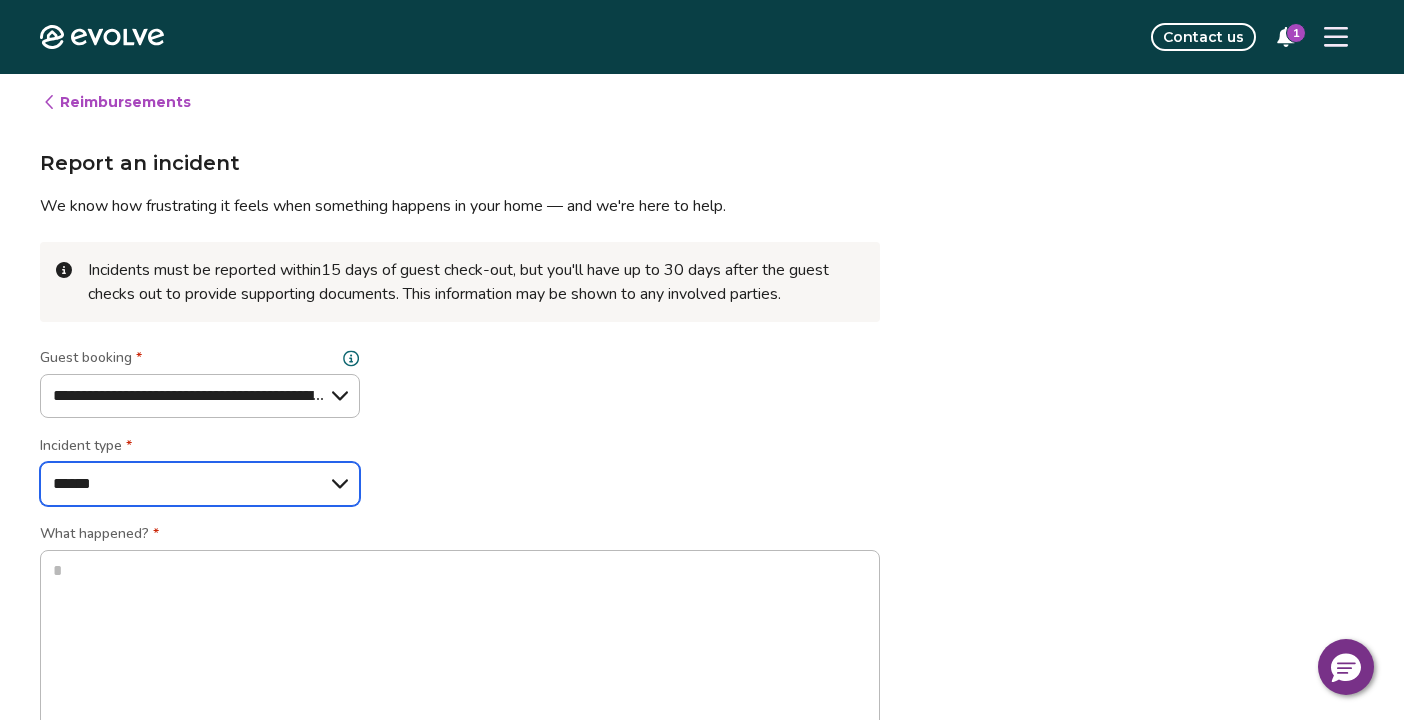 click on "**********" at bounding box center (200, 484) 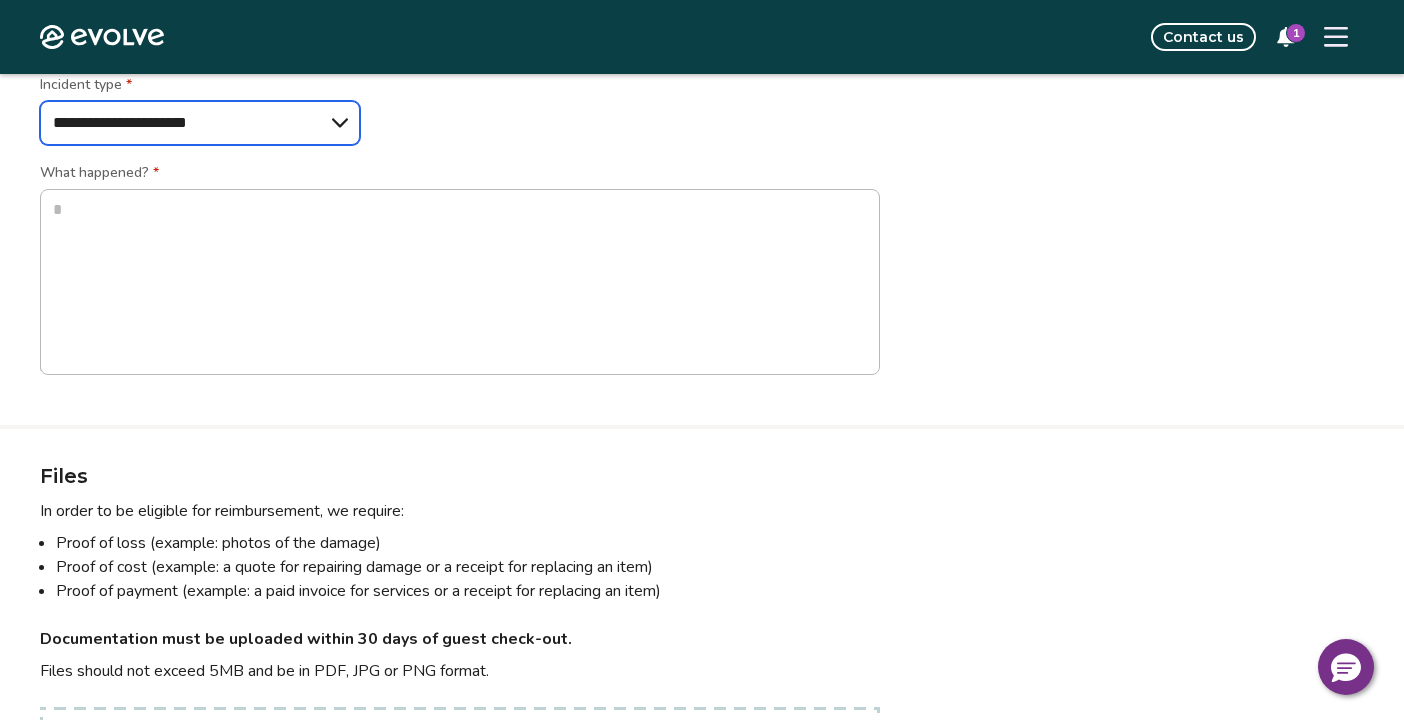 scroll, scrollTop: 361, scrollLeft: 0, axis: vertical 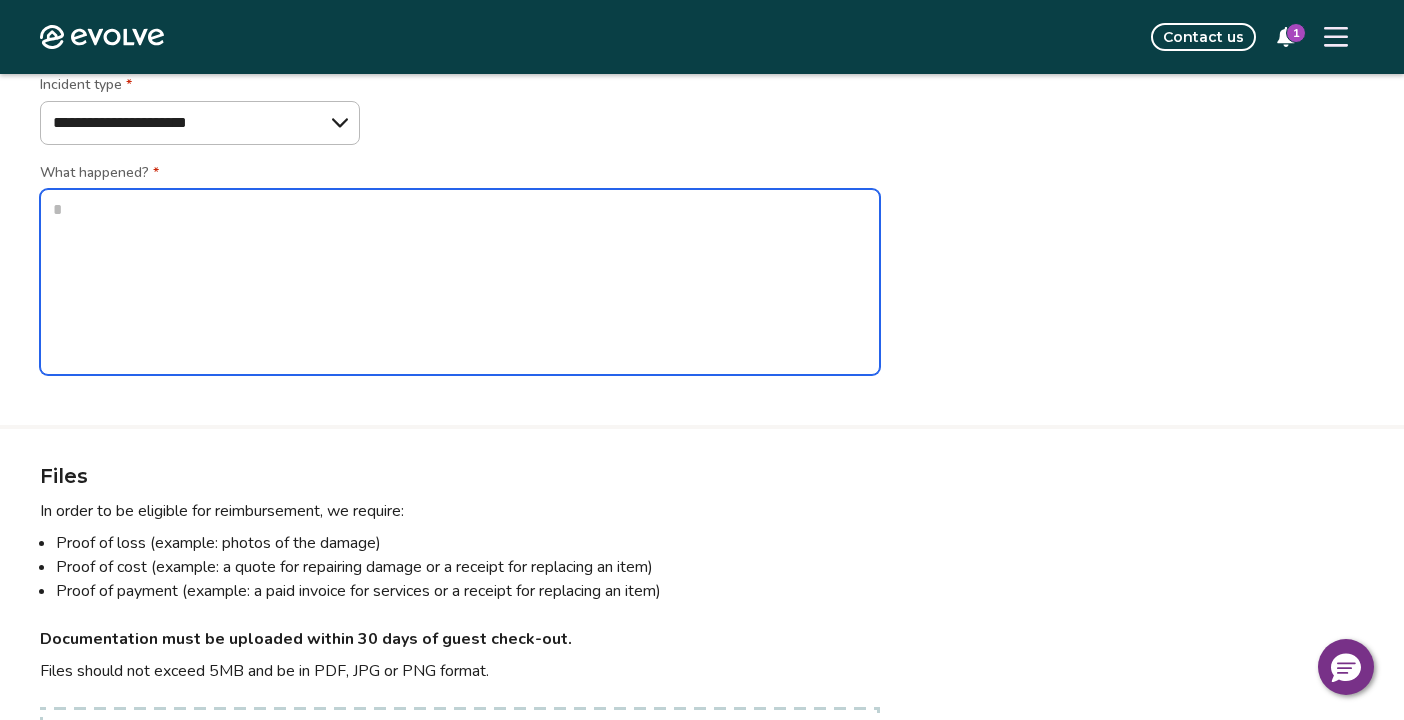 click at bounding box center [460, 282] 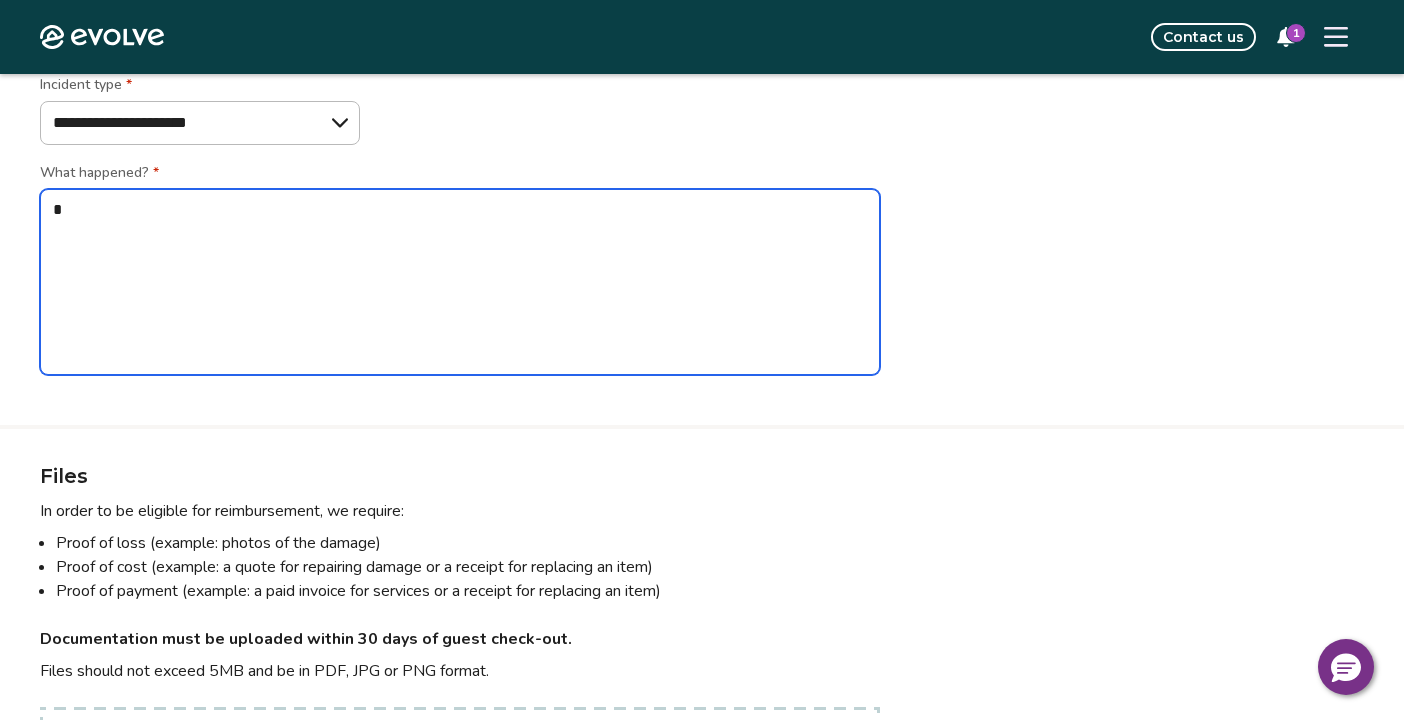 type on "*" 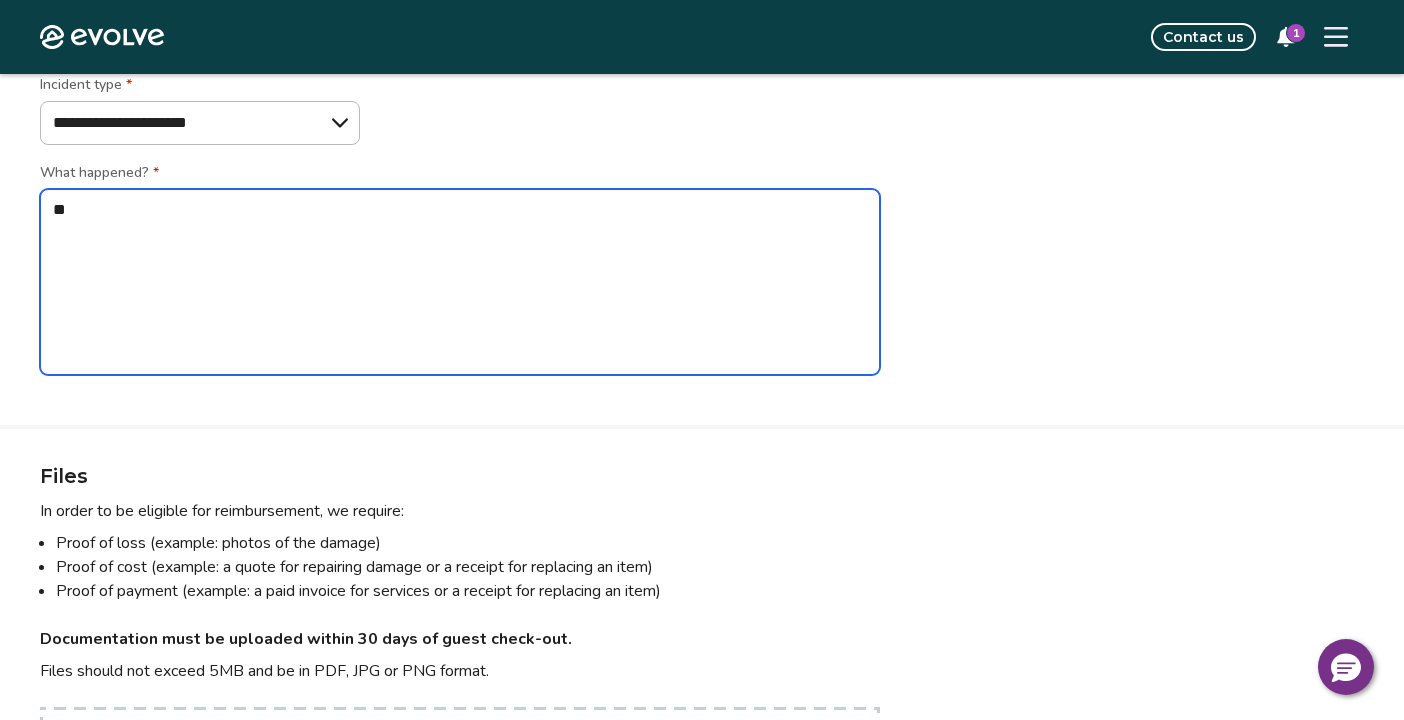type on "*" 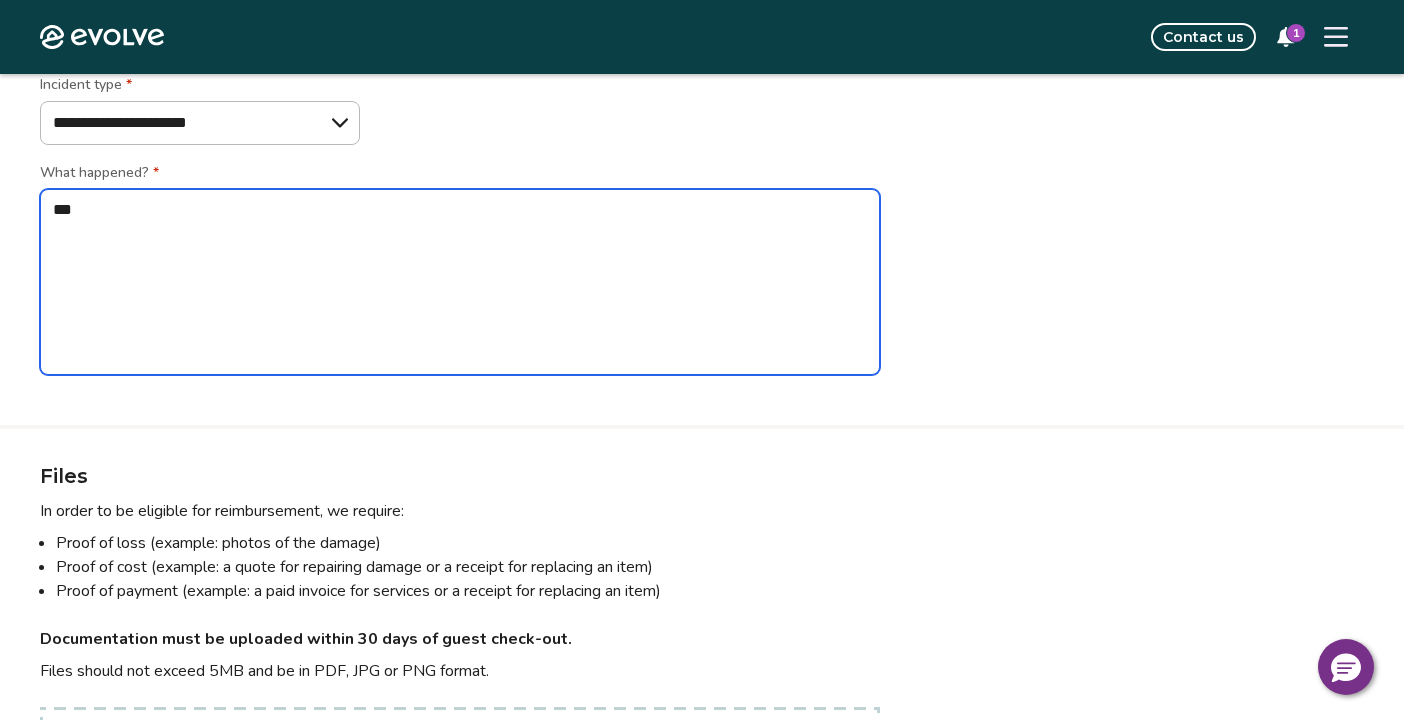 type on "*" 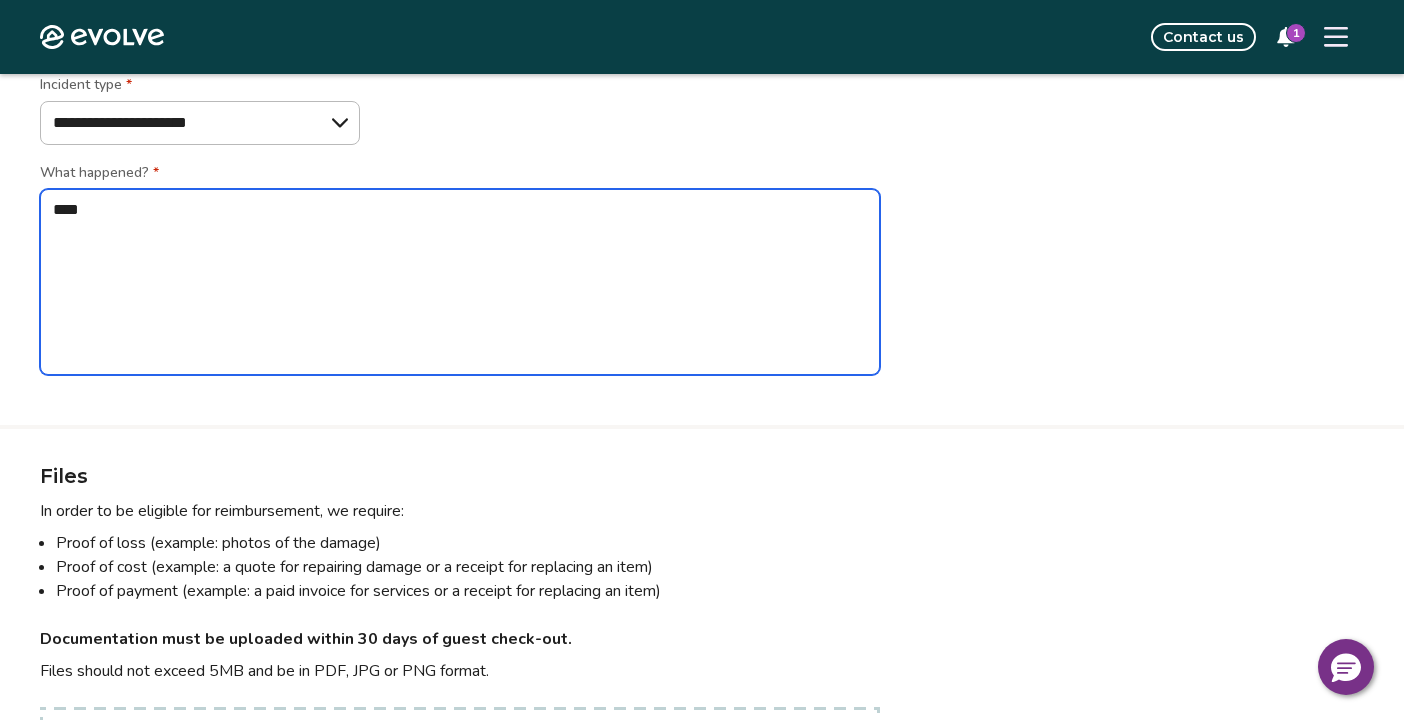 type on "*" 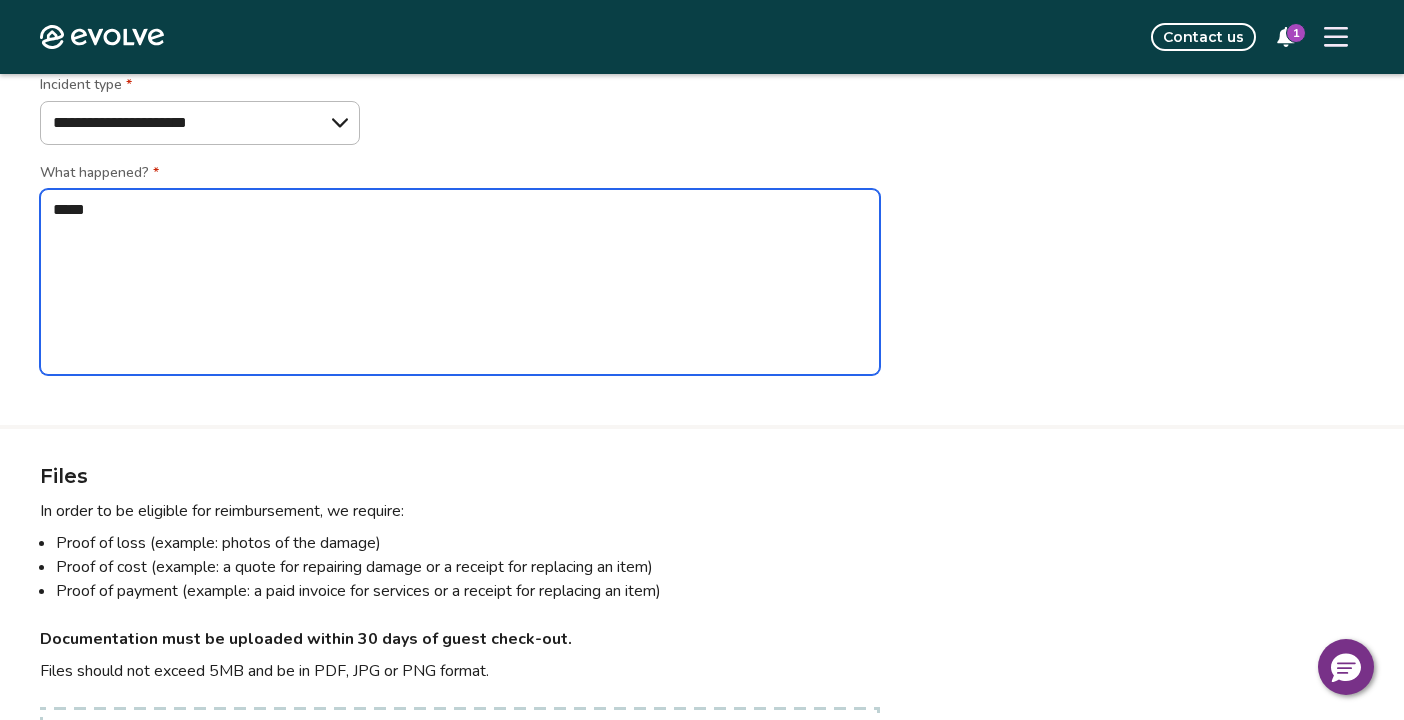 type on "*" 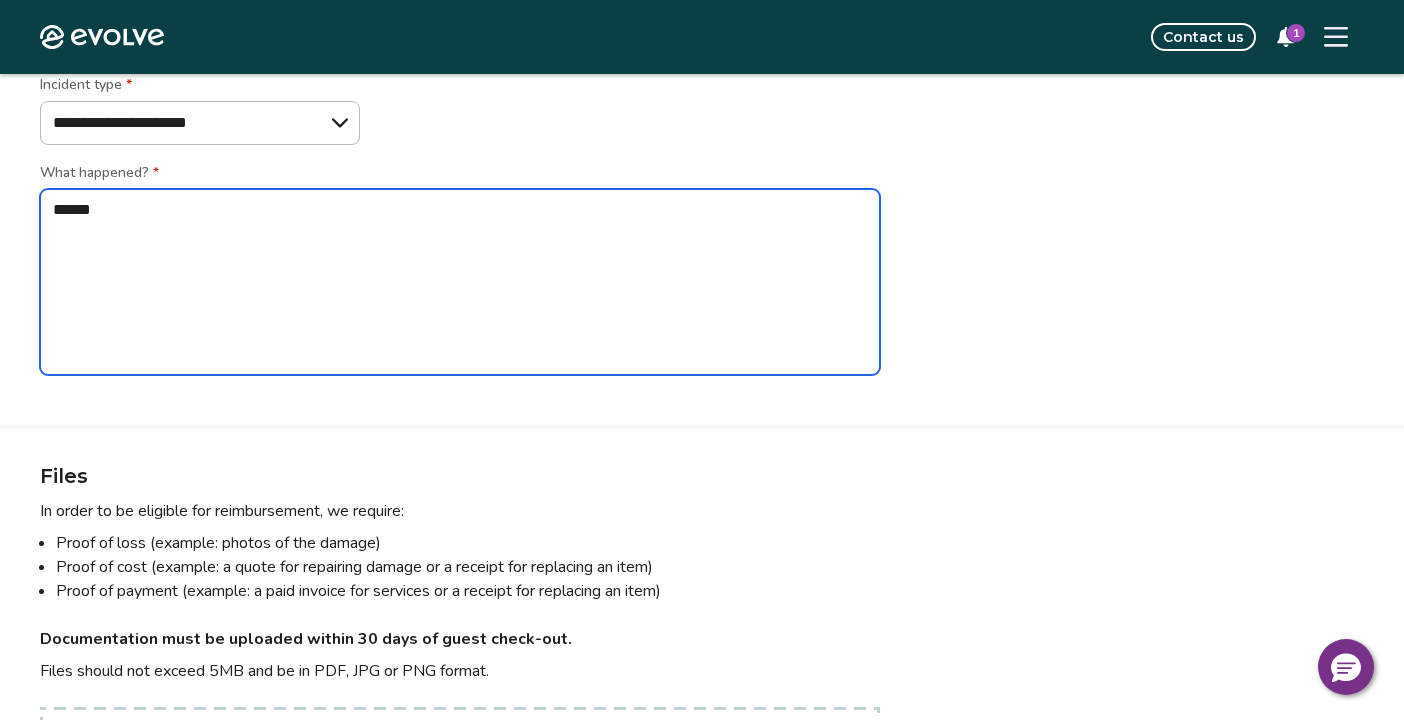 type on "*" 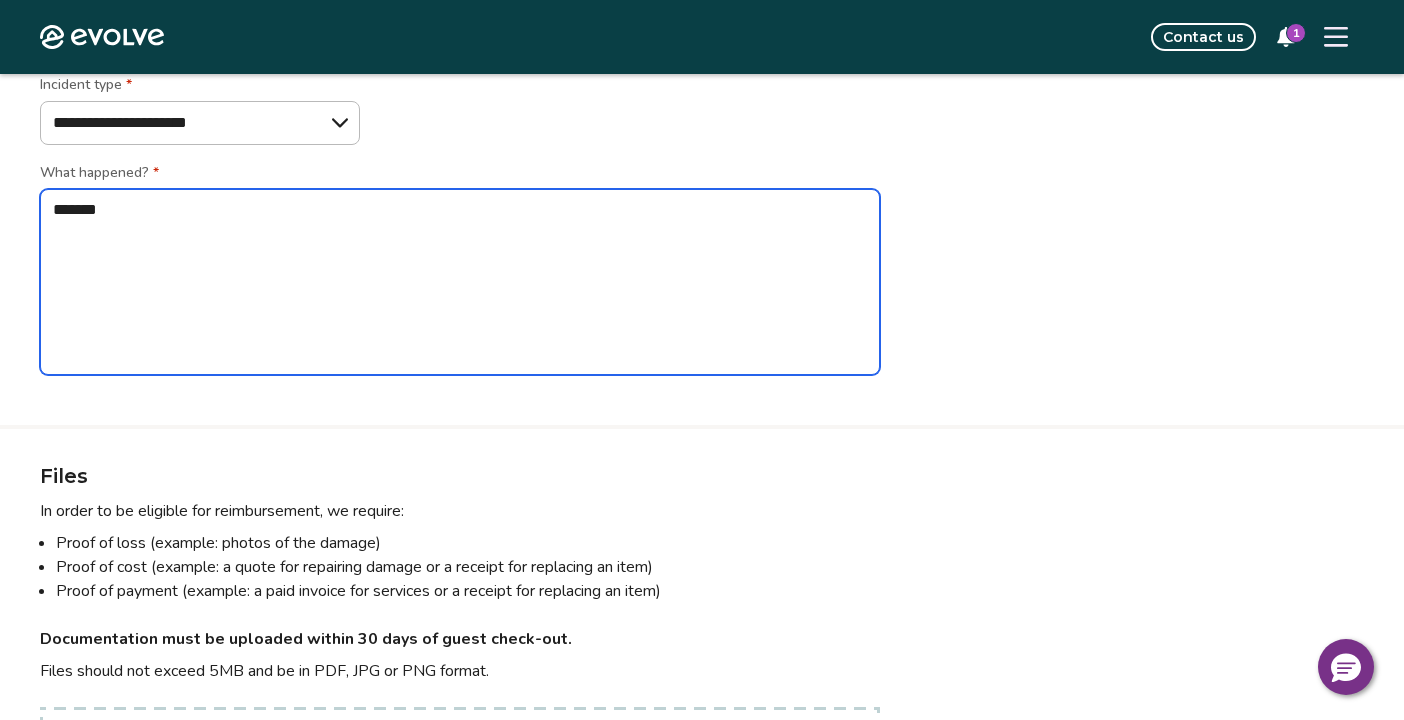 type on "*" 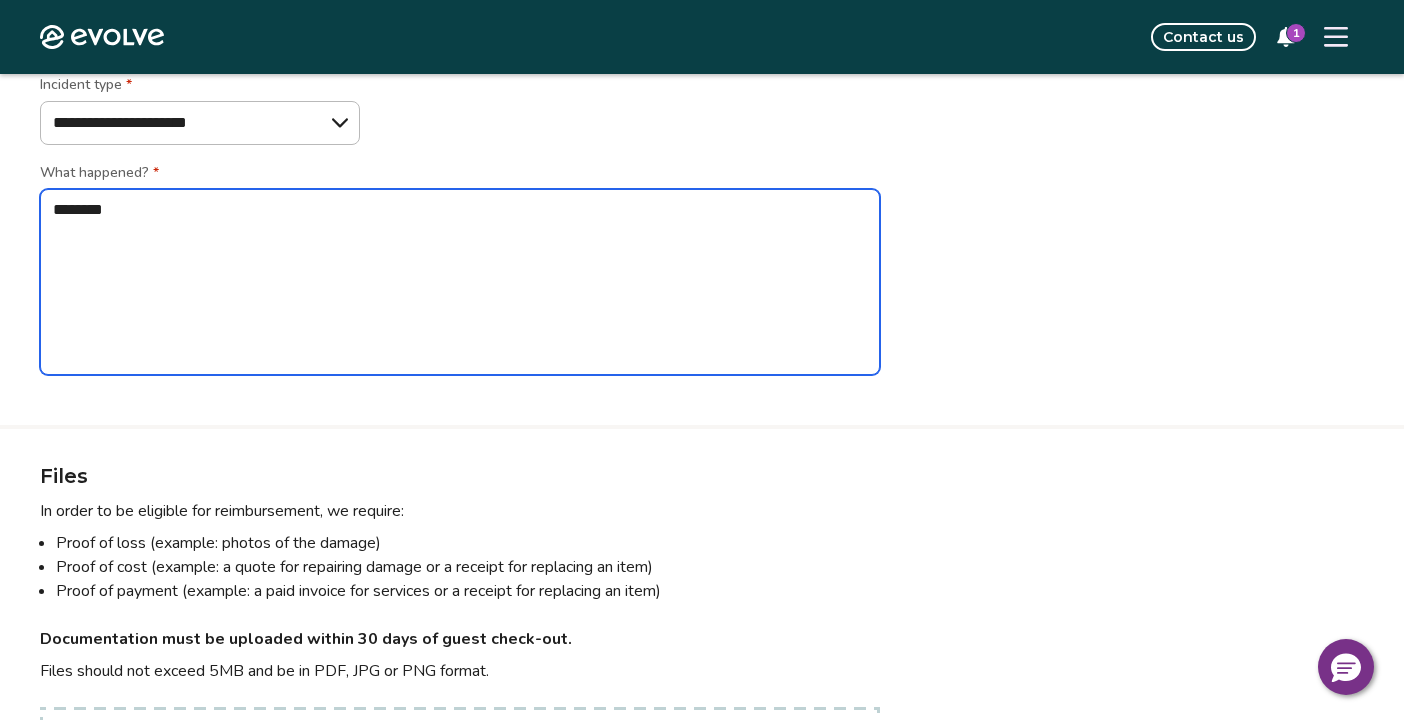 type on "*" 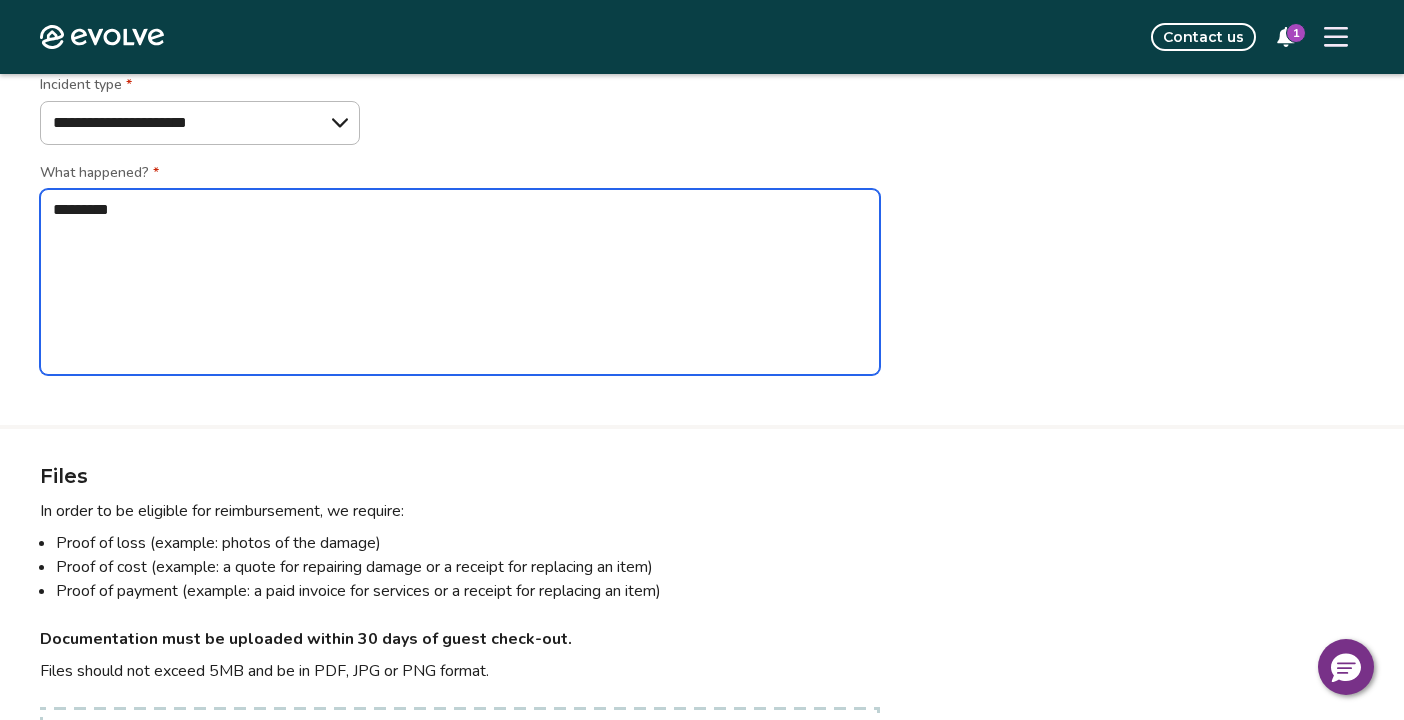 type on "*" 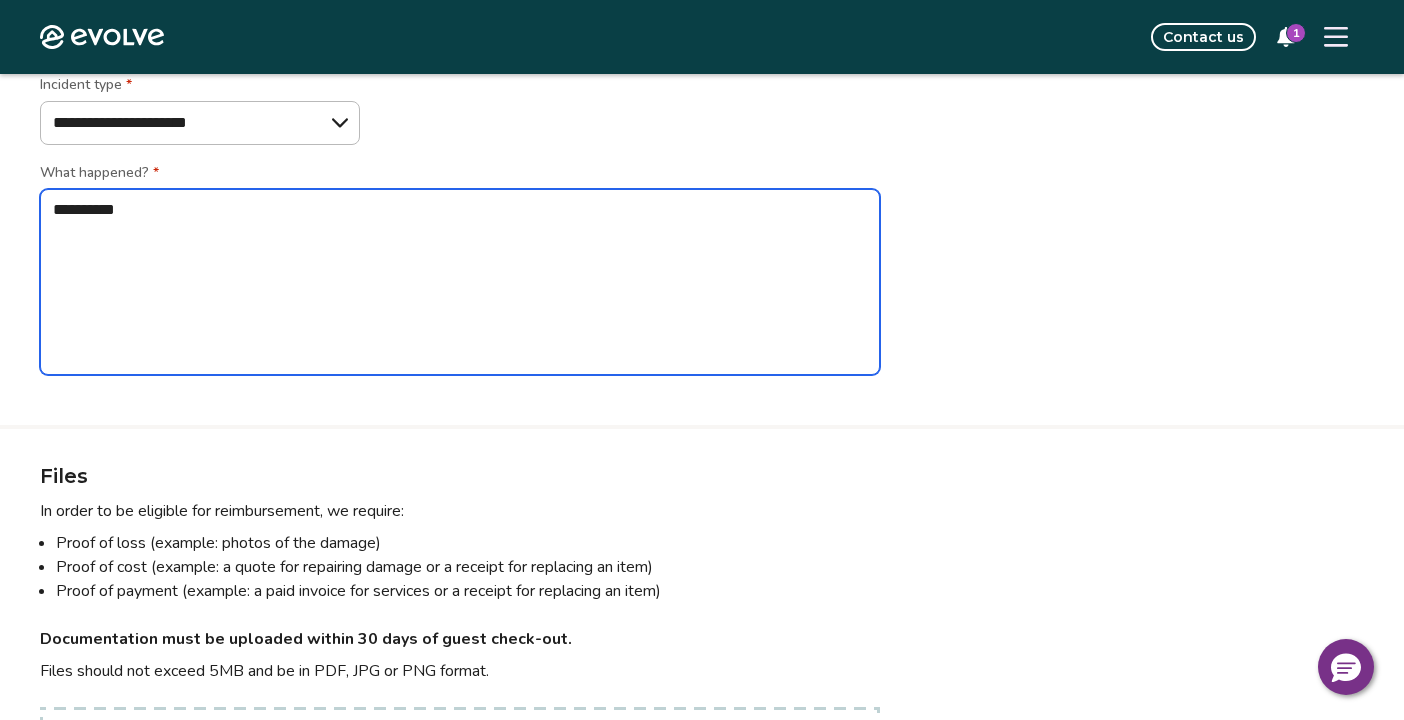 type on "*" 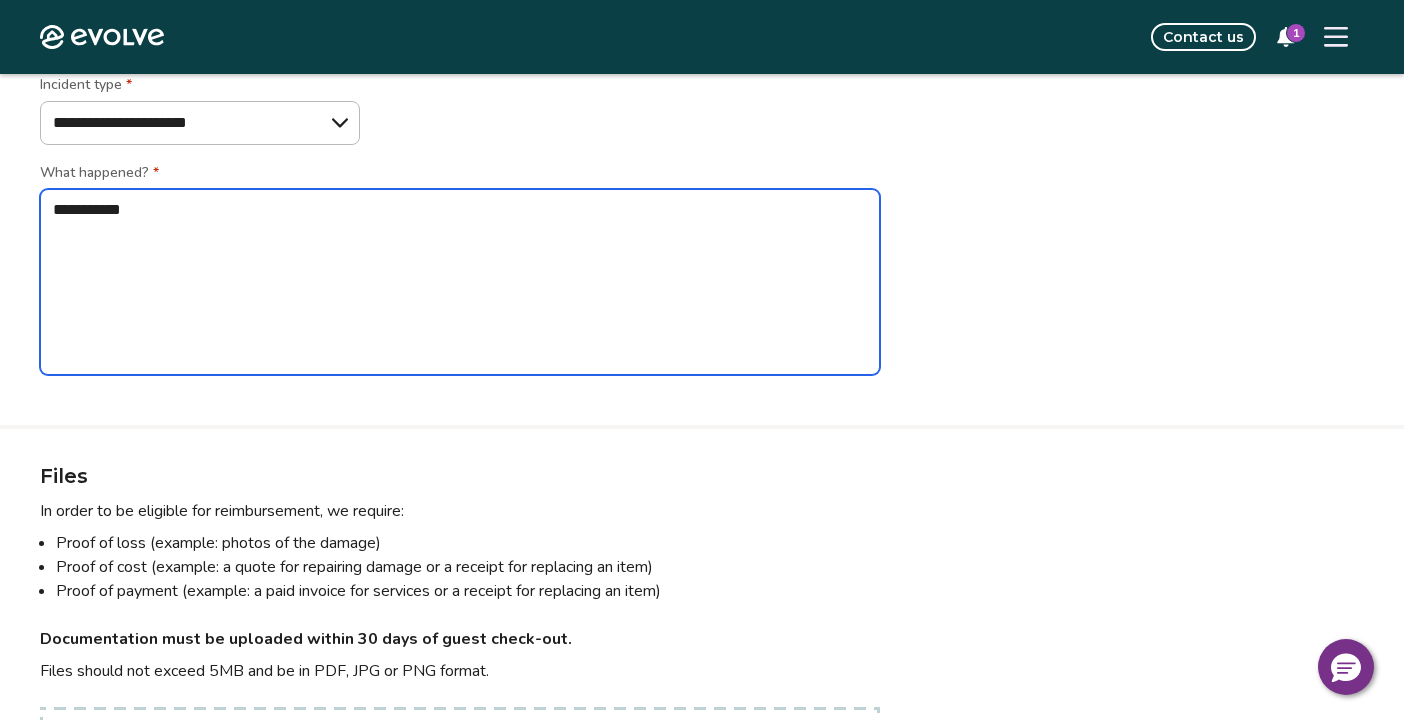 type on "*" 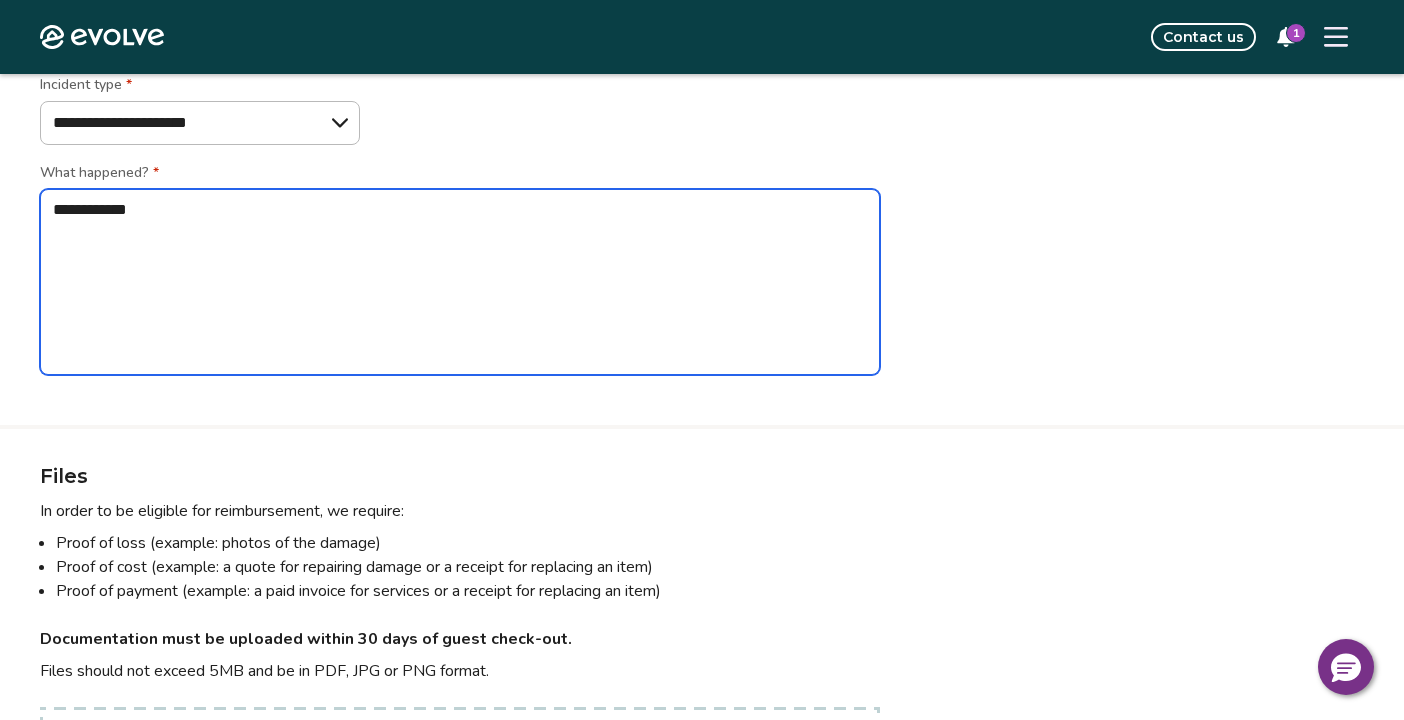 type on "*" 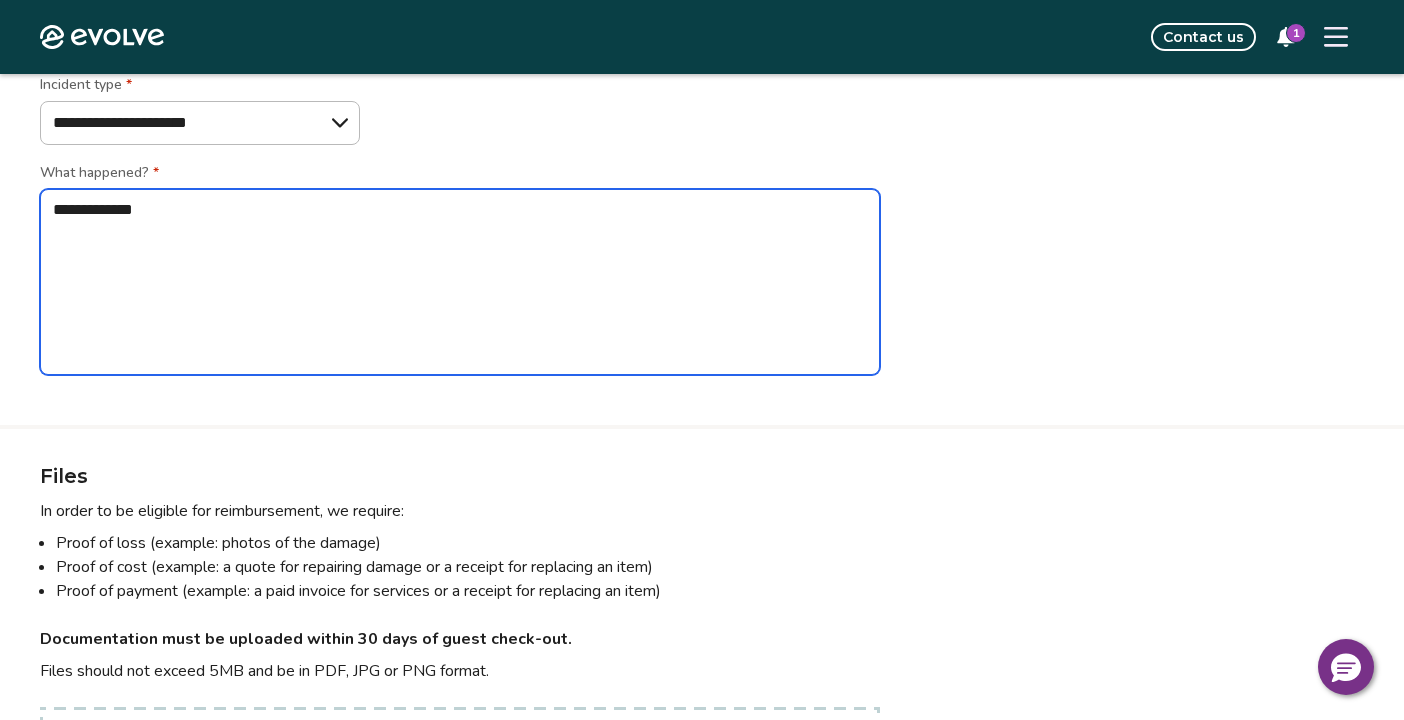 type on "*" 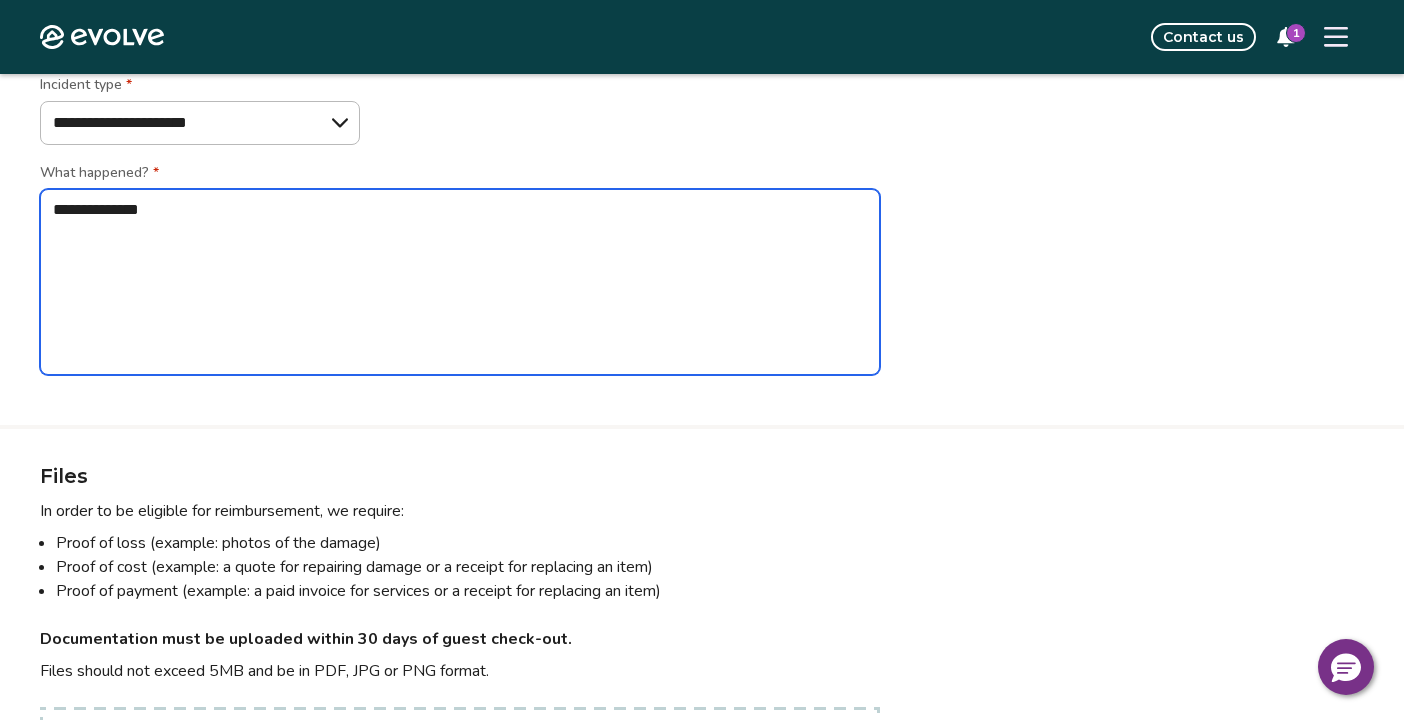 type on "*" 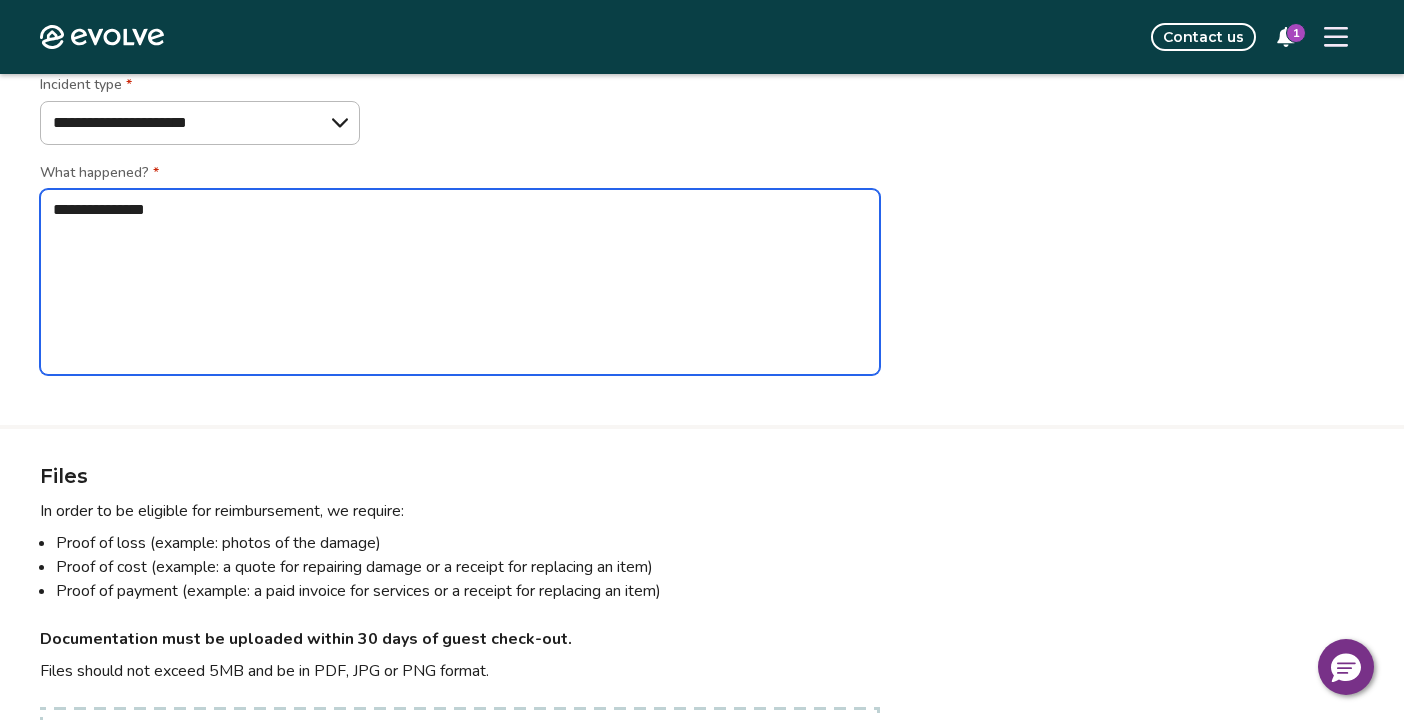type on "*" 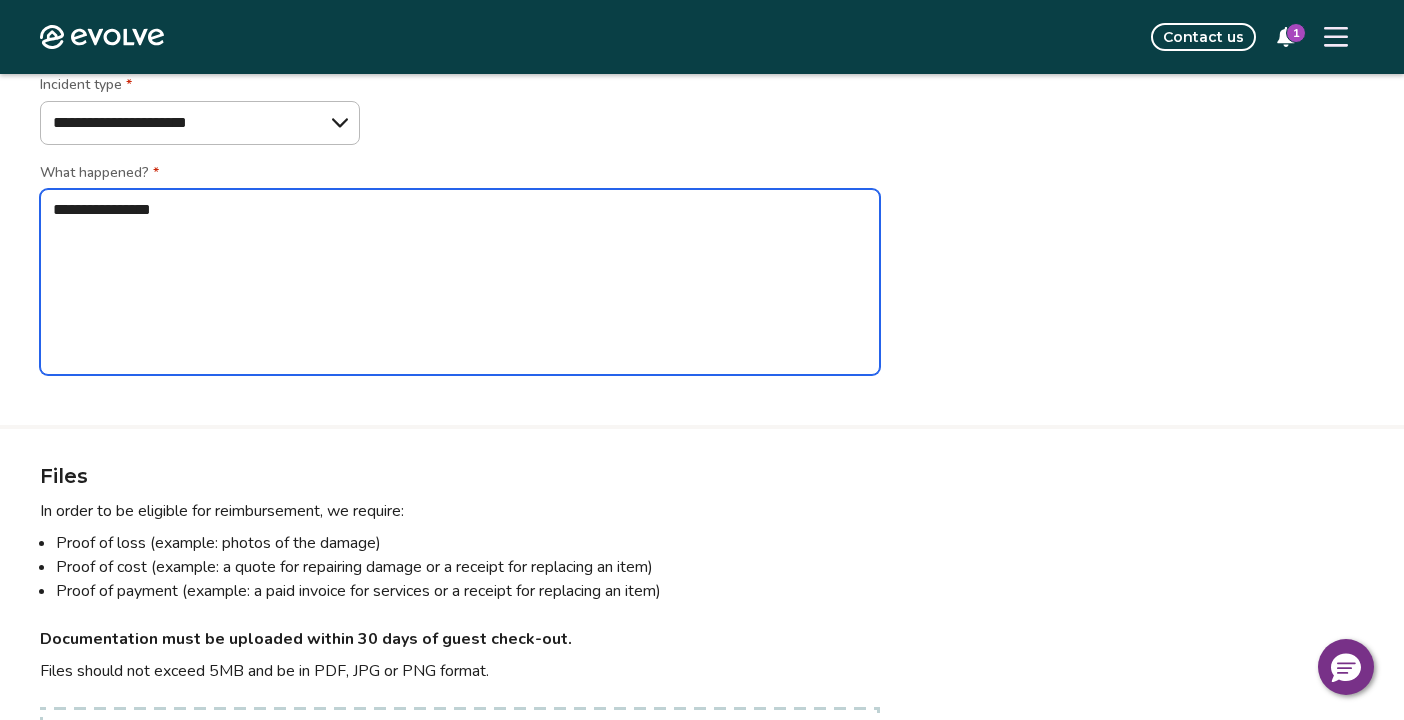 type on "*" 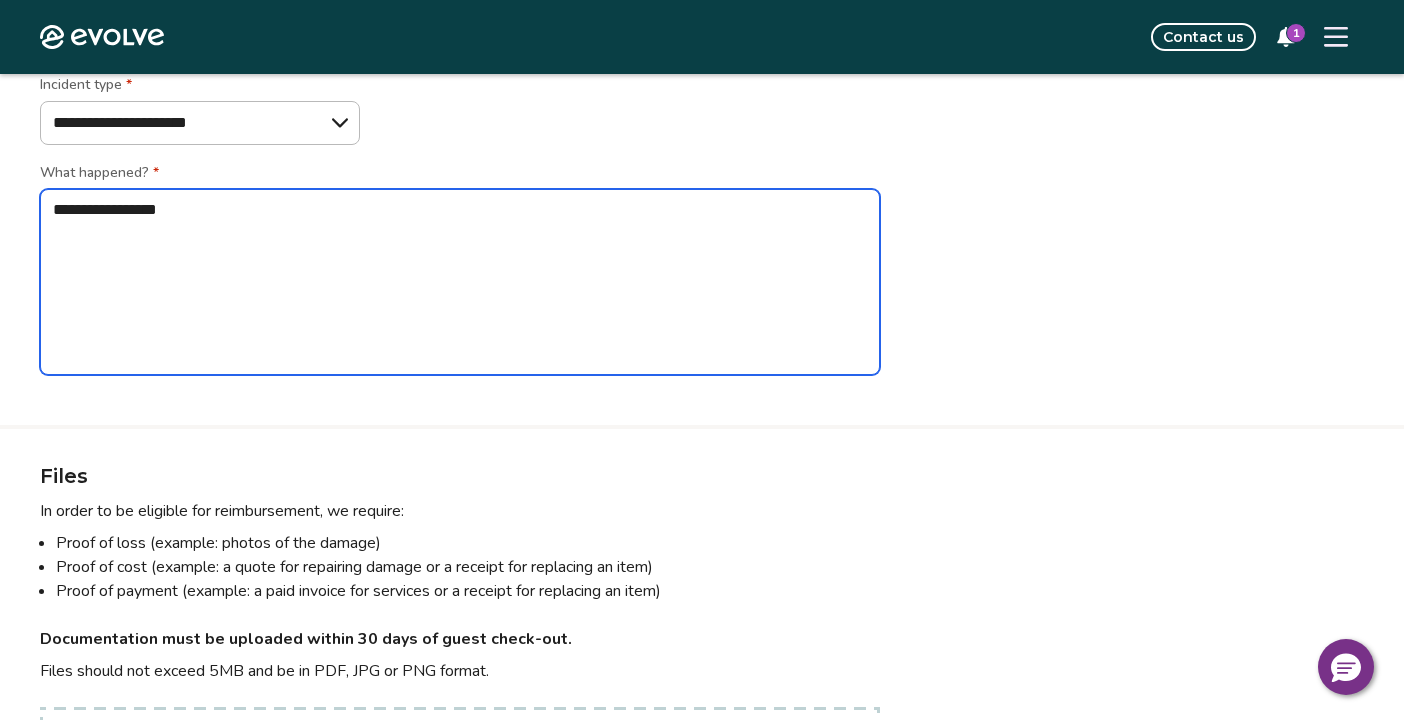 type on "*" 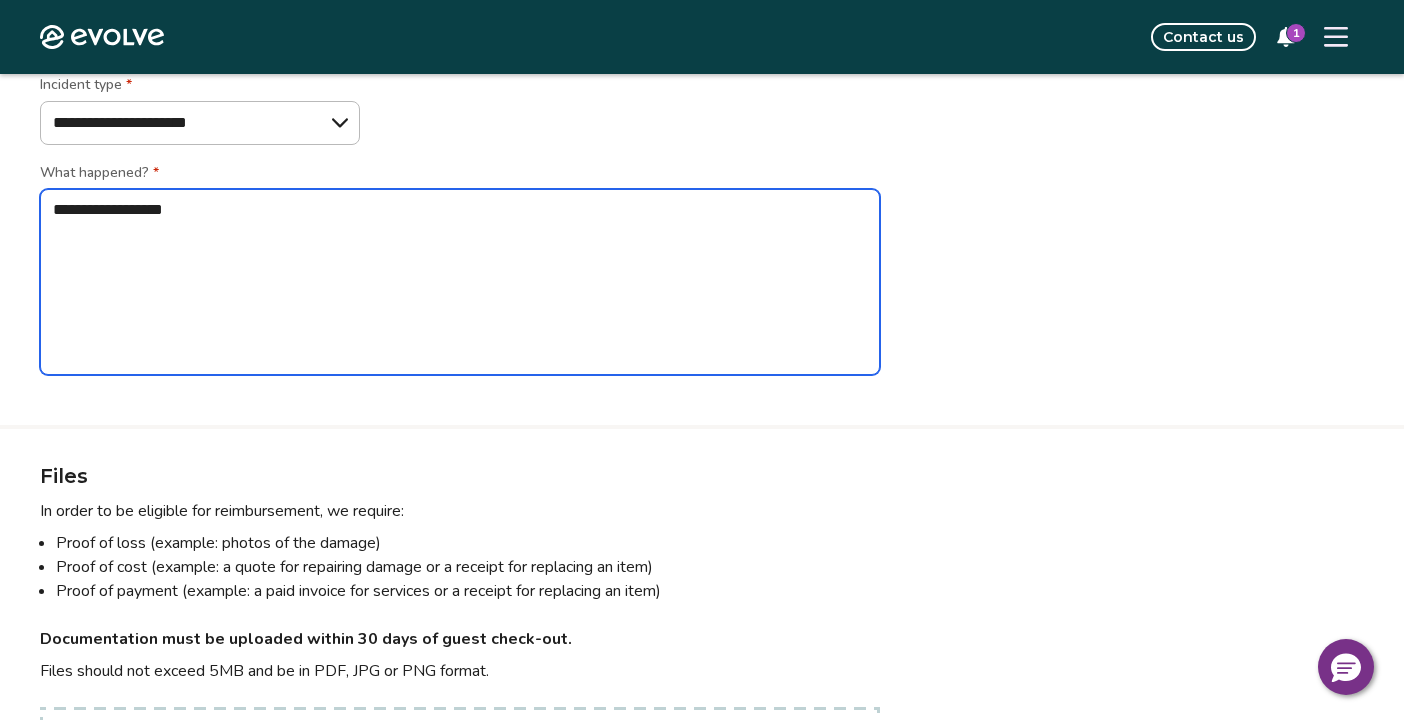 type on "*" 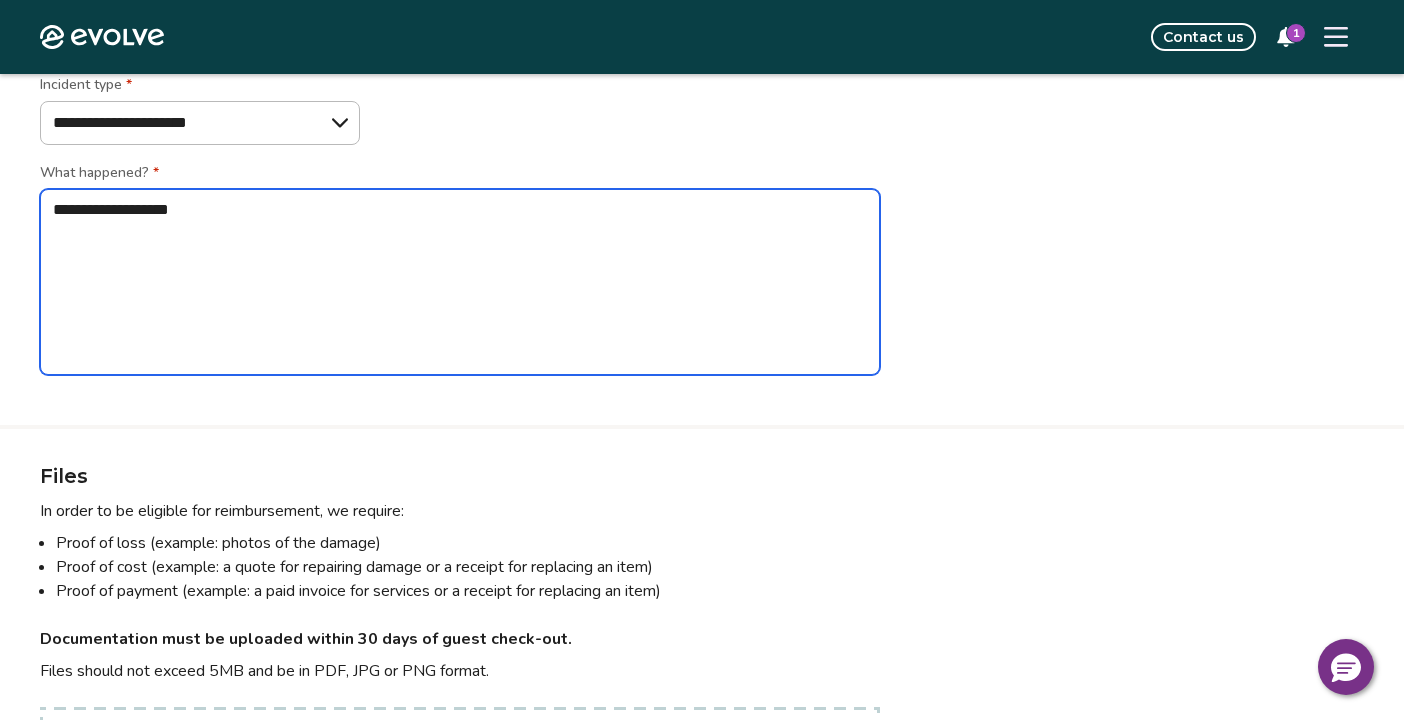 type on "*" 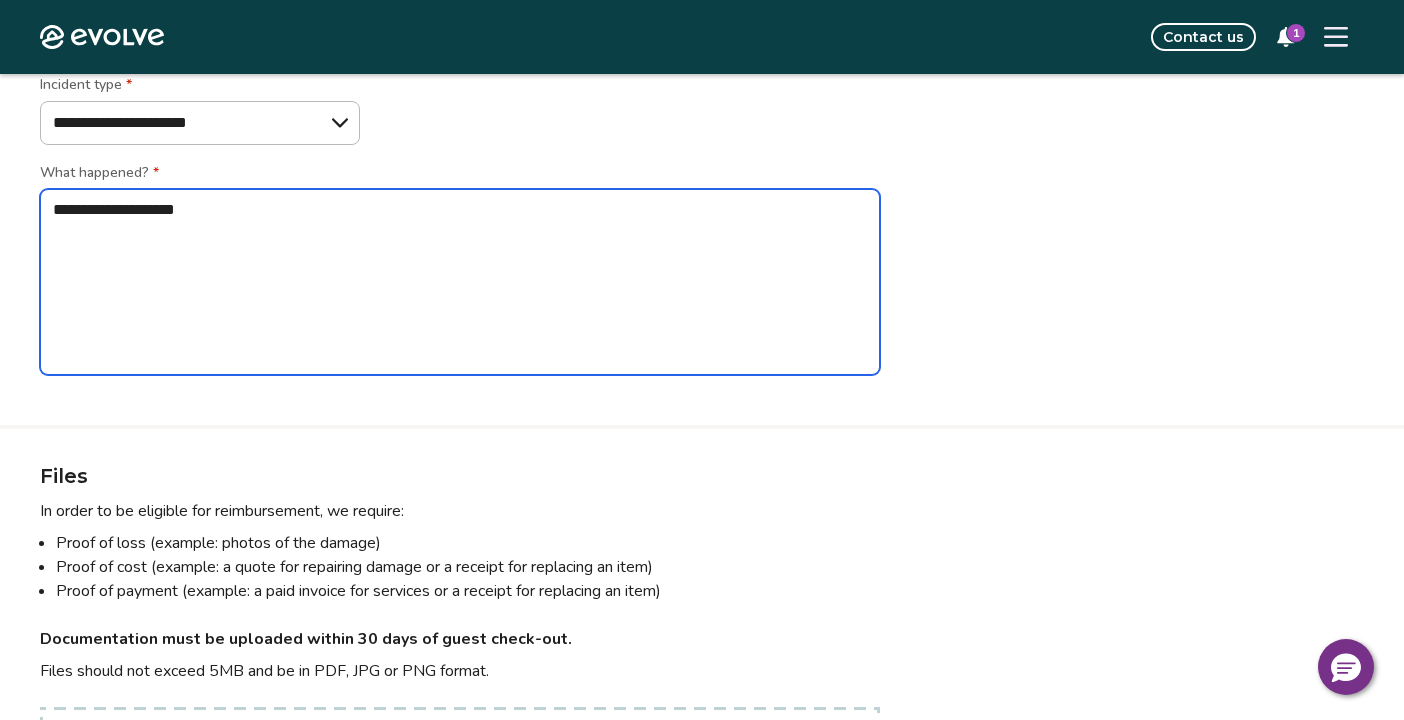 type on "*" 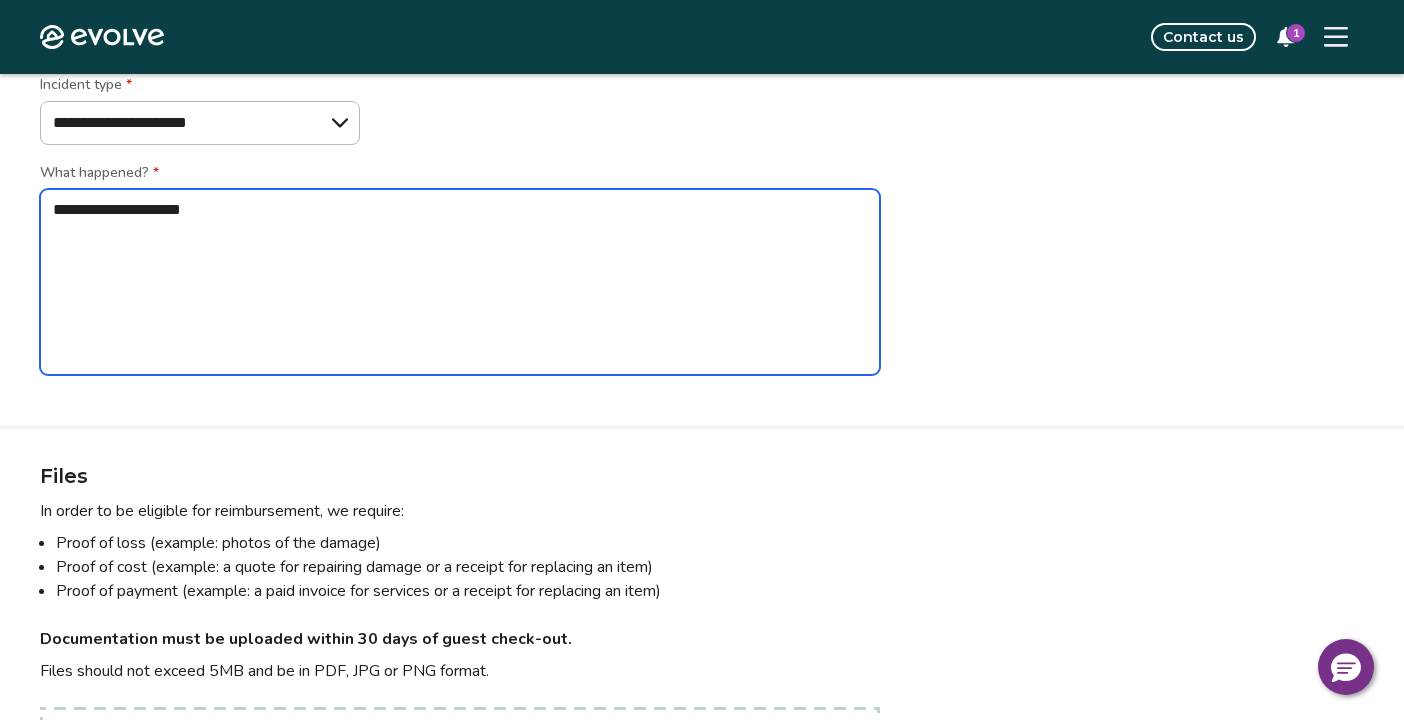 type on "*" 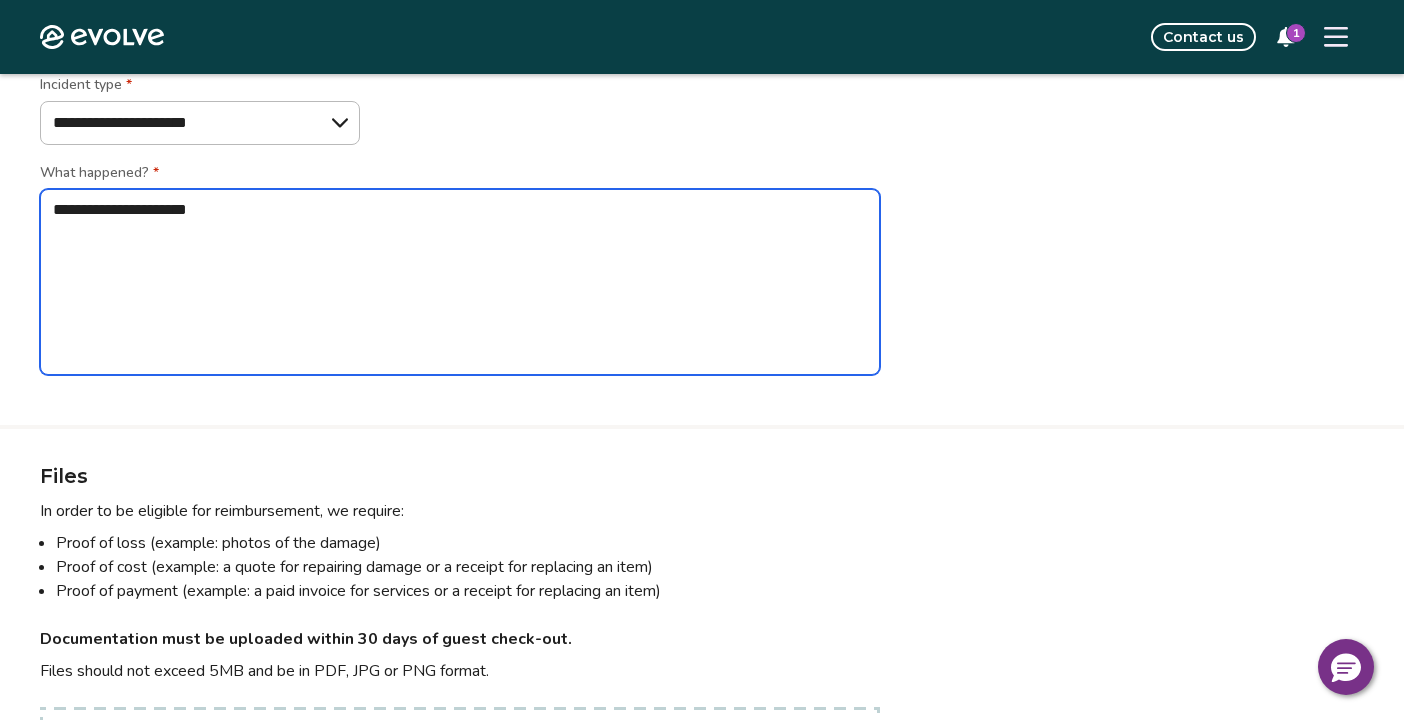 type on "*" 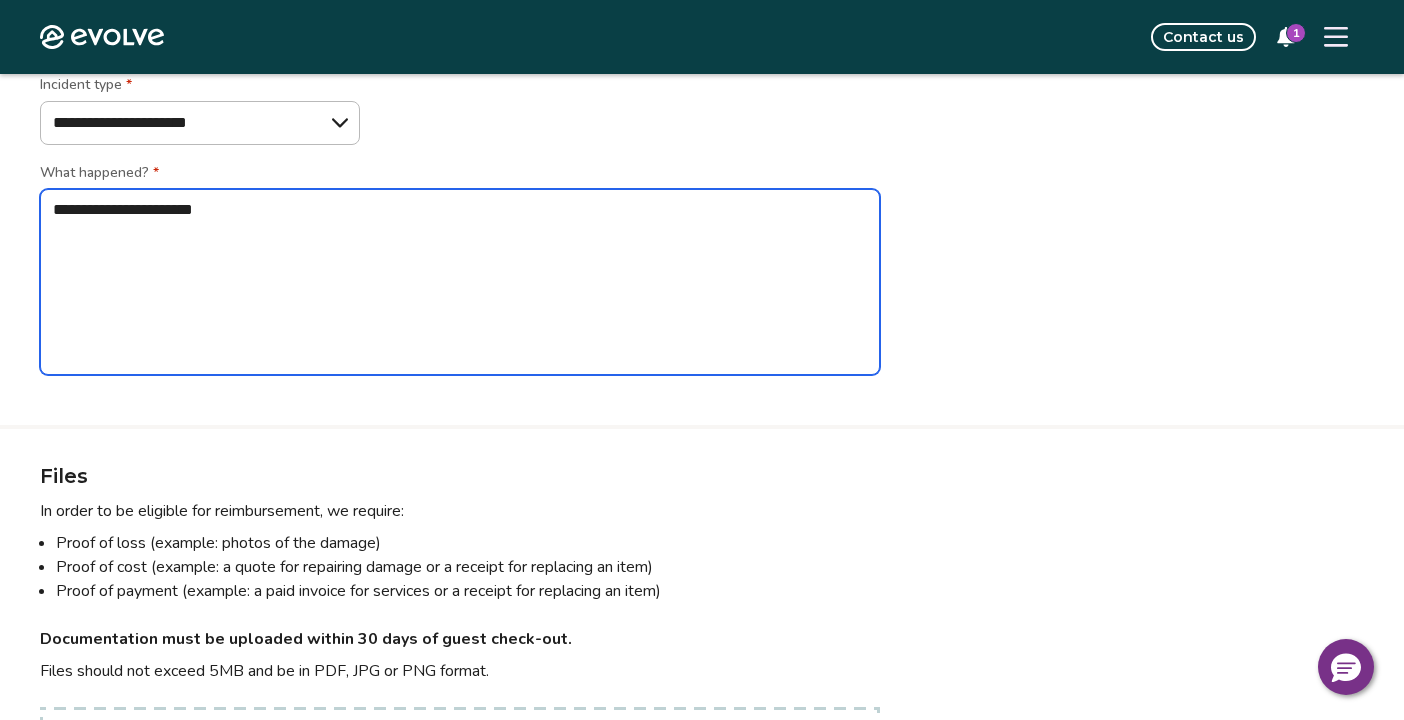 type on "*" 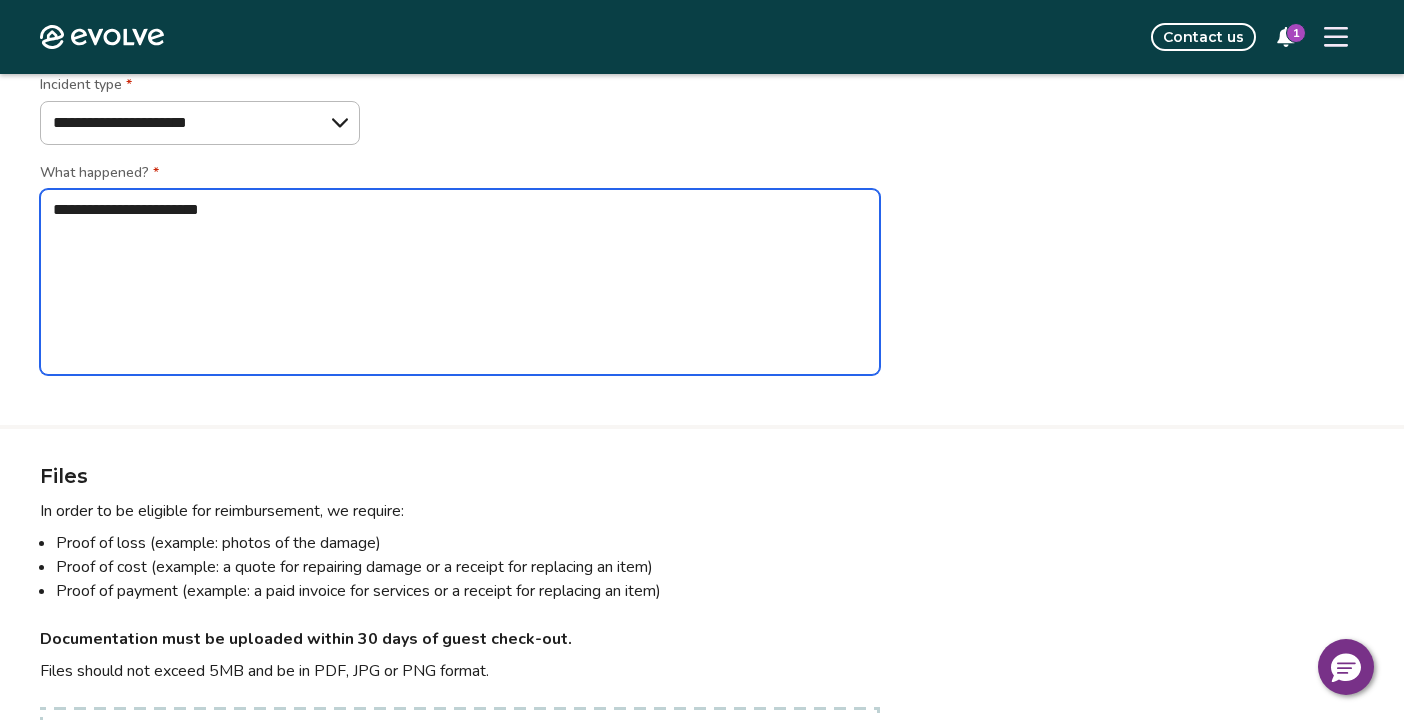 type on "*" 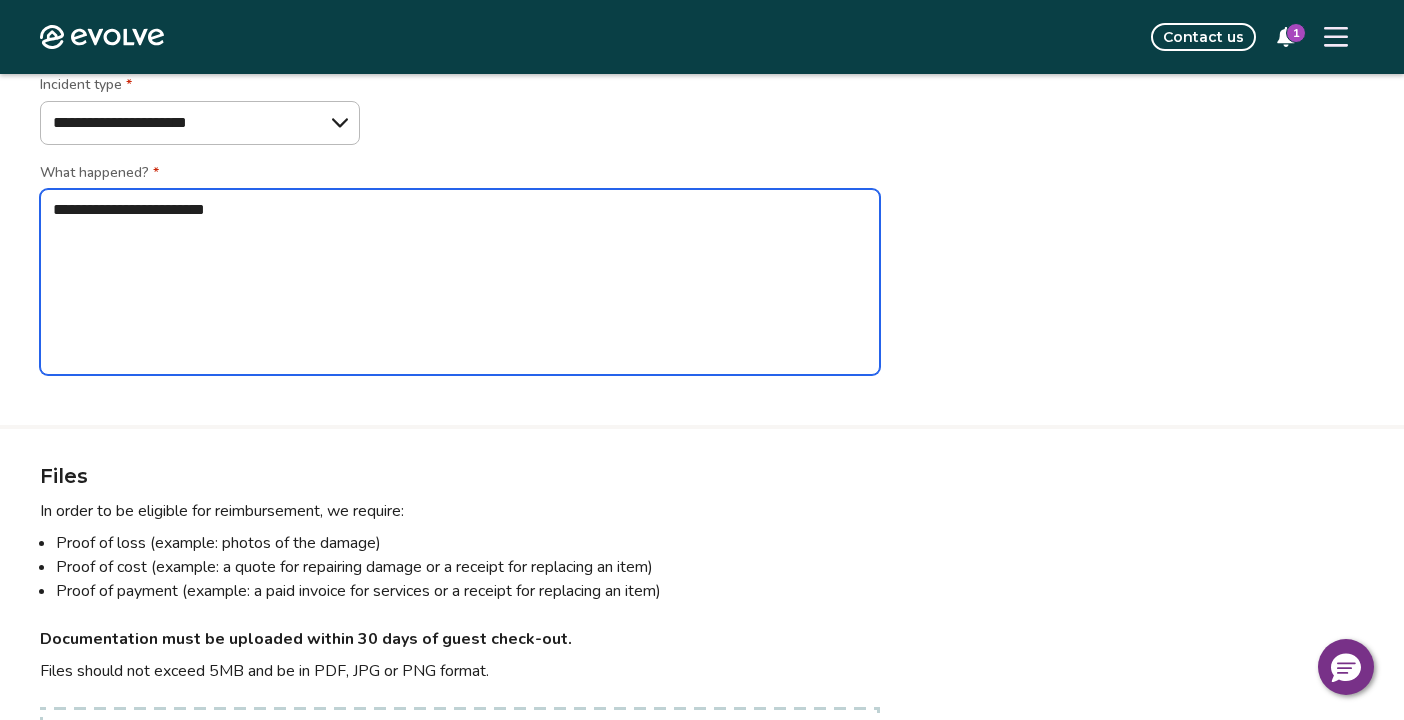 paste on "**********" 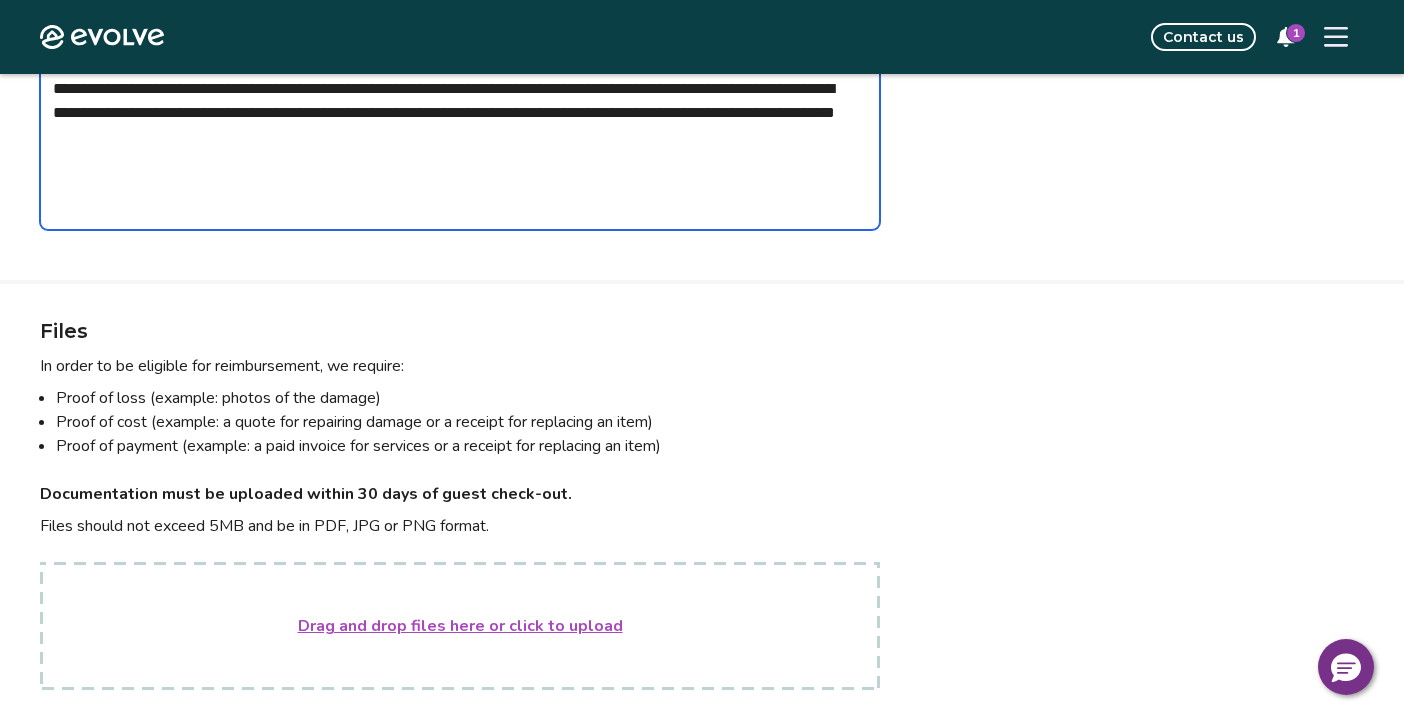 scroll, scrollTop: 507, scrollLeft: 0, axis: vertical 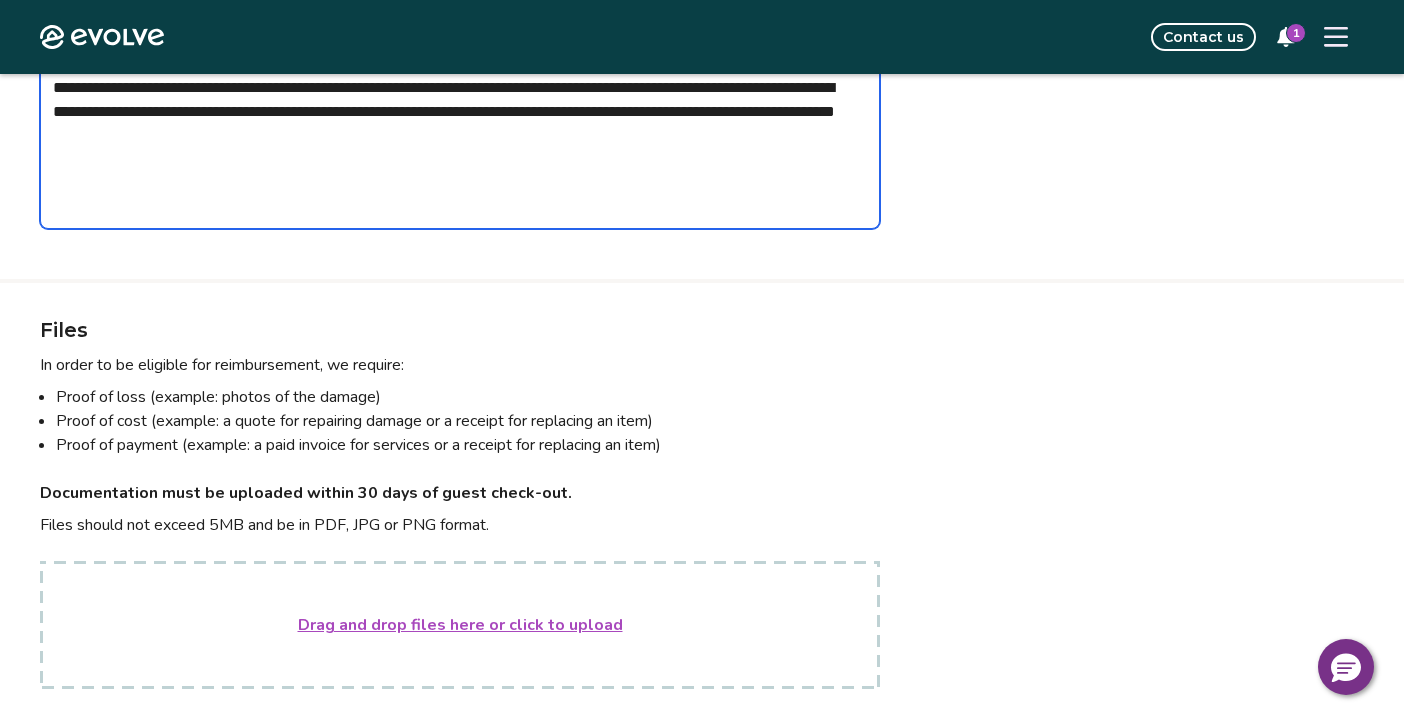 type on "*" 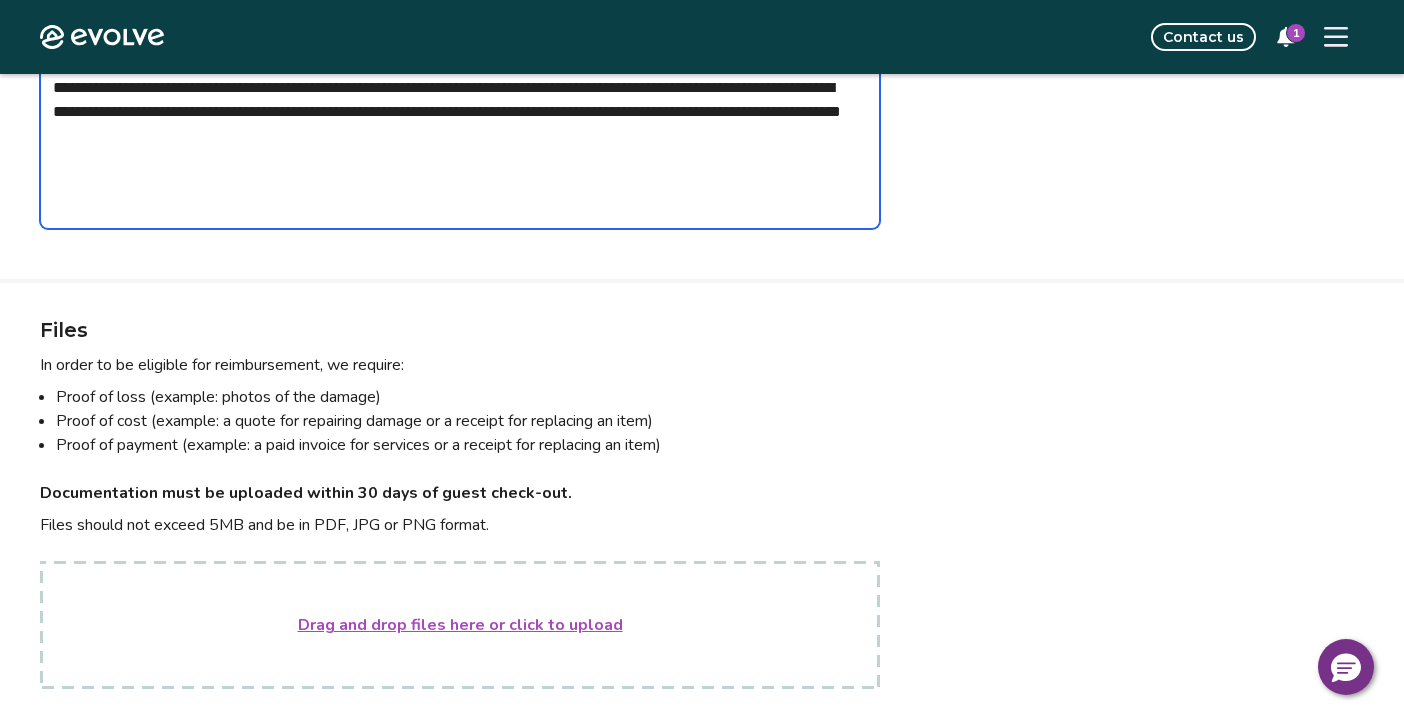 type on "**********" 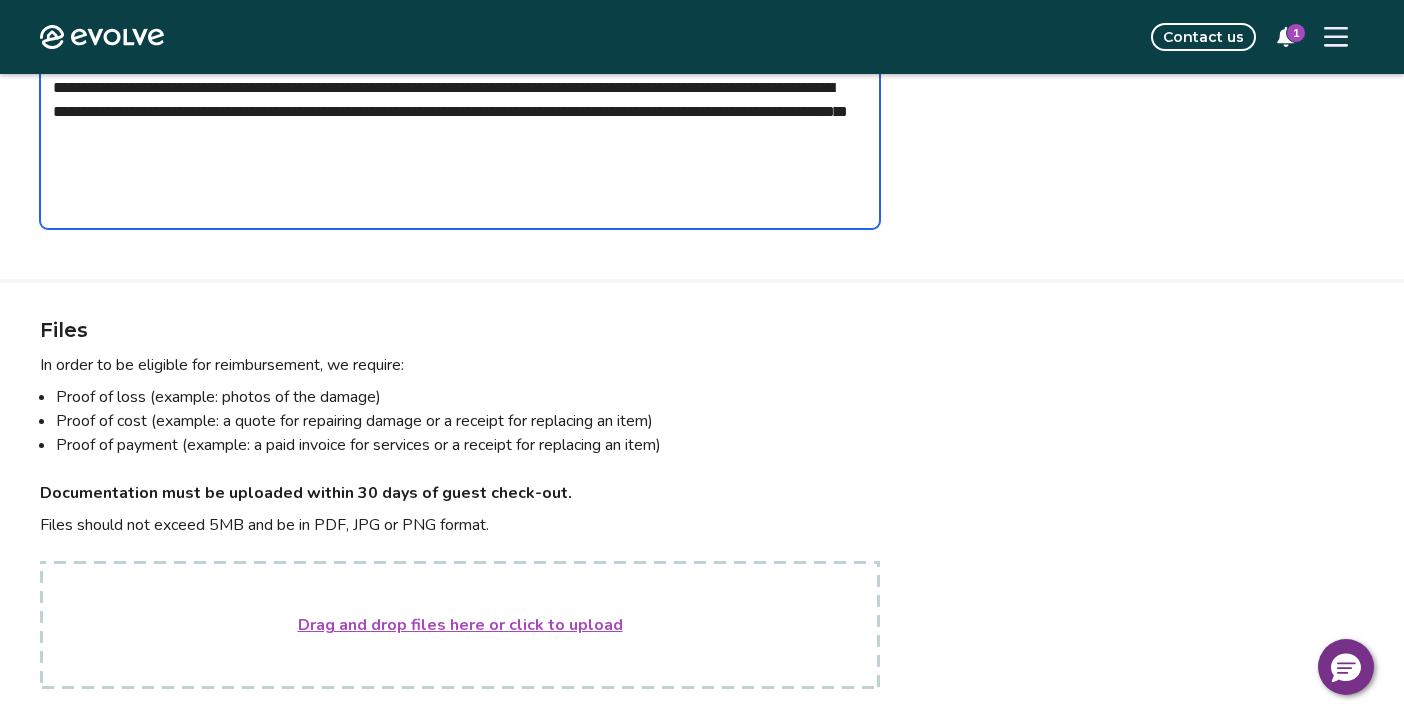 paste on "**********" 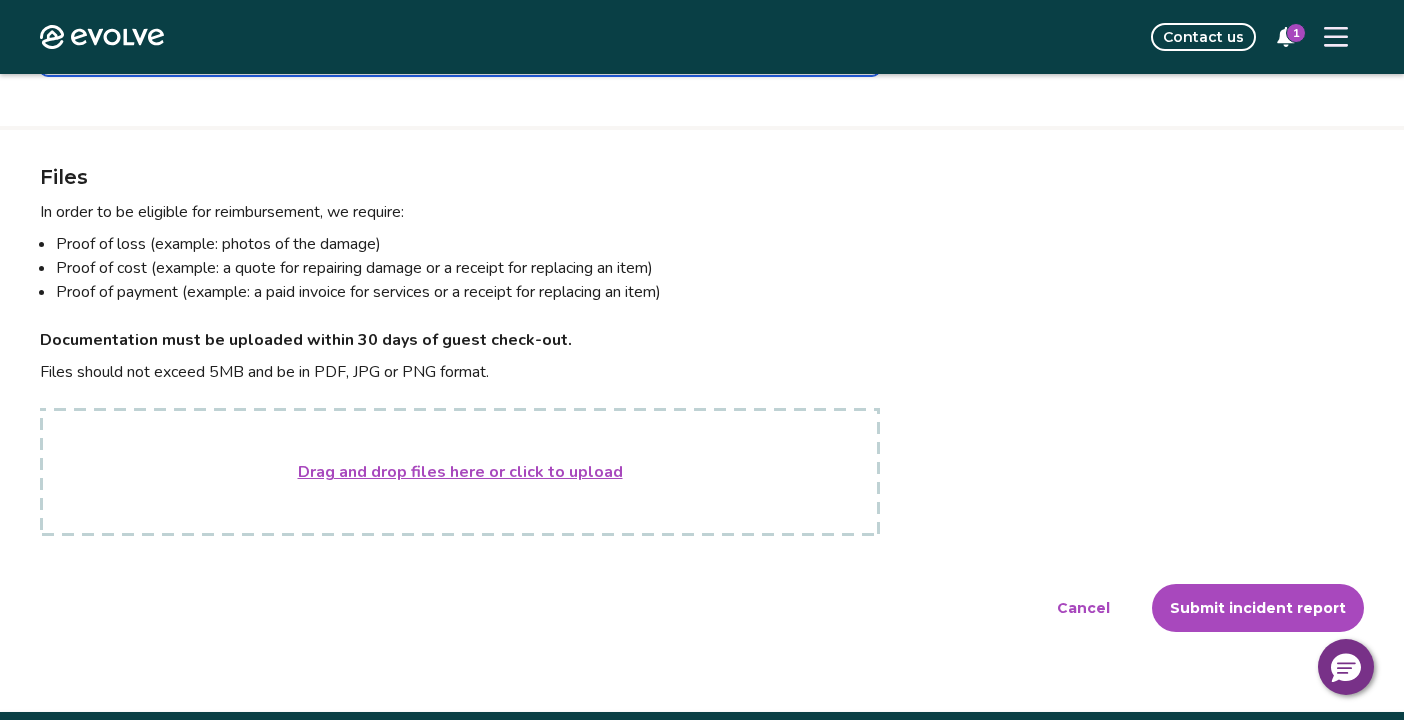 scroll, scrollTop: 560, scrollLeft: 0, axis: vertical 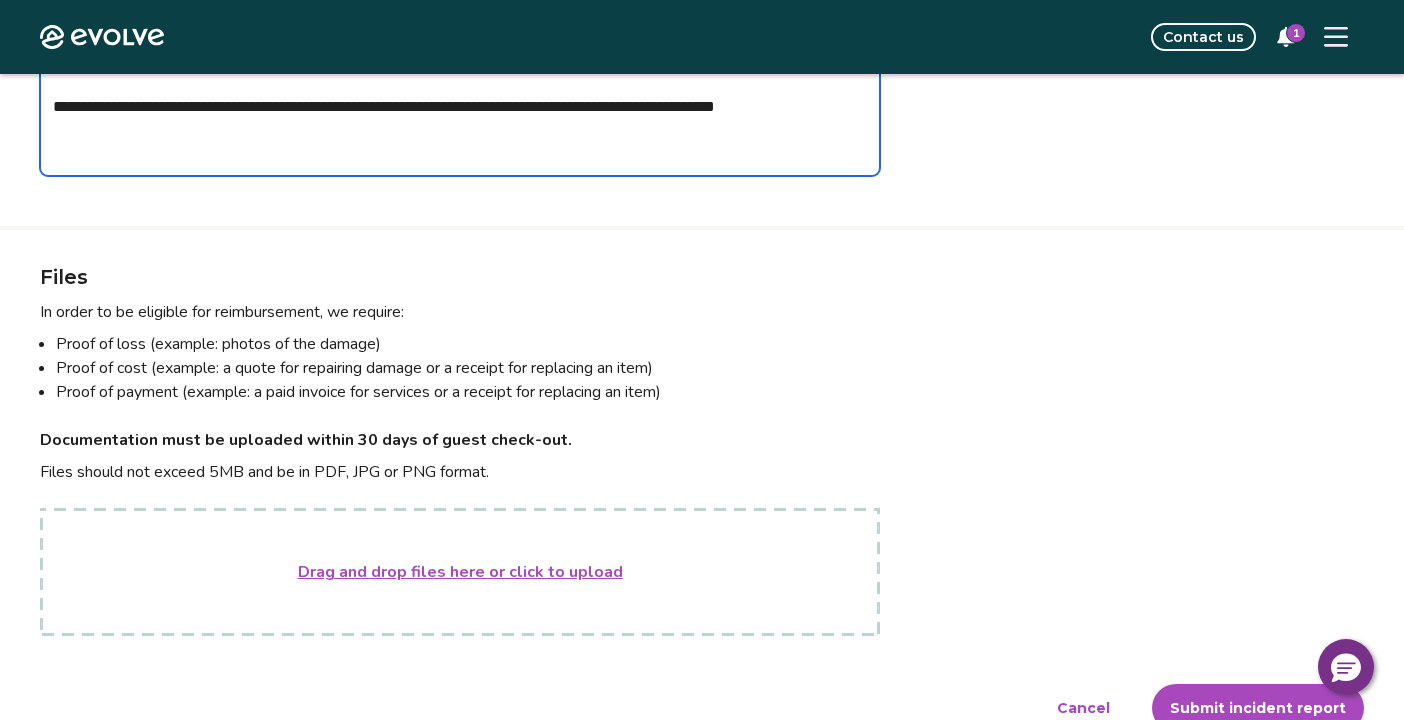 type on "*" 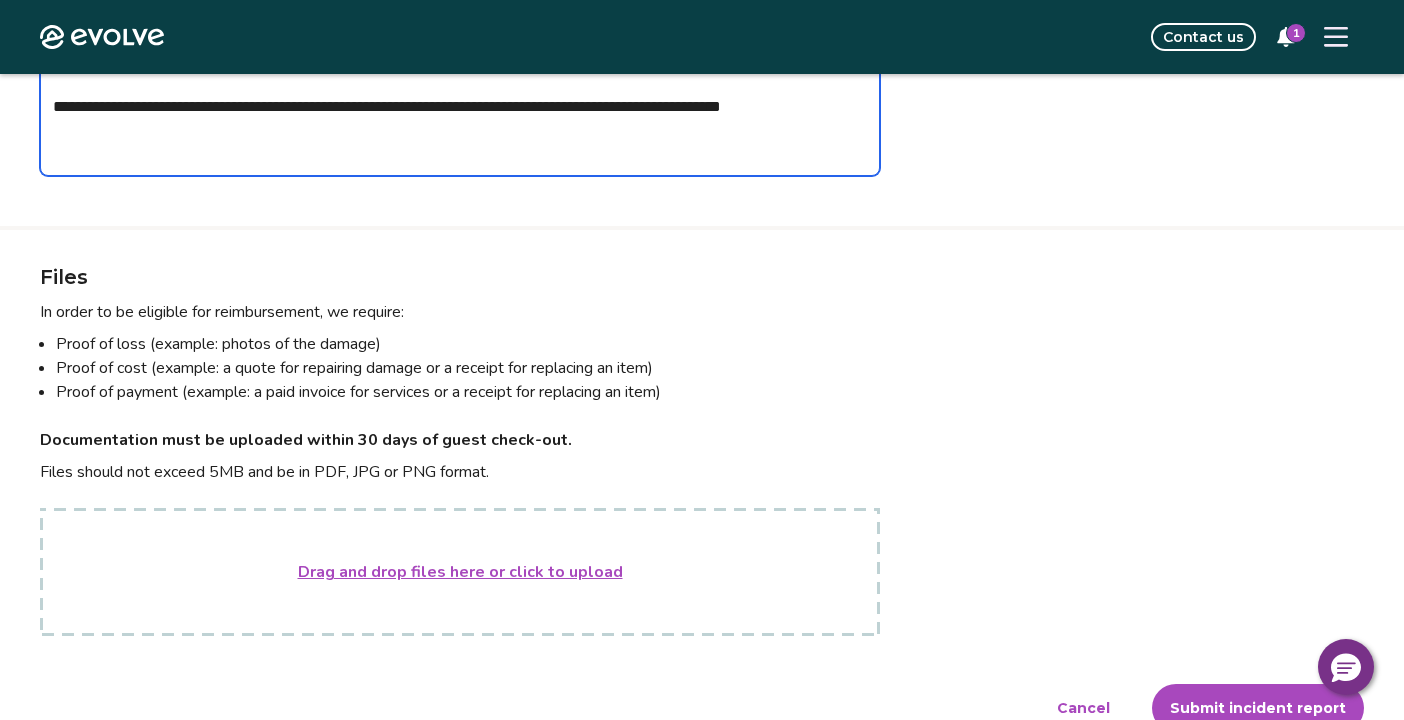 type on "*" 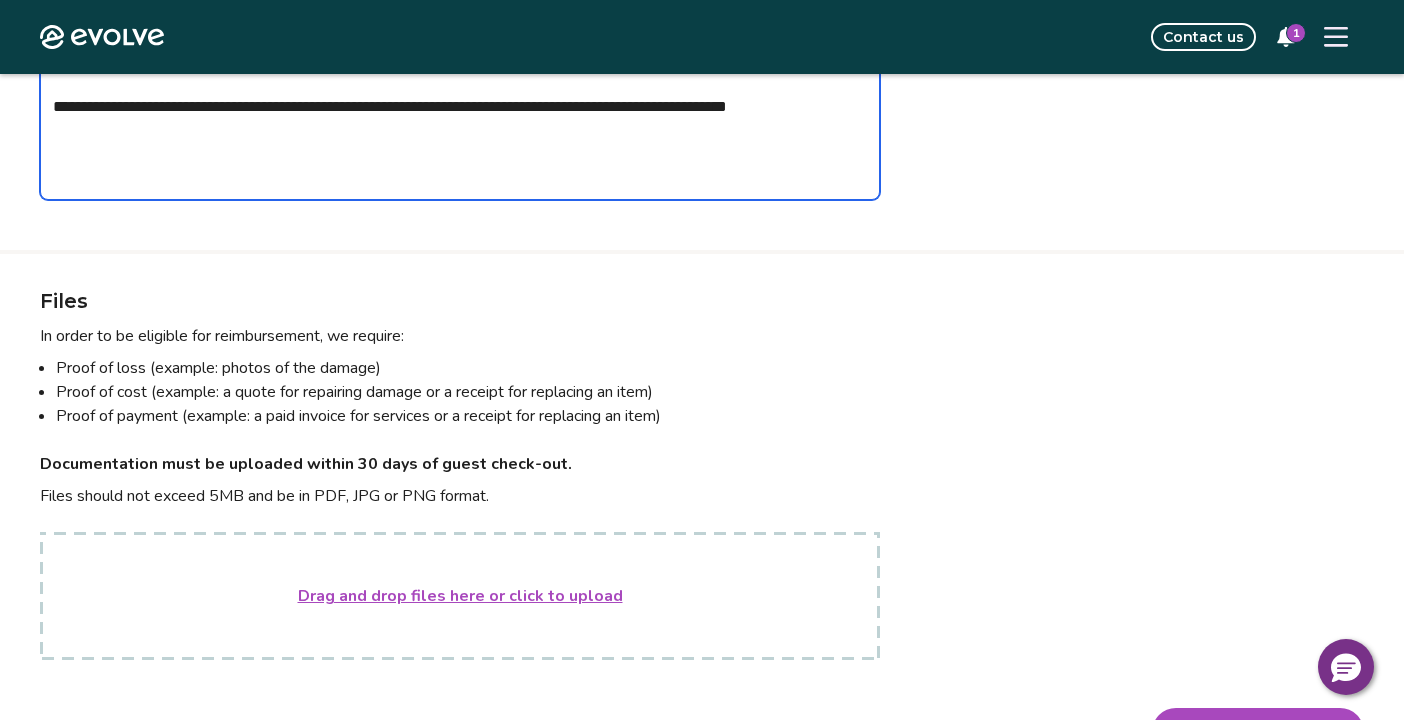 type on "*" 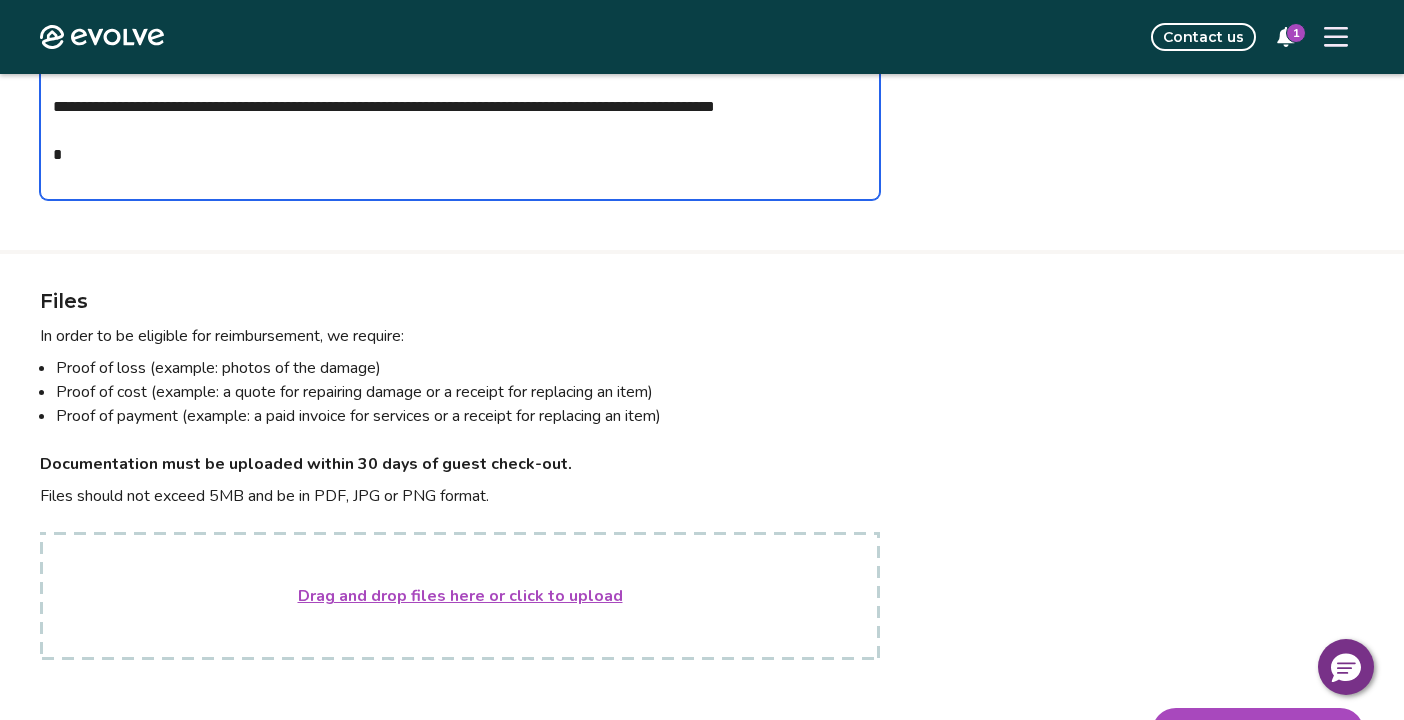 type on "*" 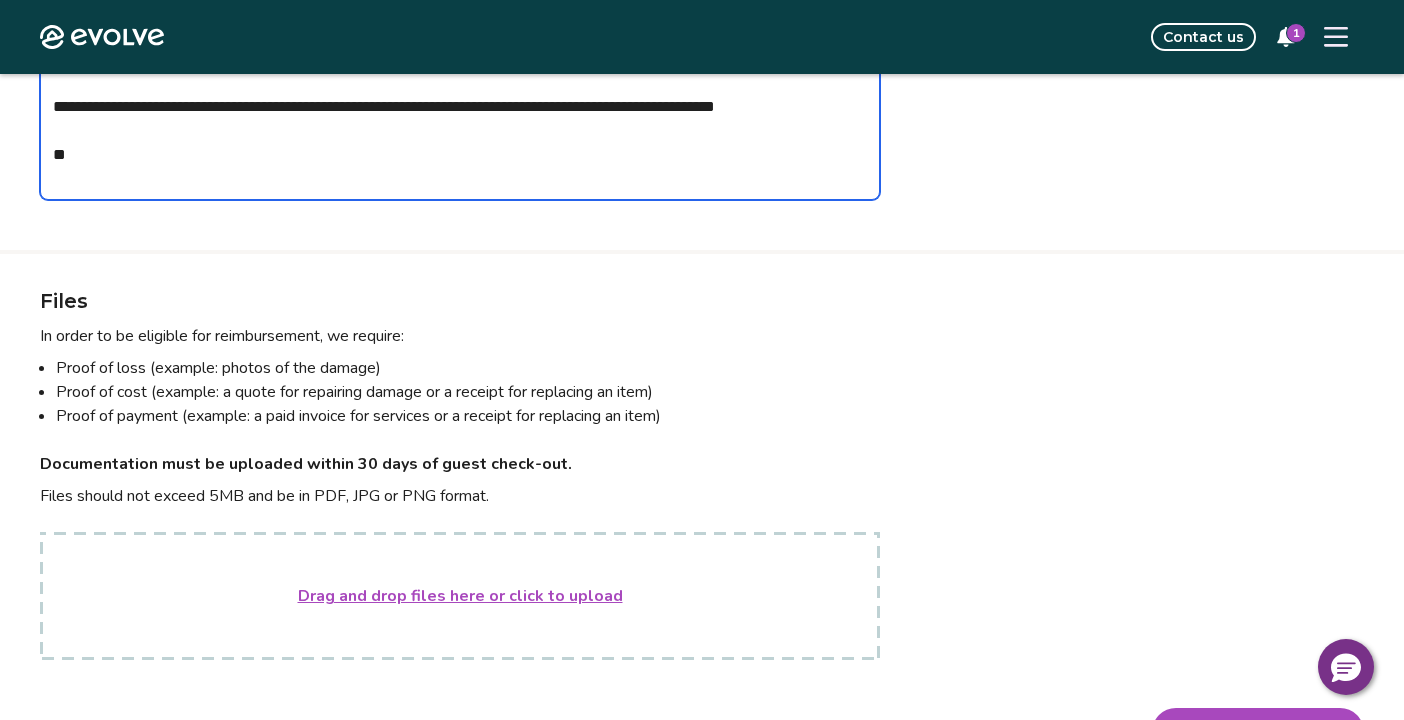 type on "*" 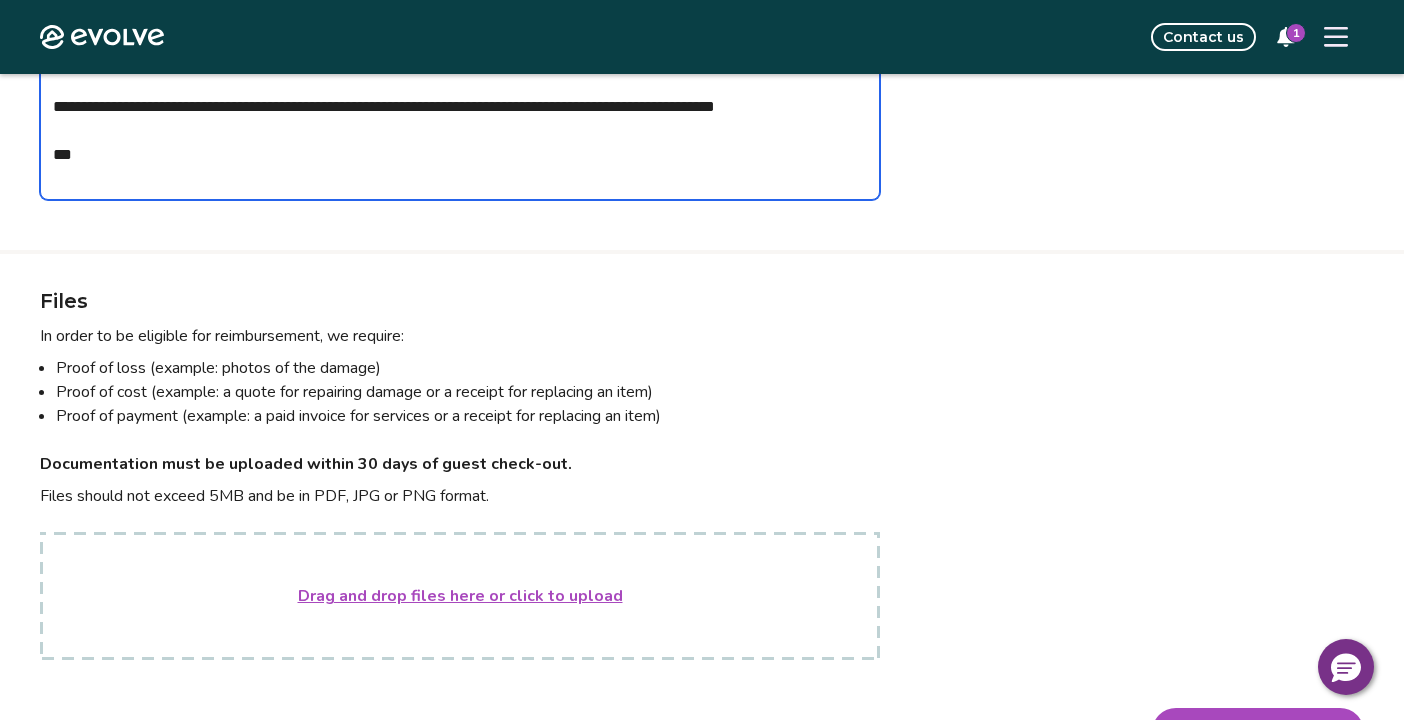 type on "*" 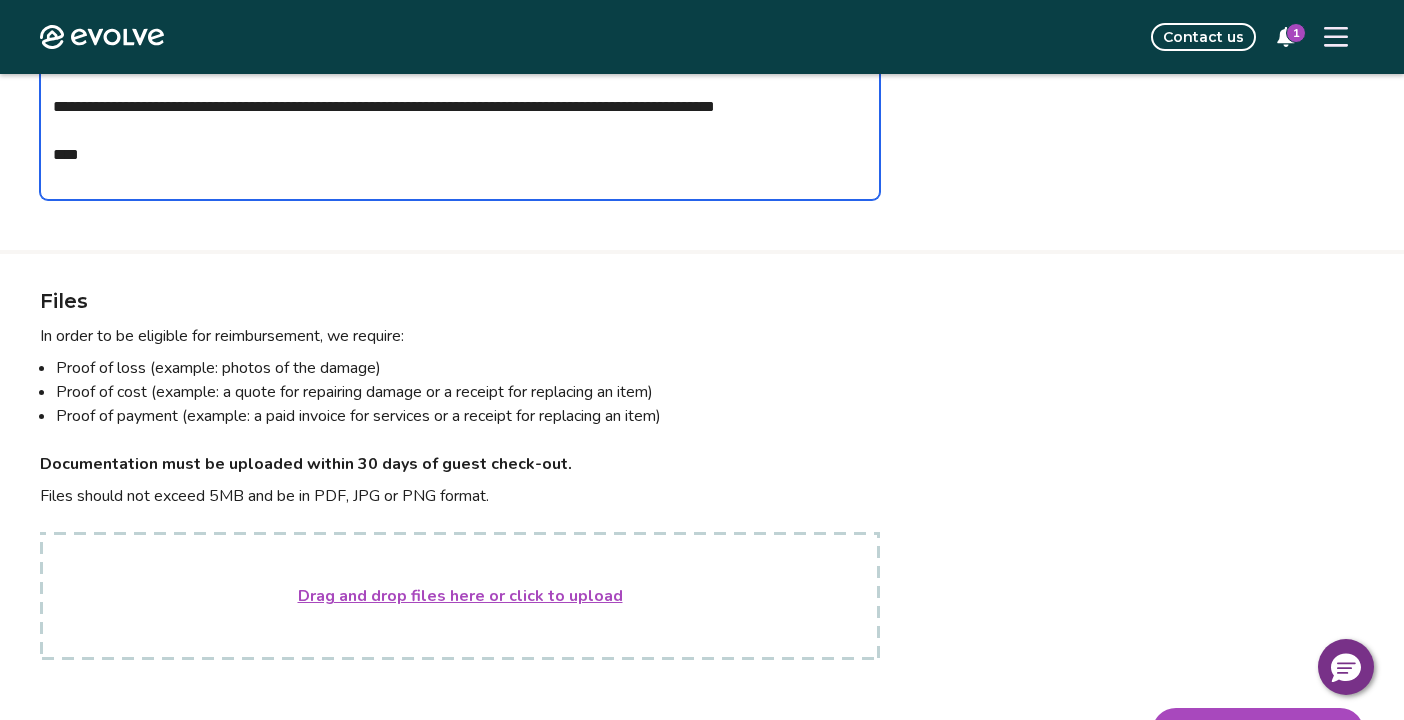 type on "*" 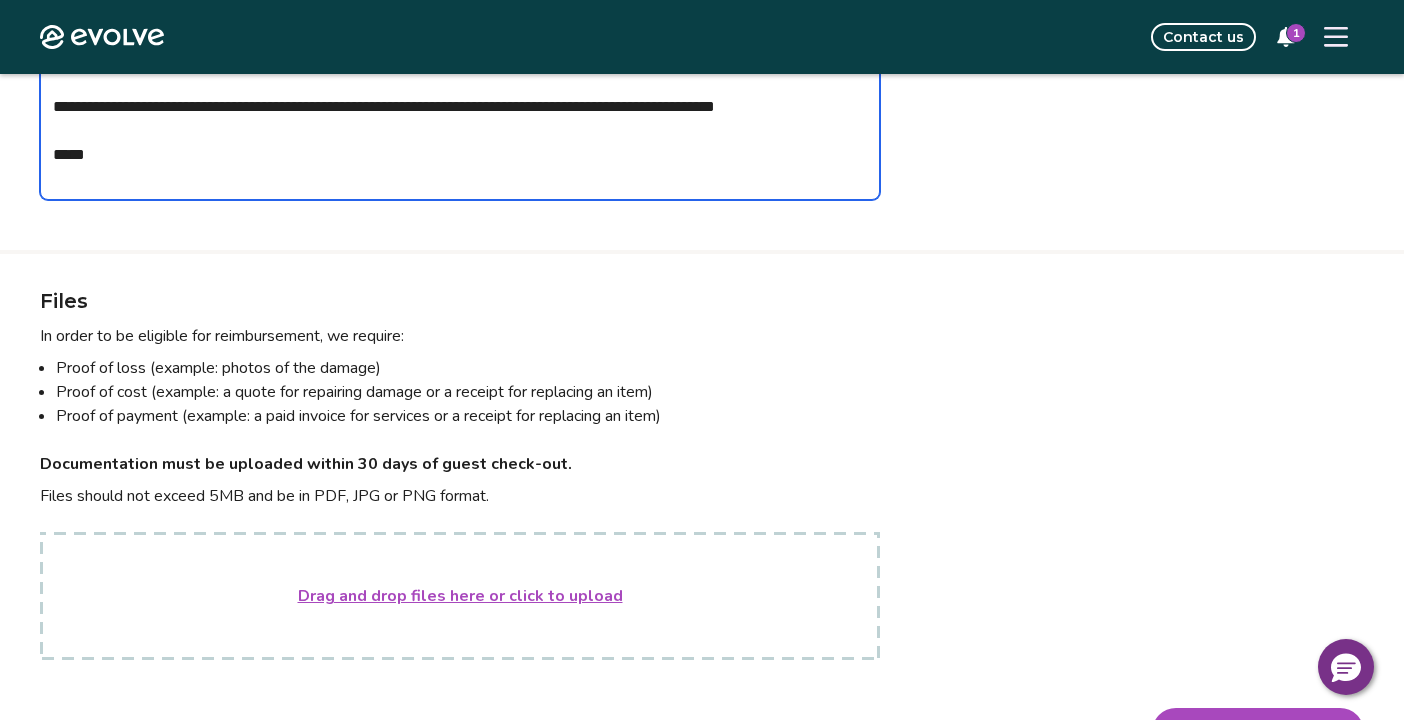 type on "*" 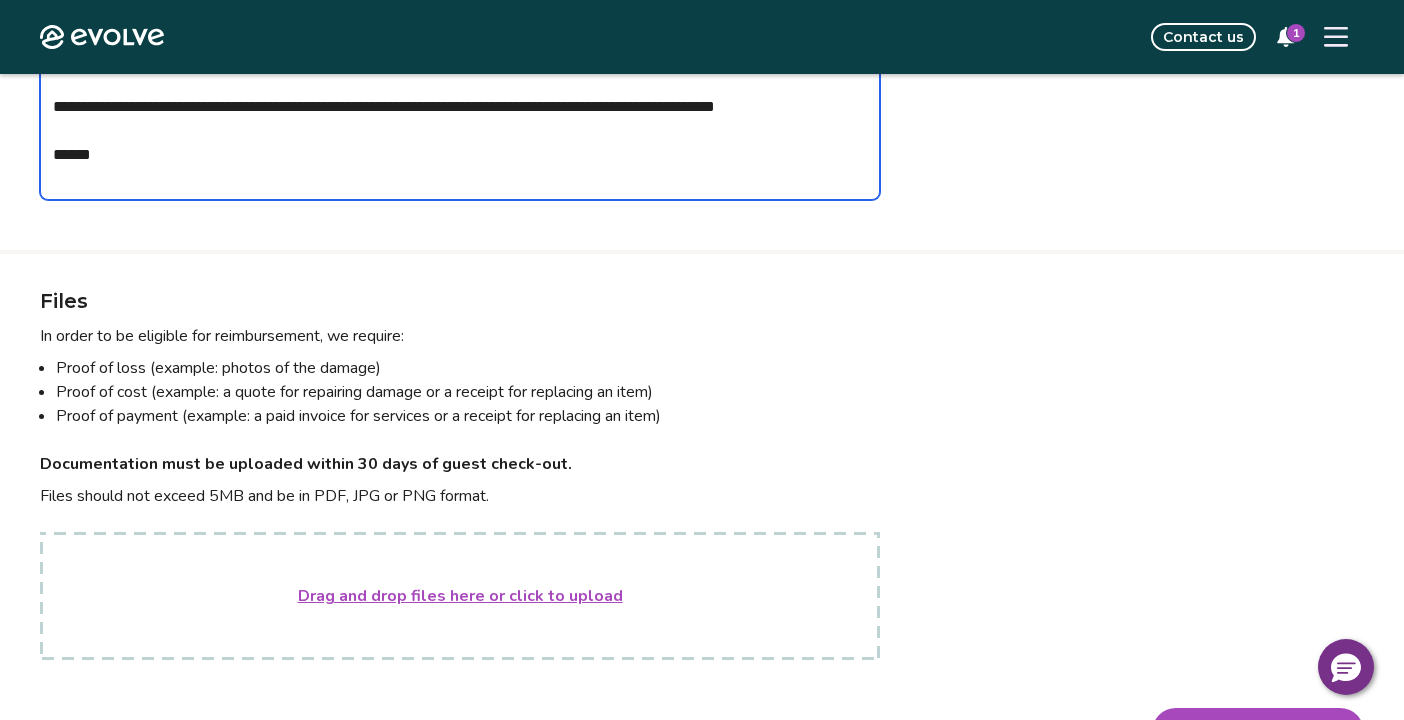 type on "*" 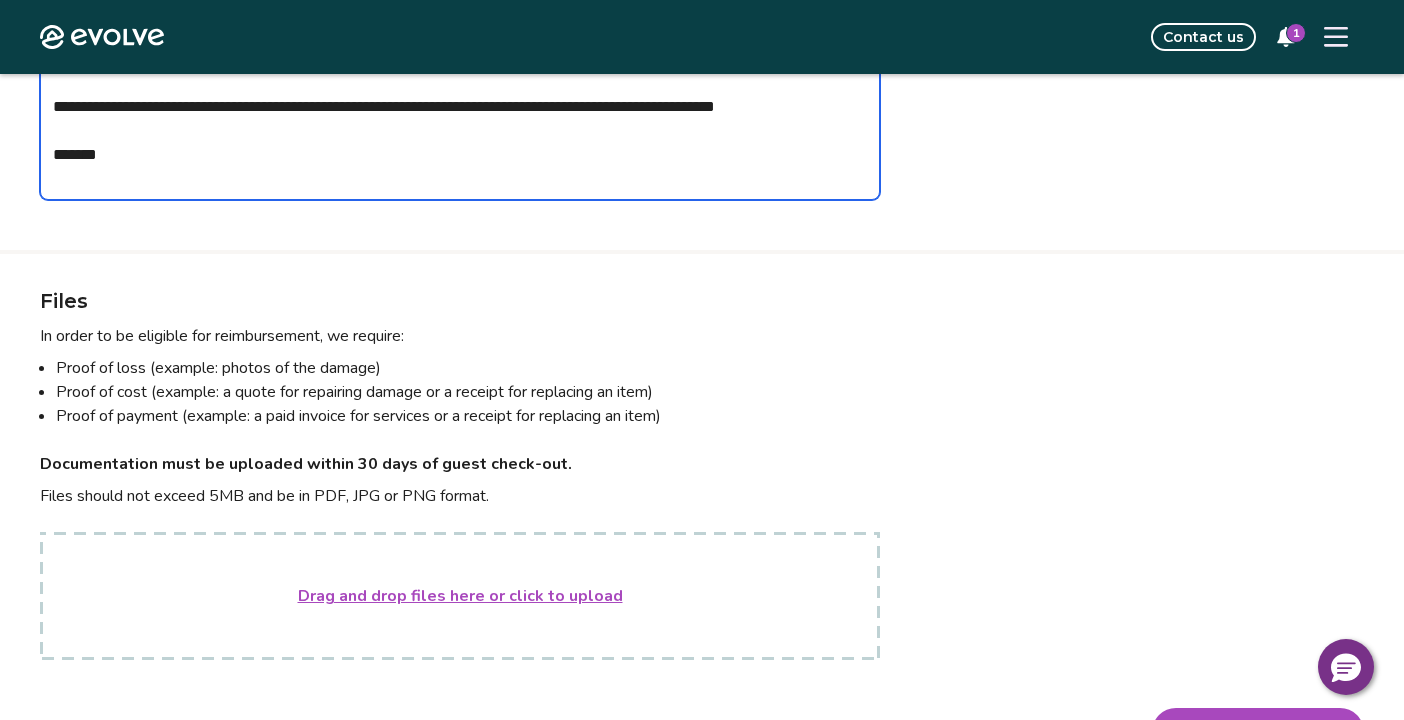 type on "*" 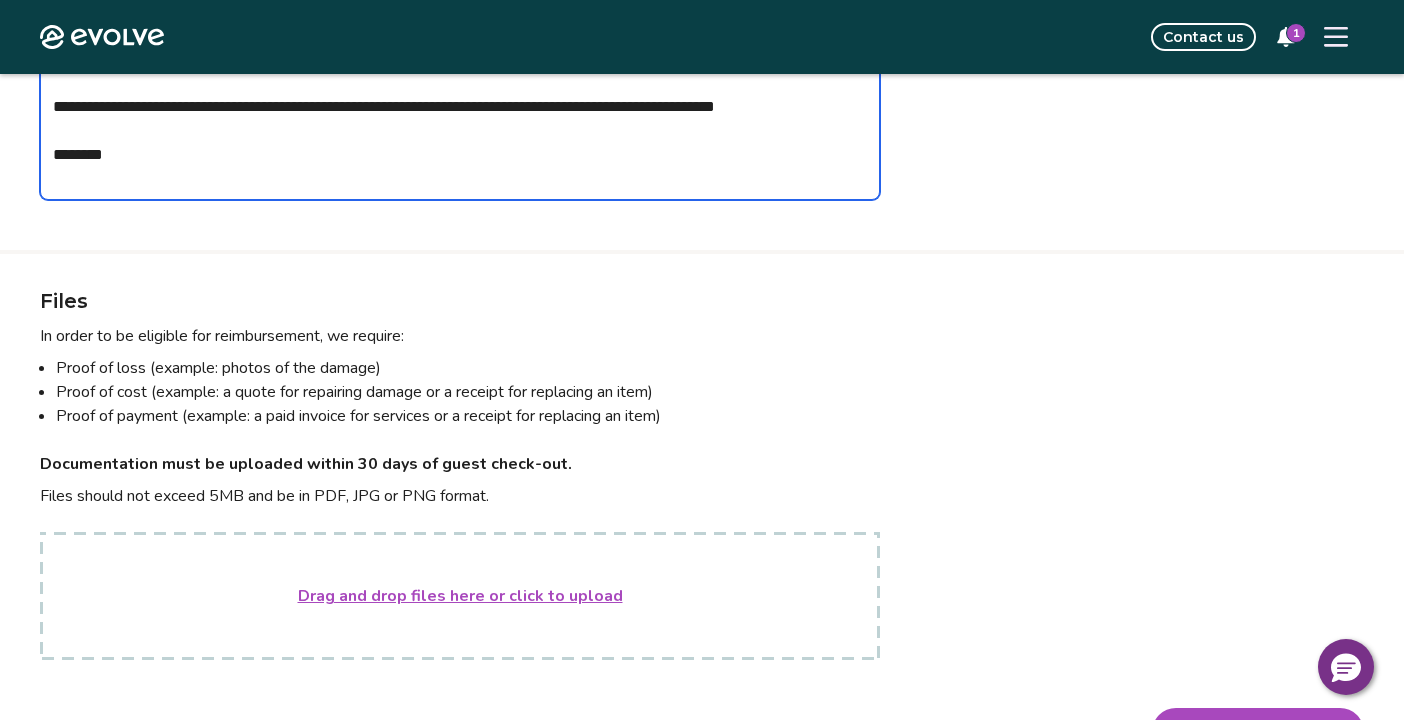 type on "*" 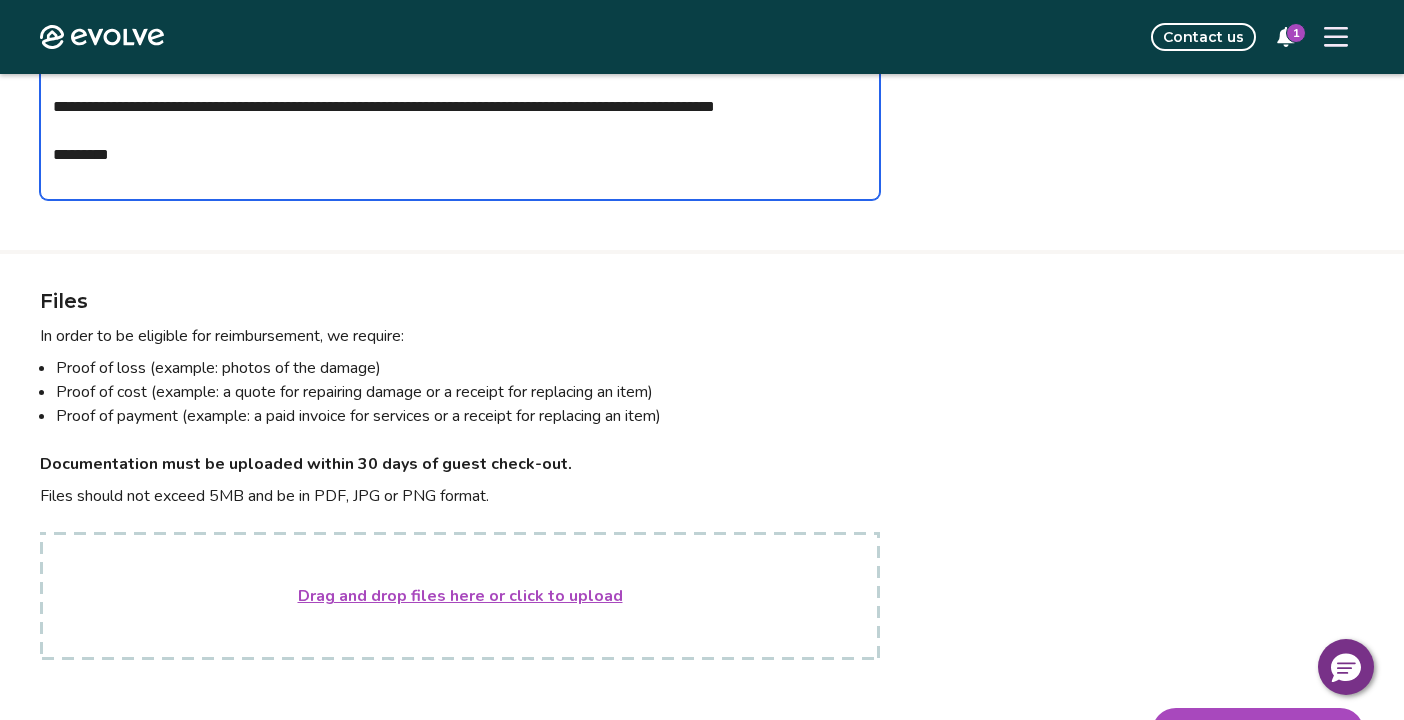 type on "*" 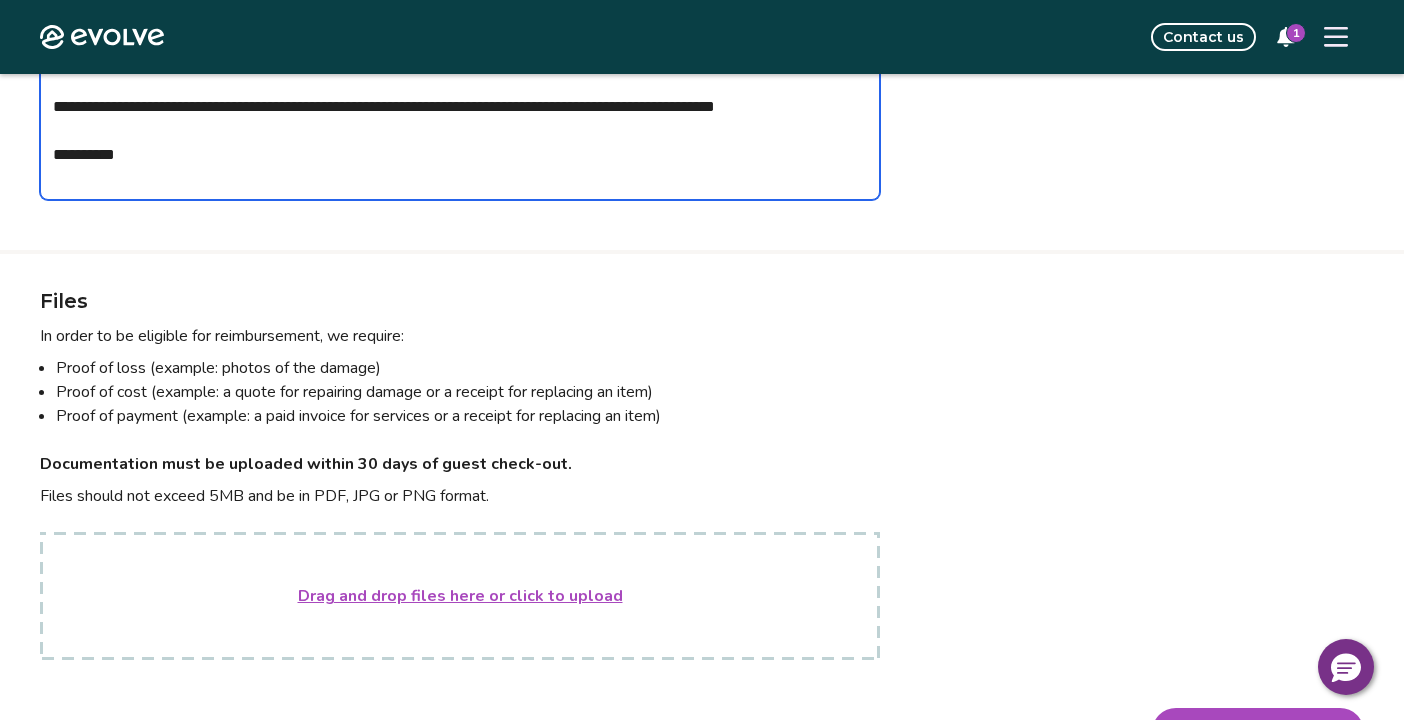 type on "*" 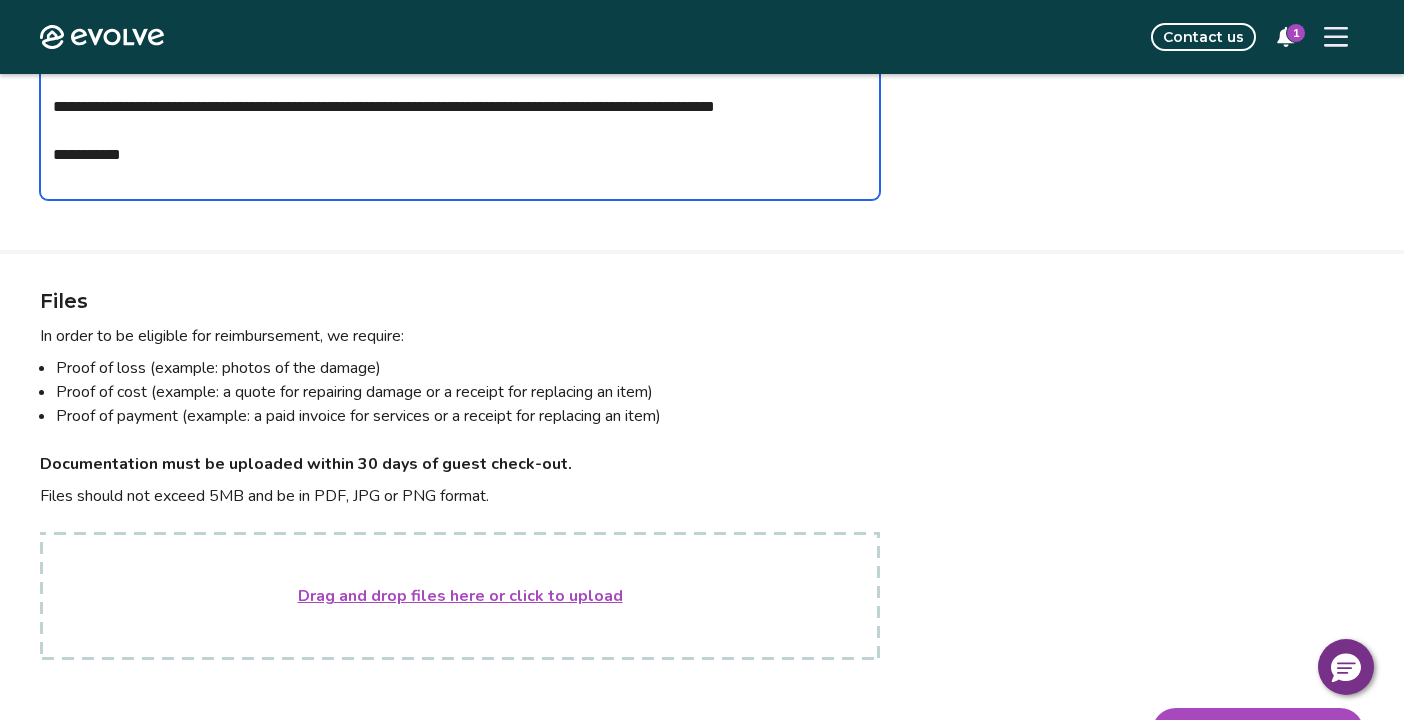 type on "*" 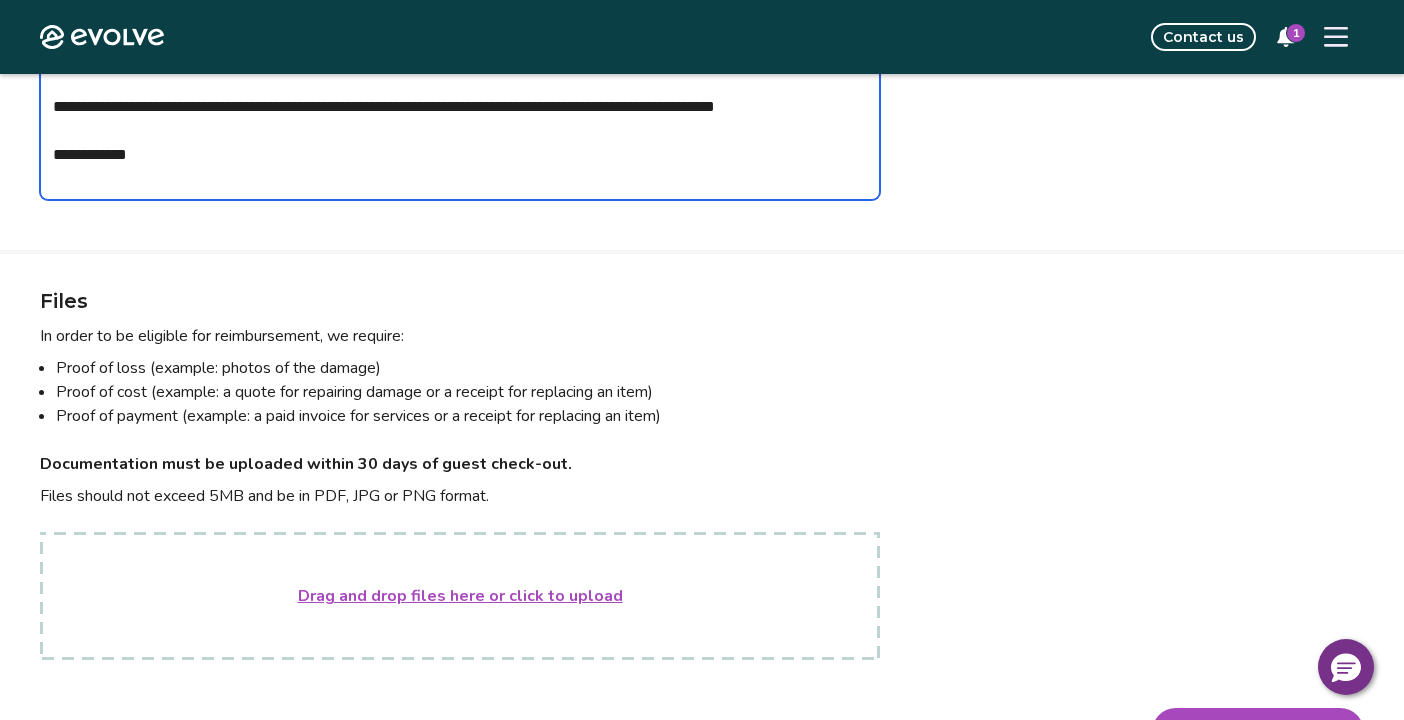 type on "*" 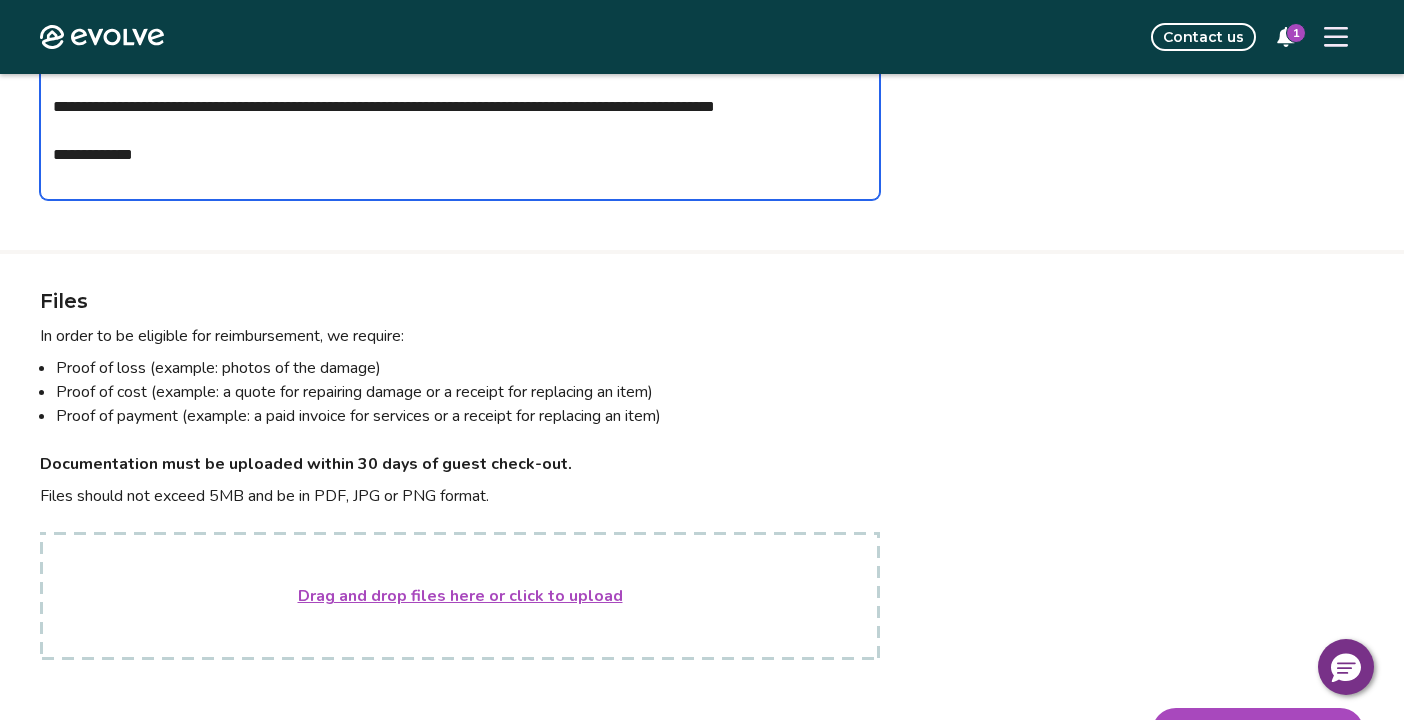 type on "*" 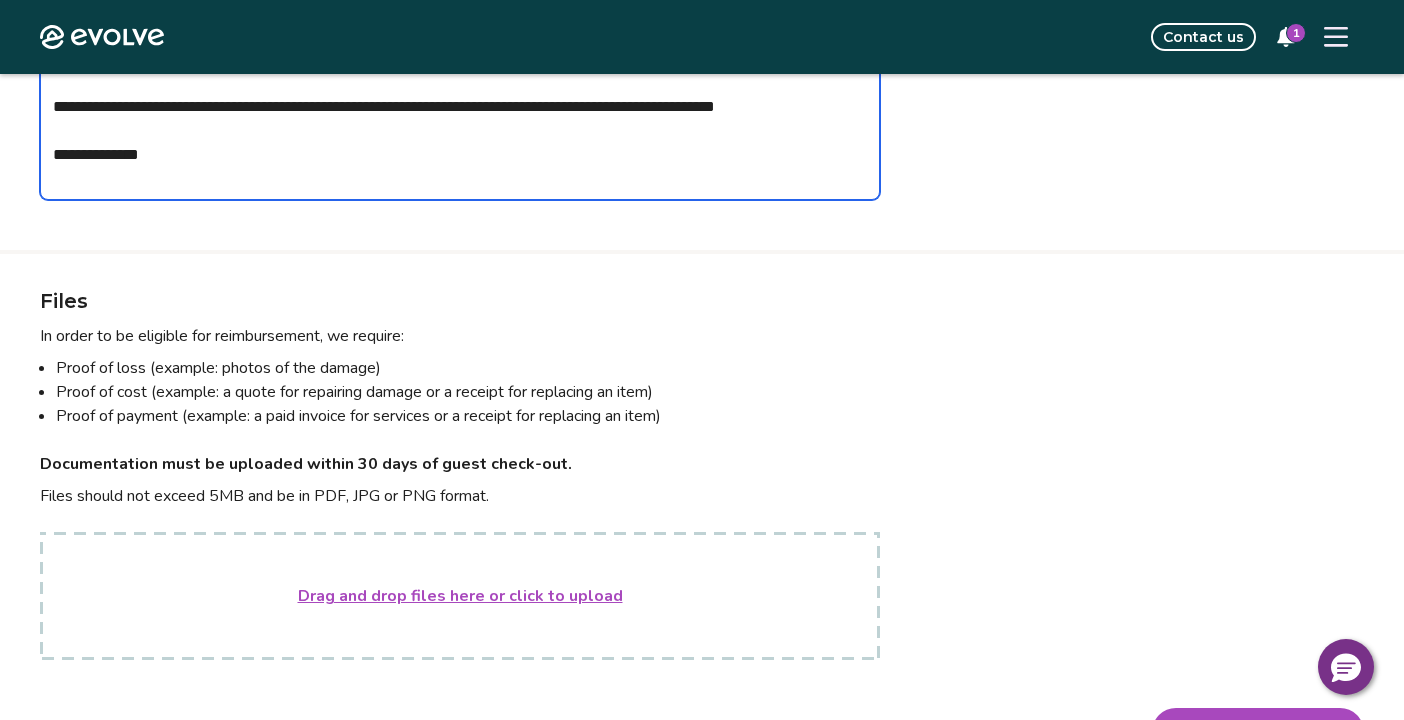 type on "*" 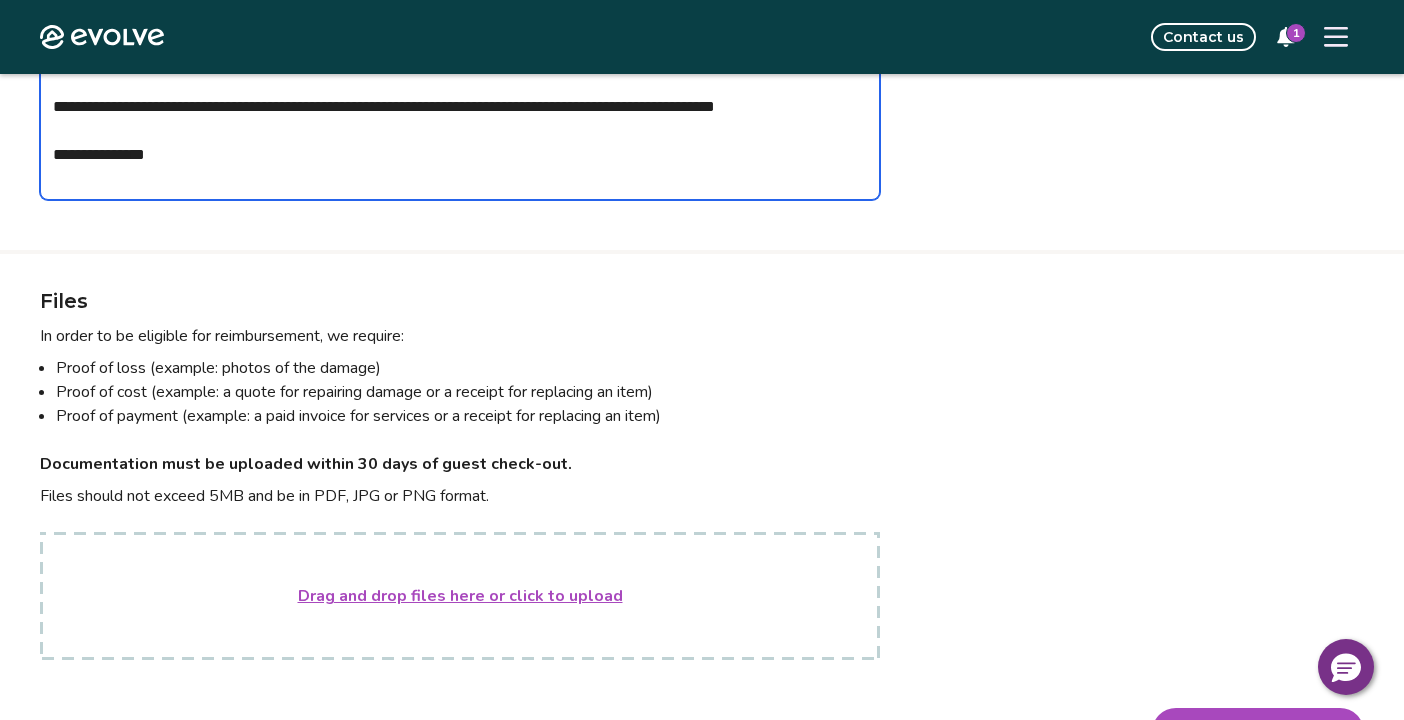 type on "*" 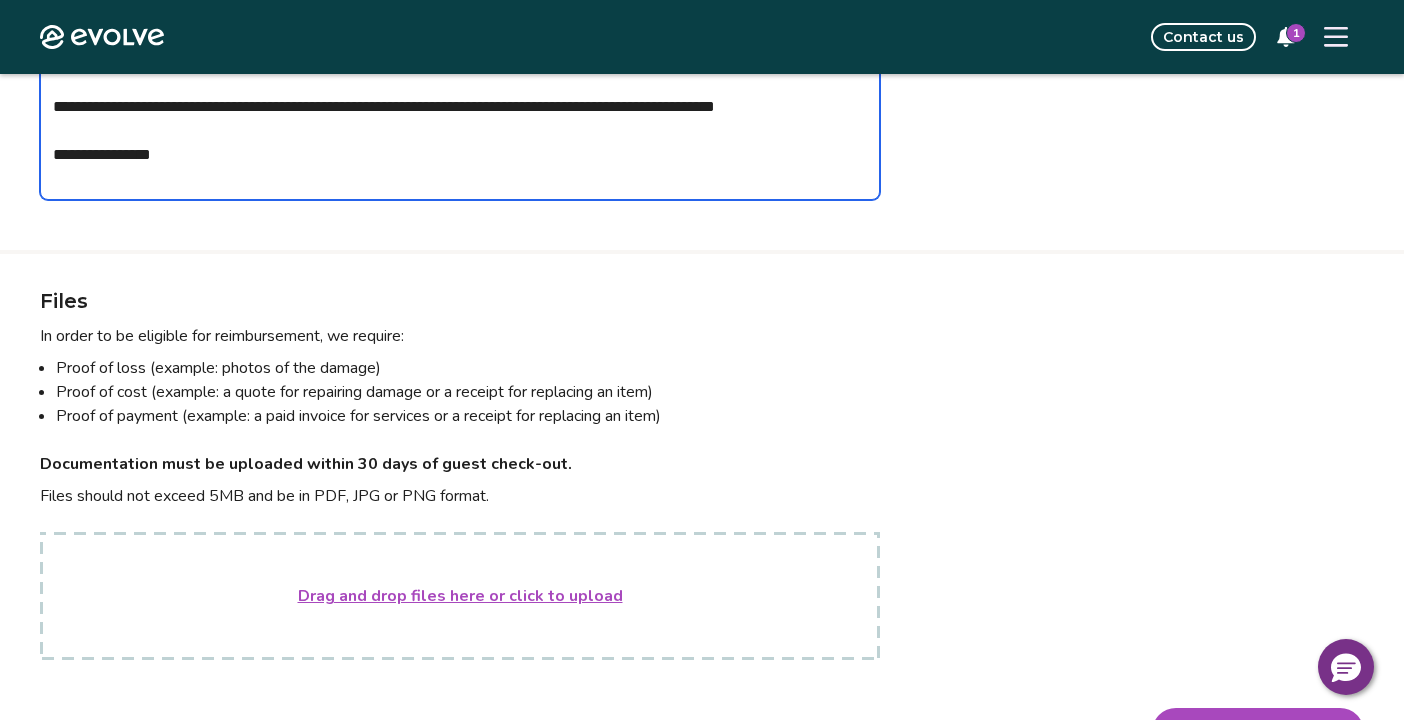 type on "*" 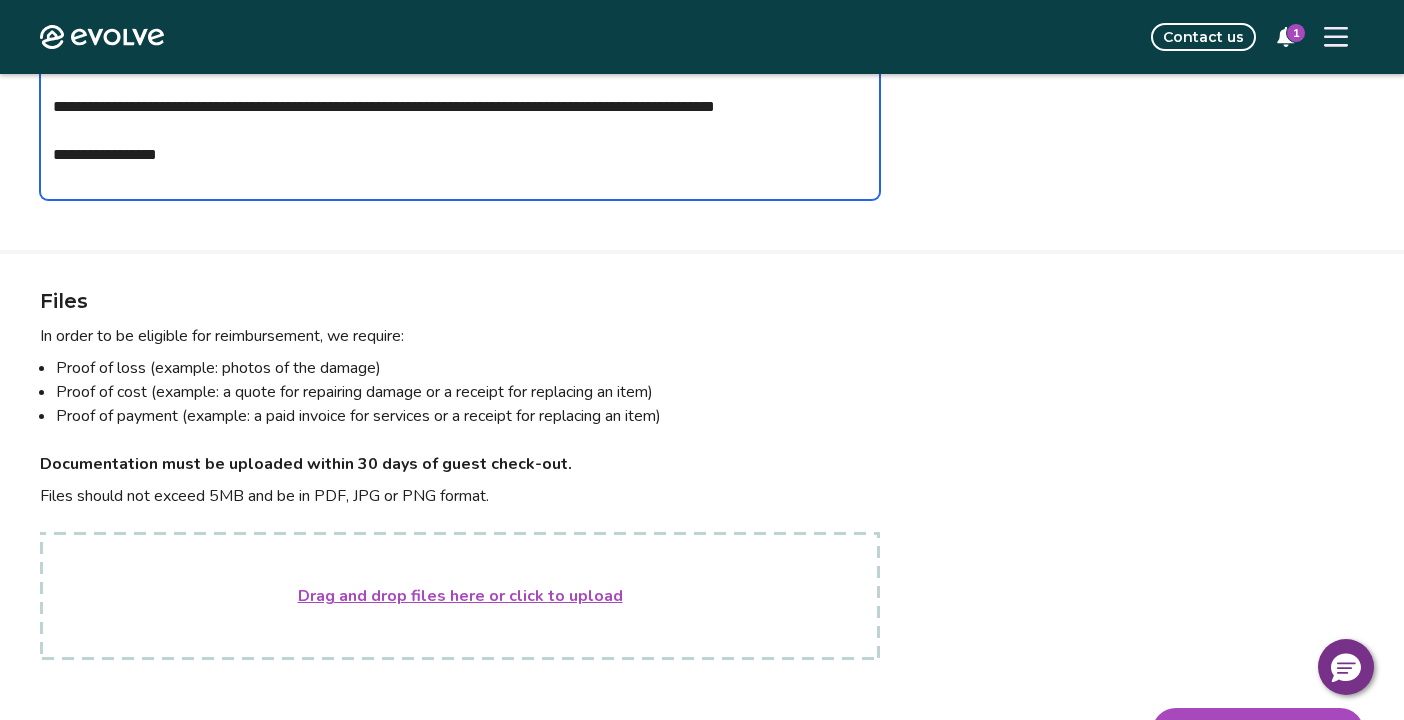 type on "*" 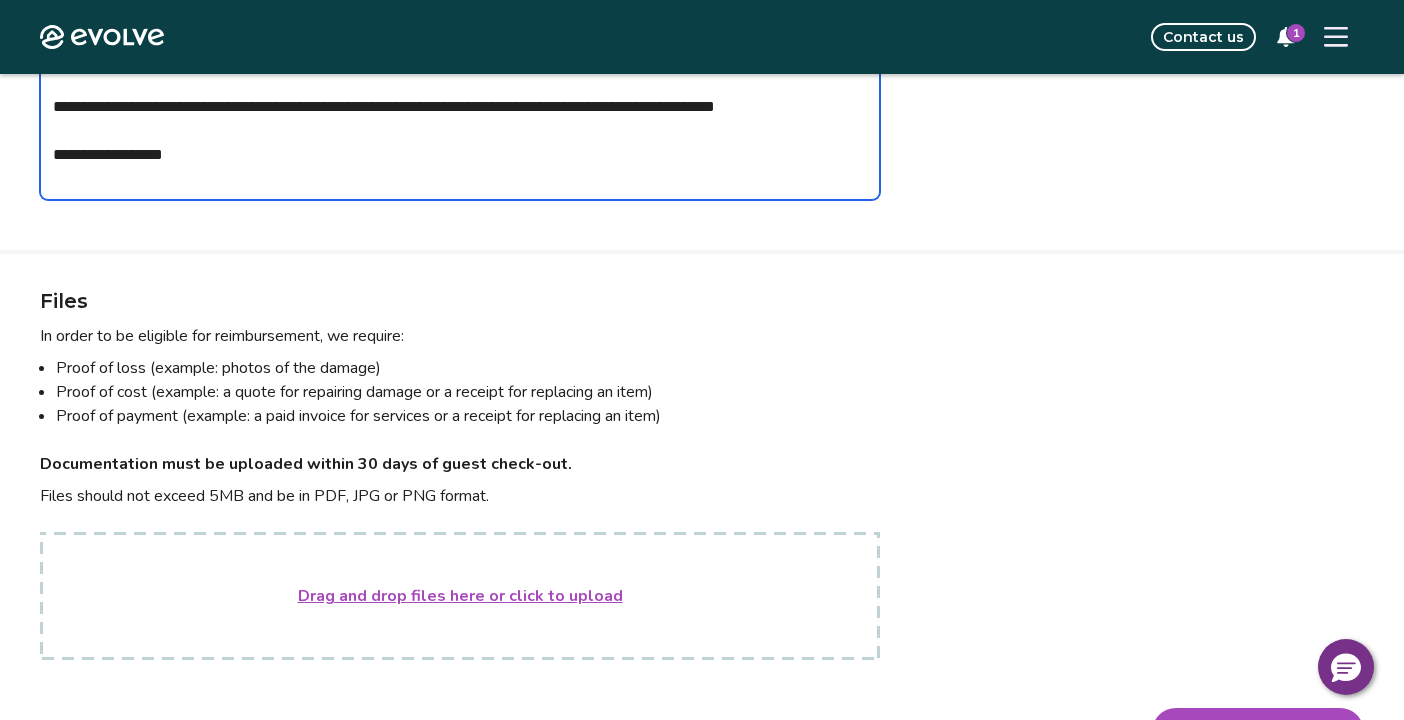 type on "*" 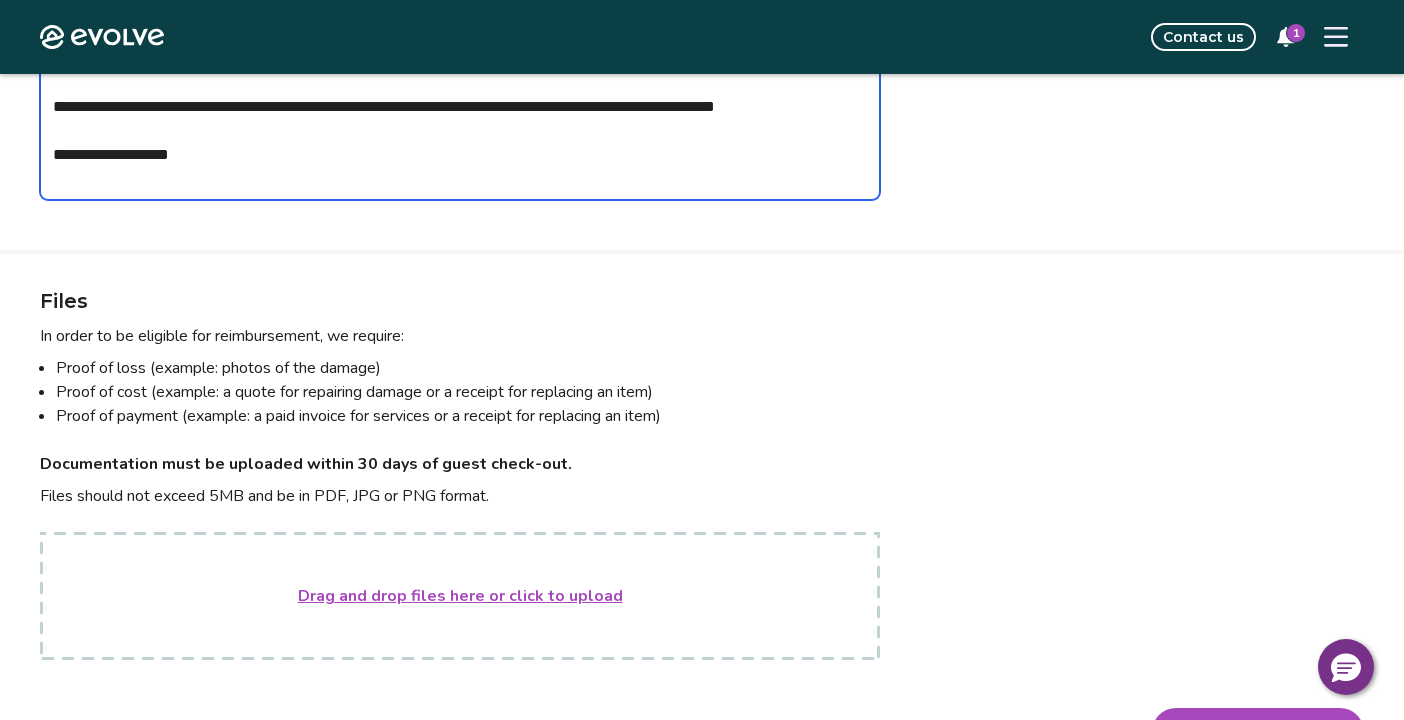 type on "*" 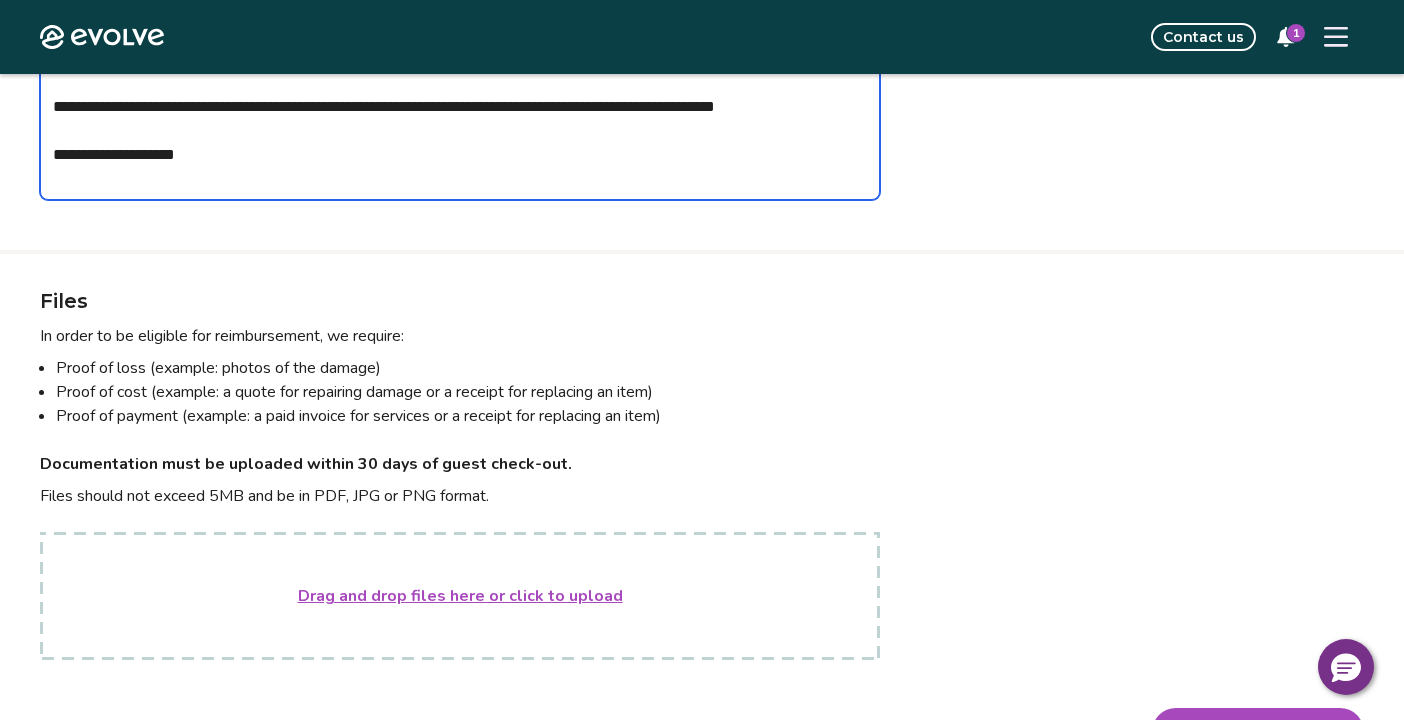 type on "*" 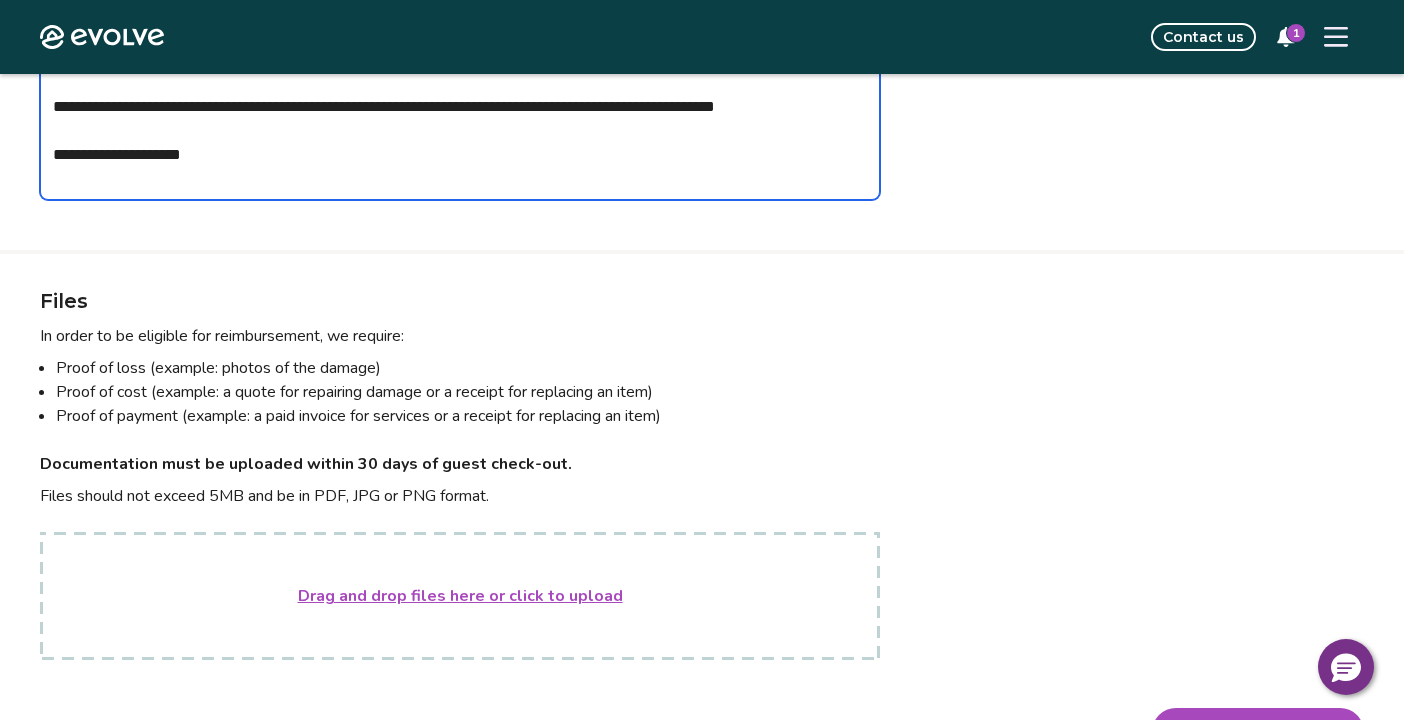 type on "*" 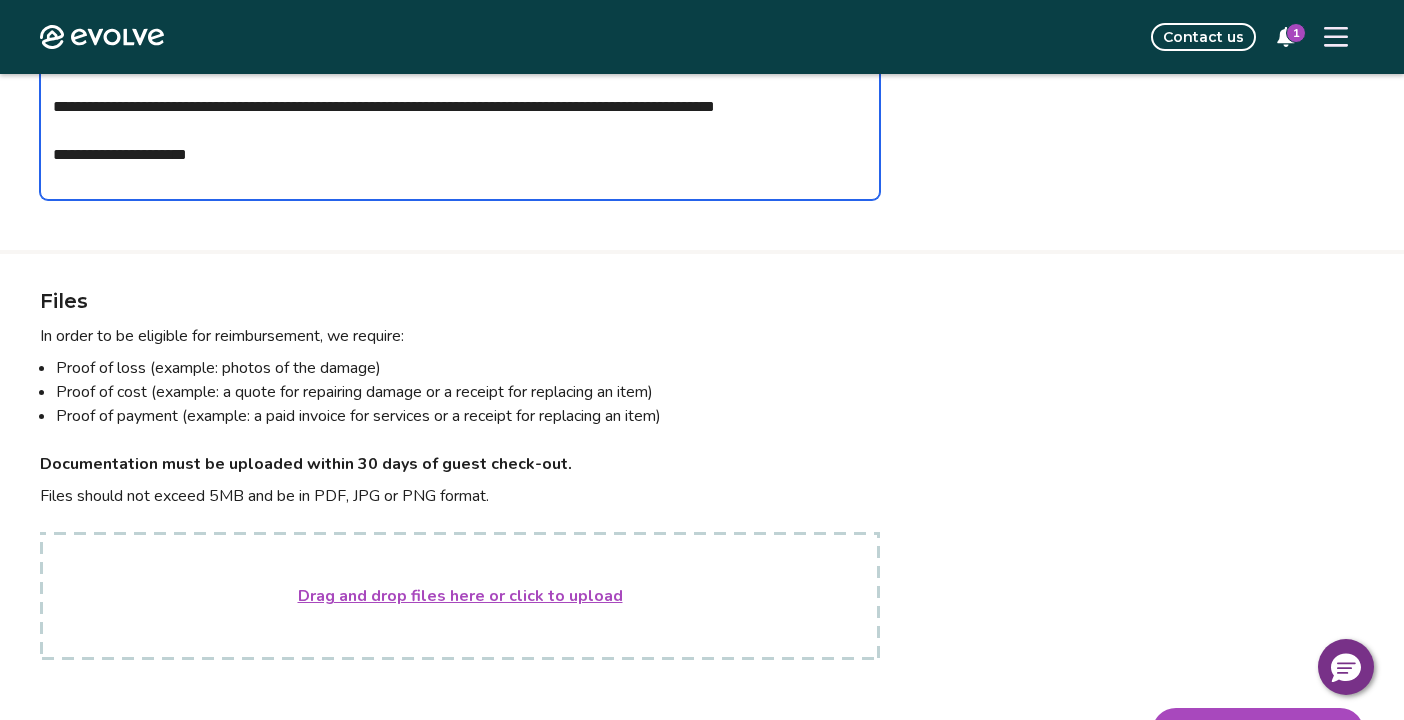 type on "*" 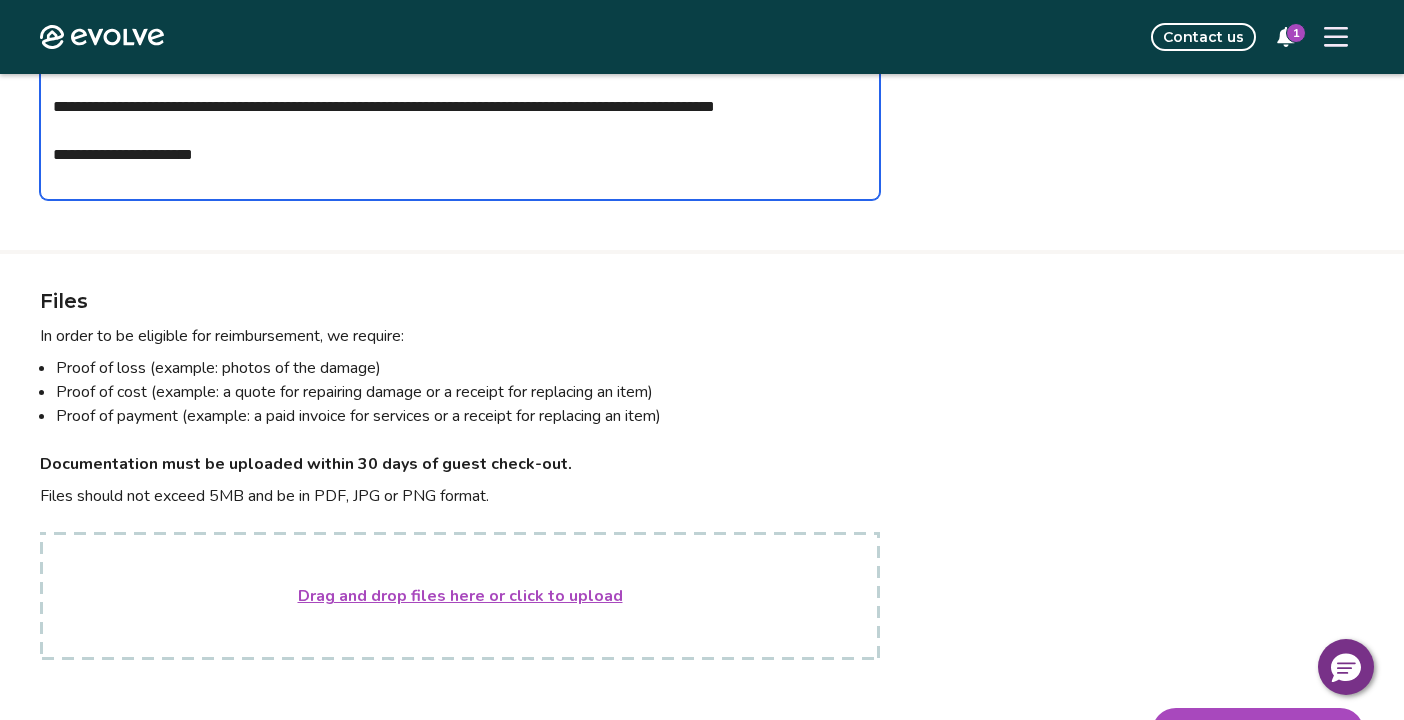 type on "*" 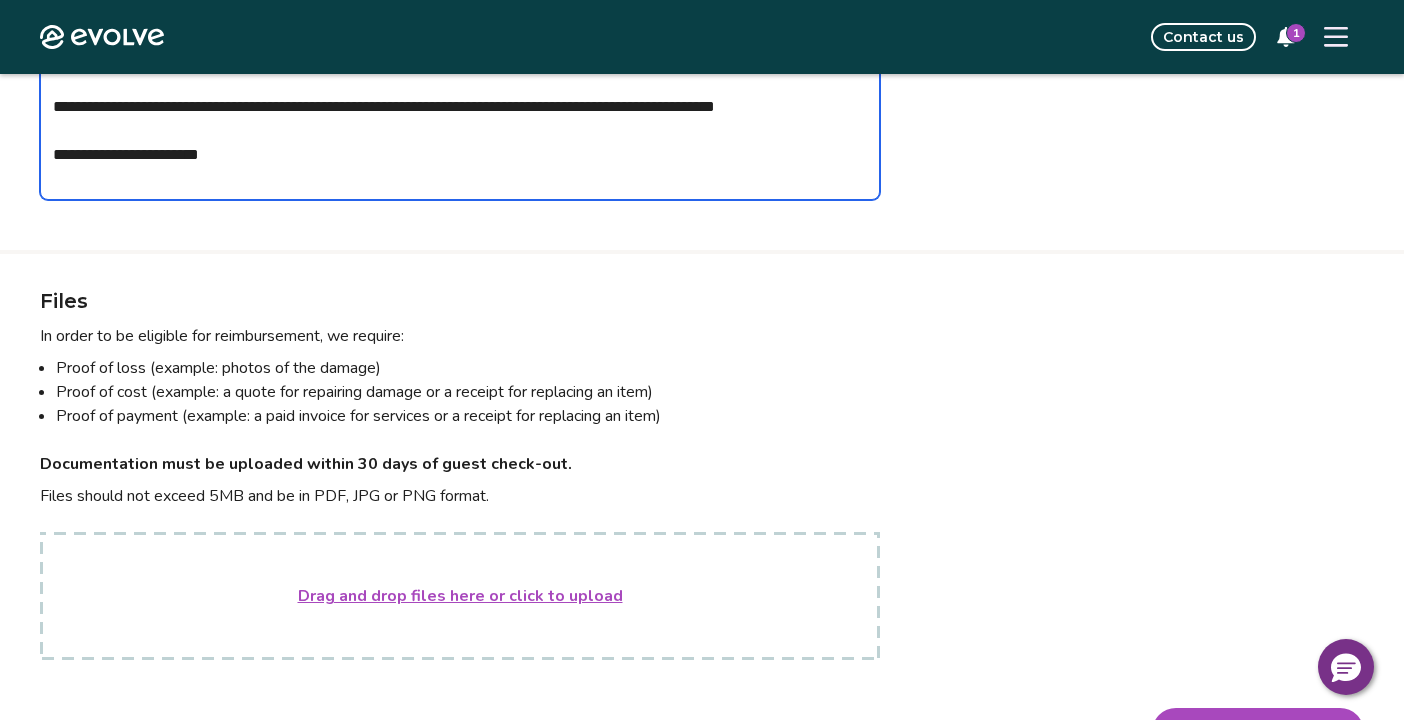type on "*" 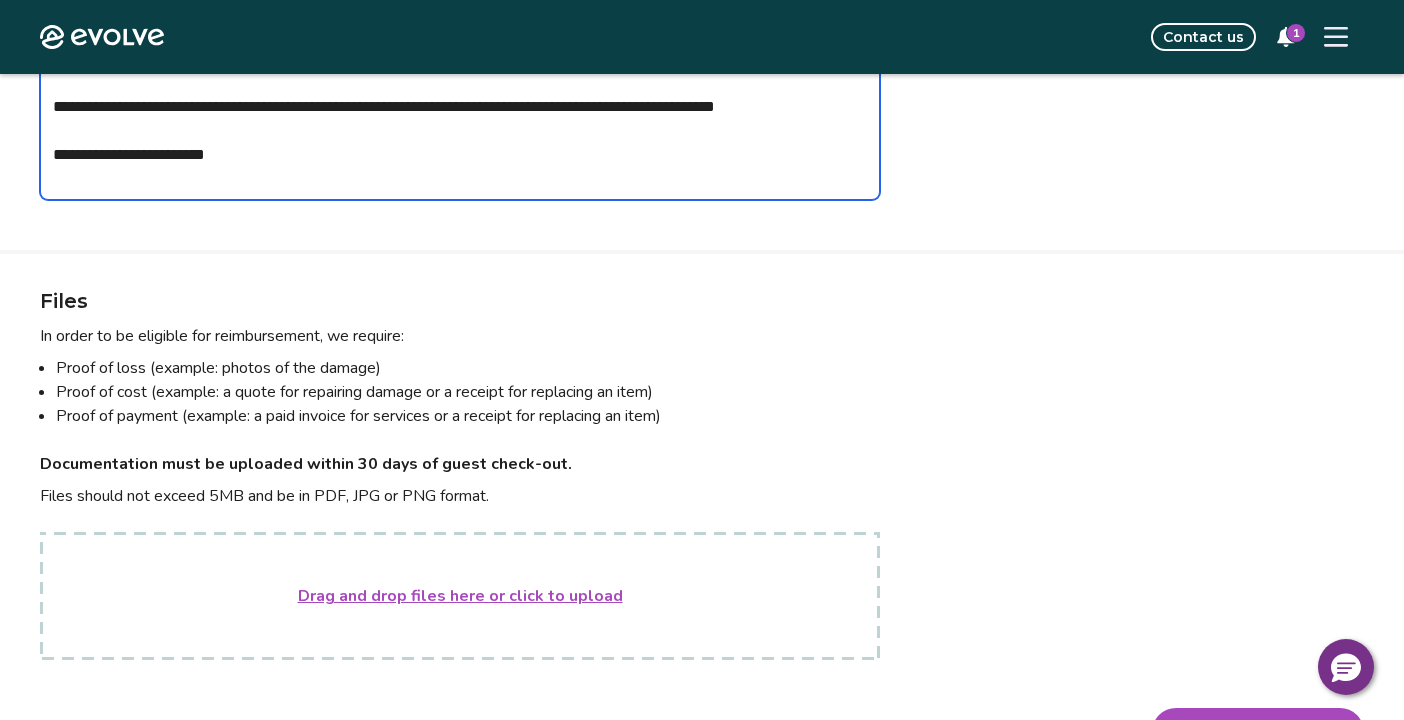 type on "*" 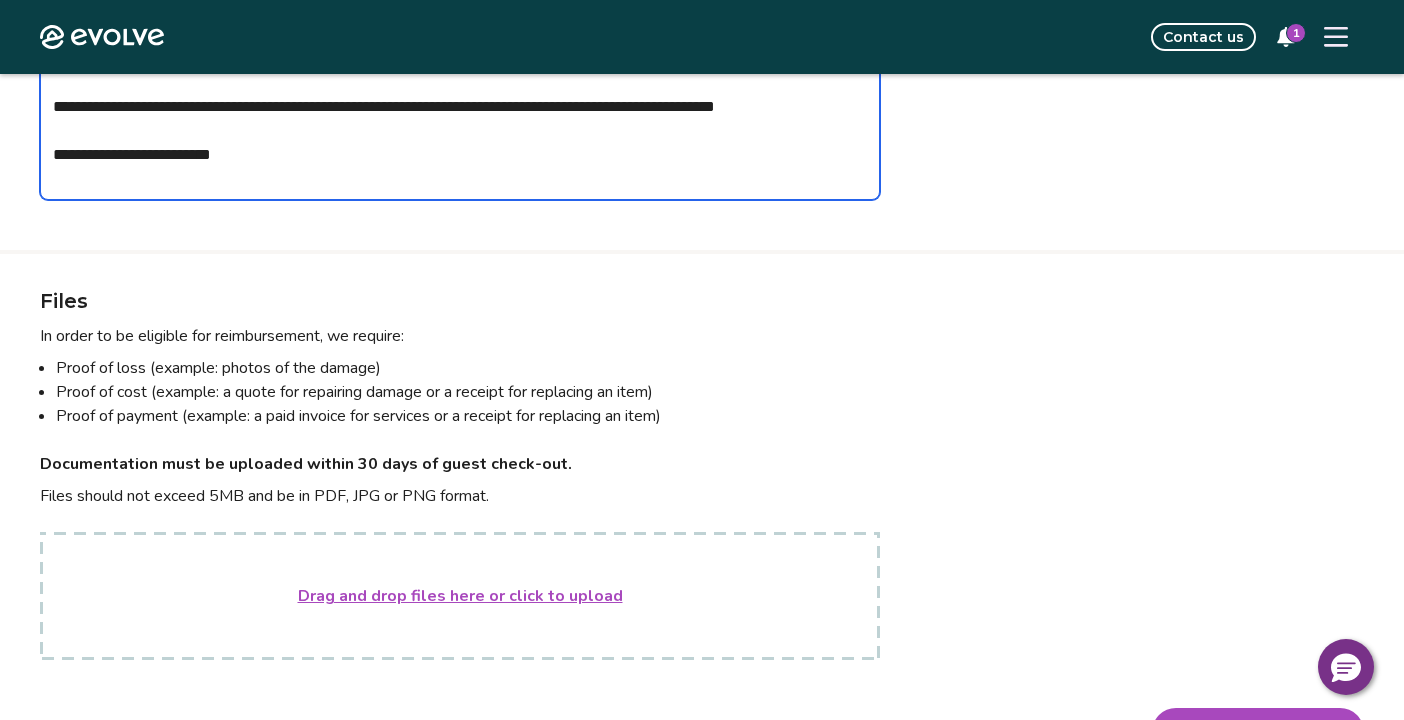 type on "*" 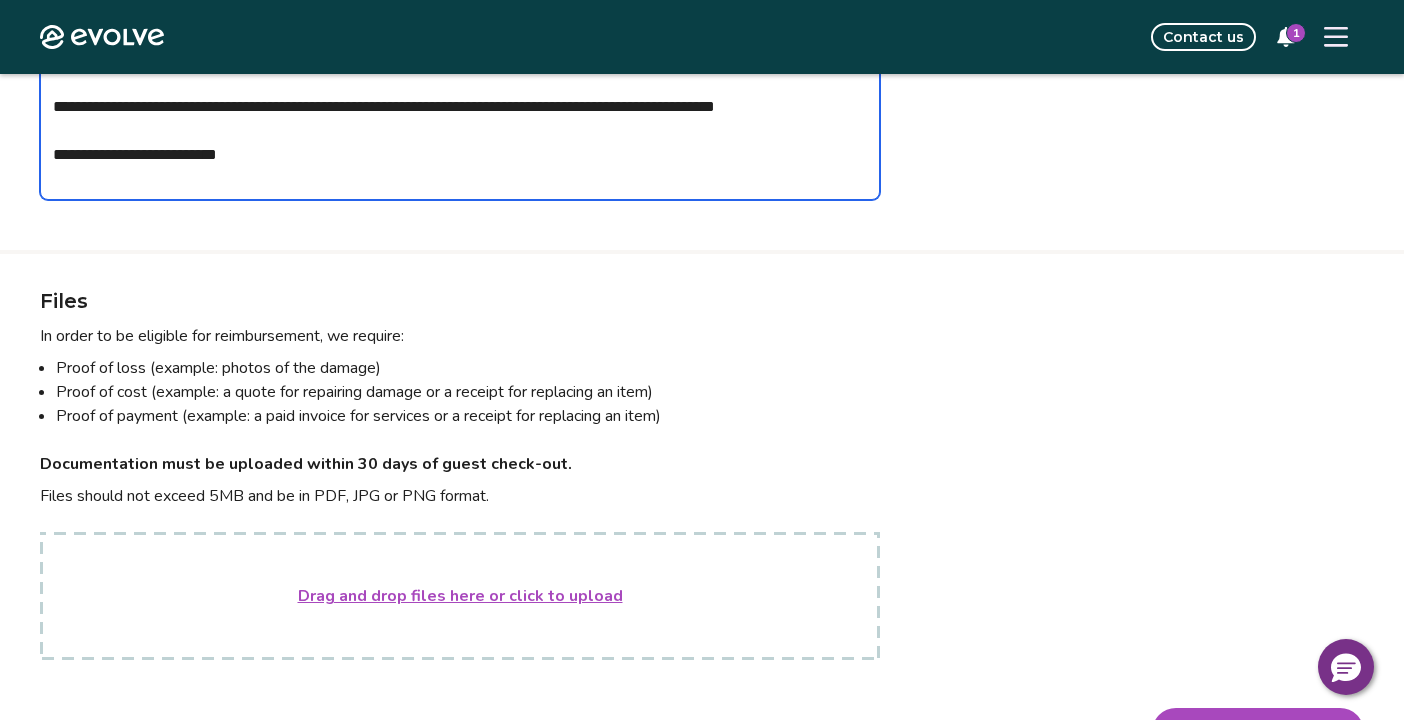 type on "*" 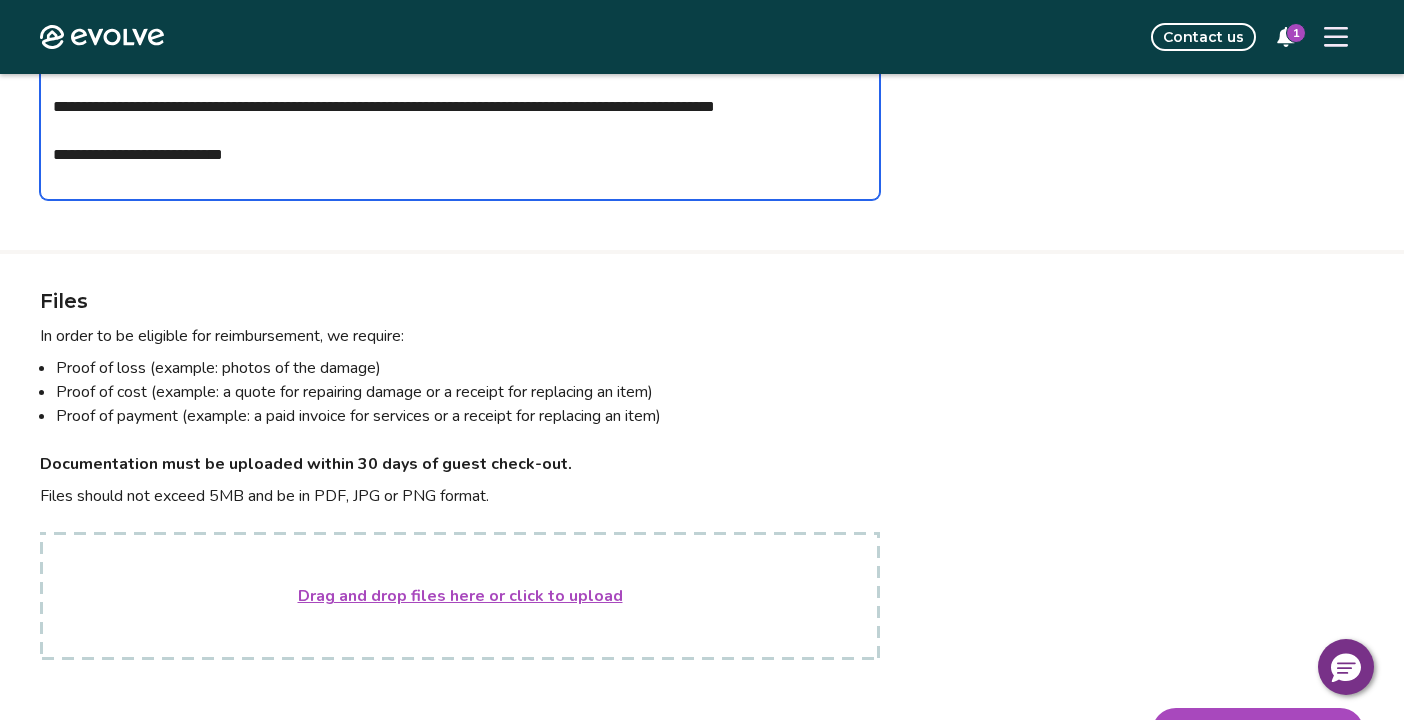 type on "*" 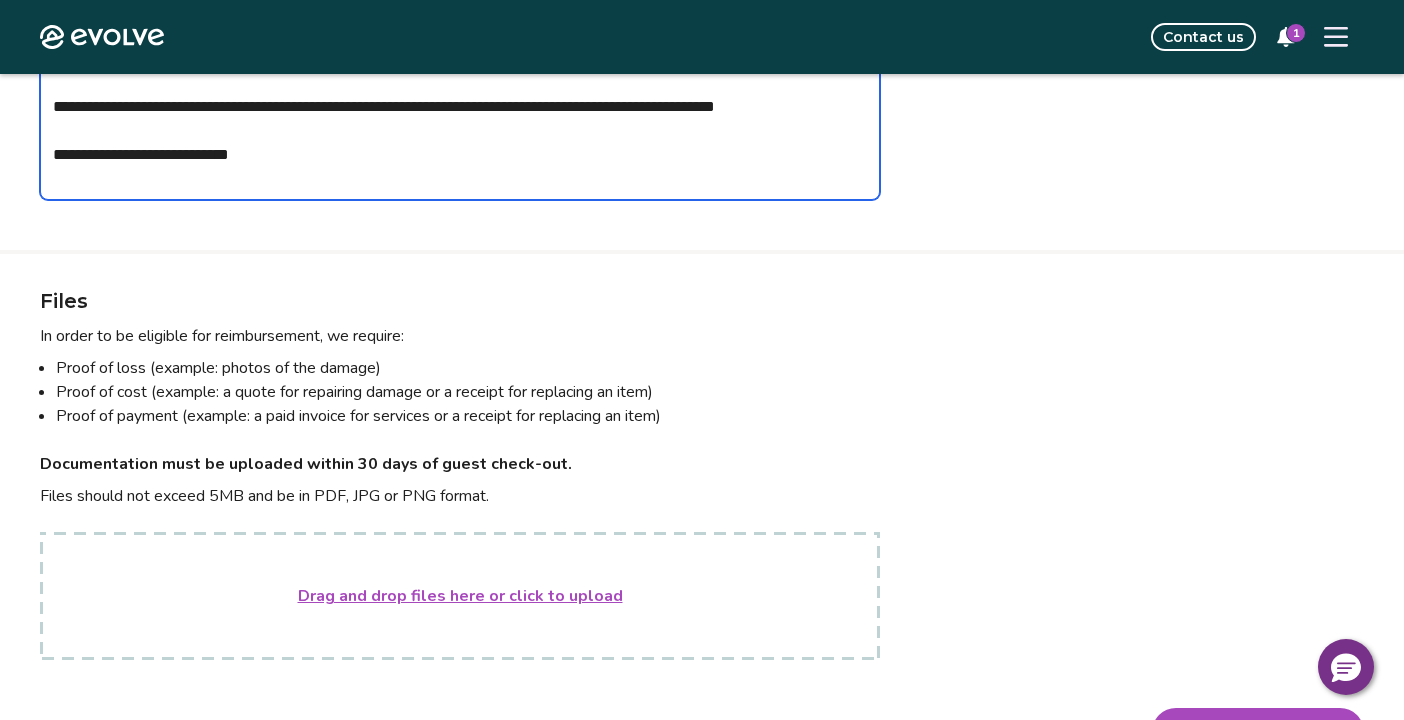 type on "*" 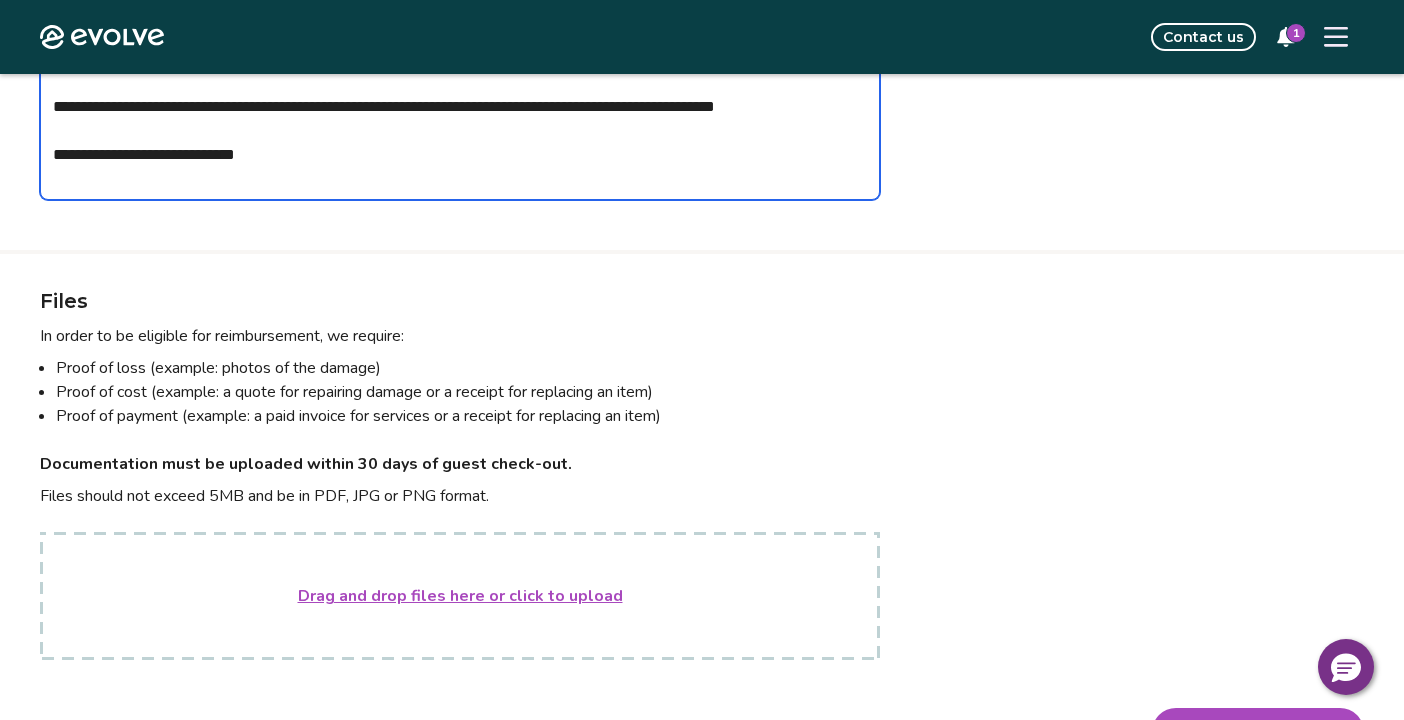 type on "*" 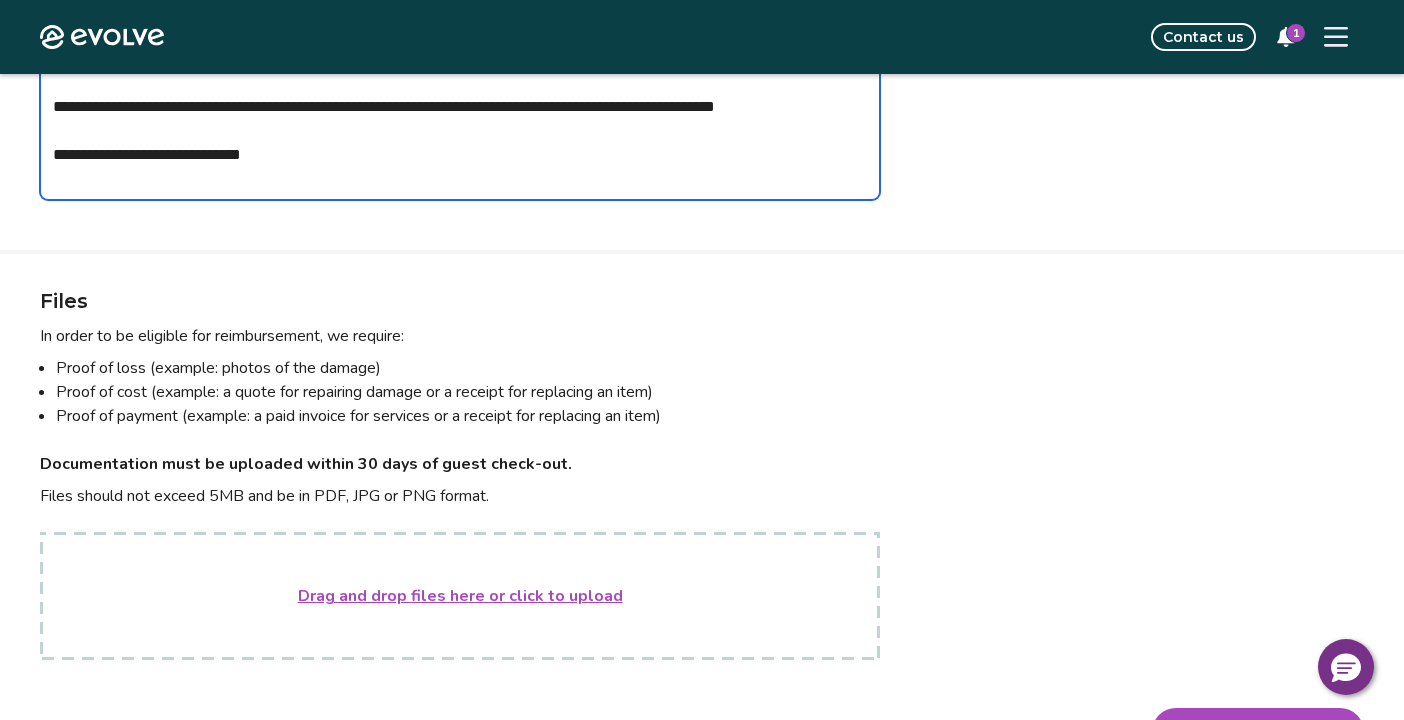 type on "*" 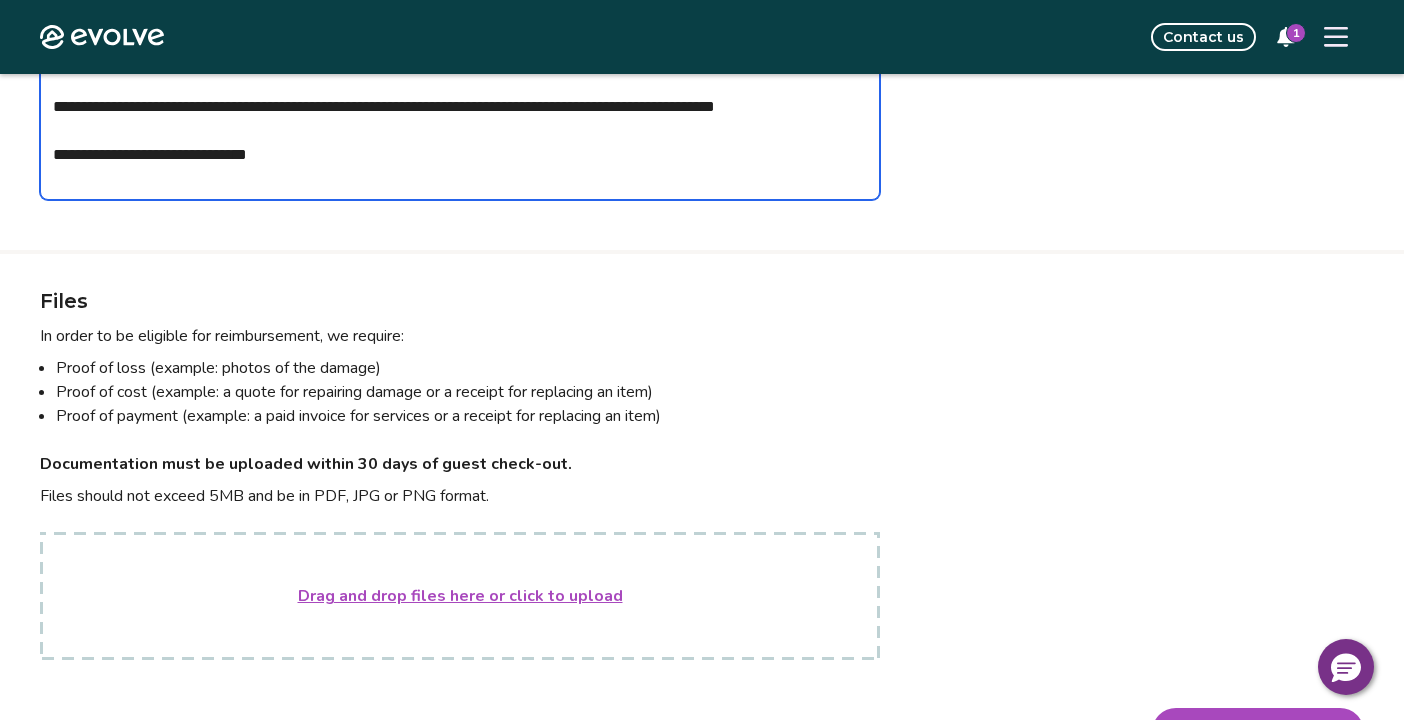 type on "*" 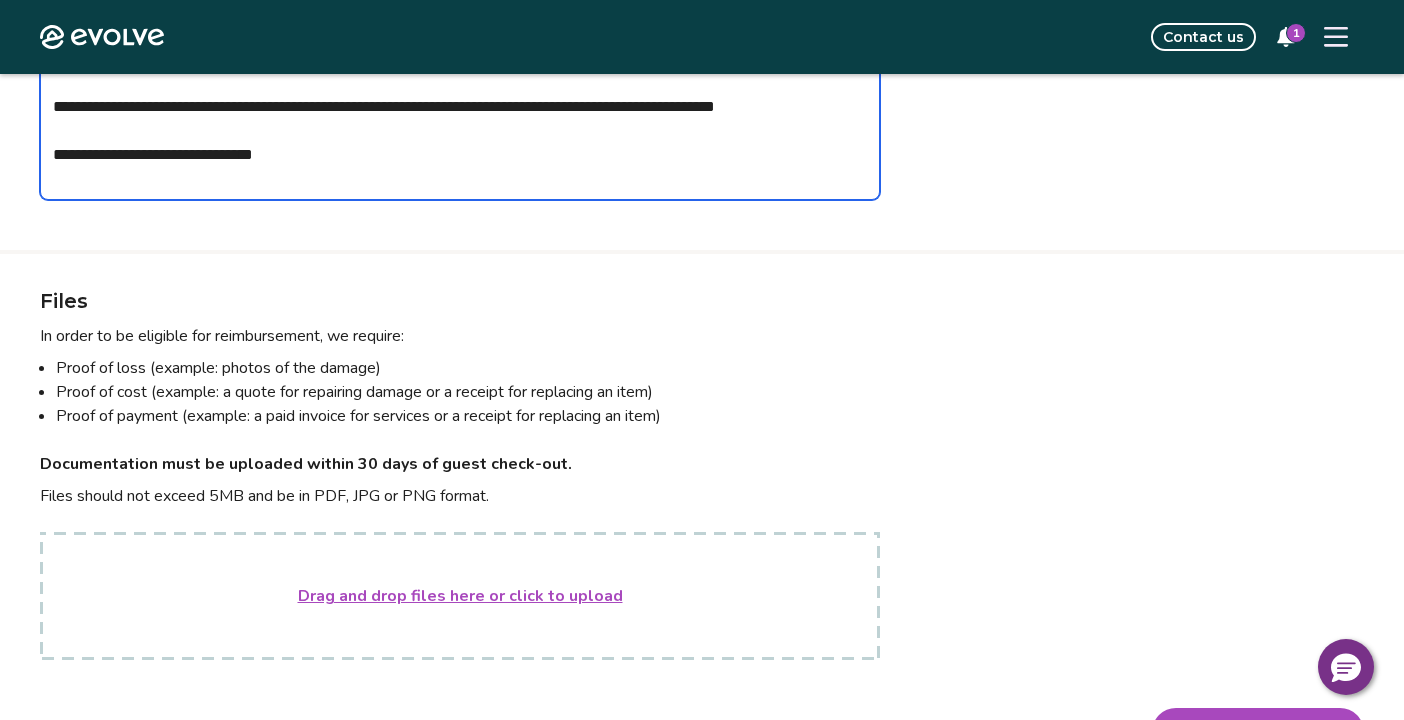 type on "*" 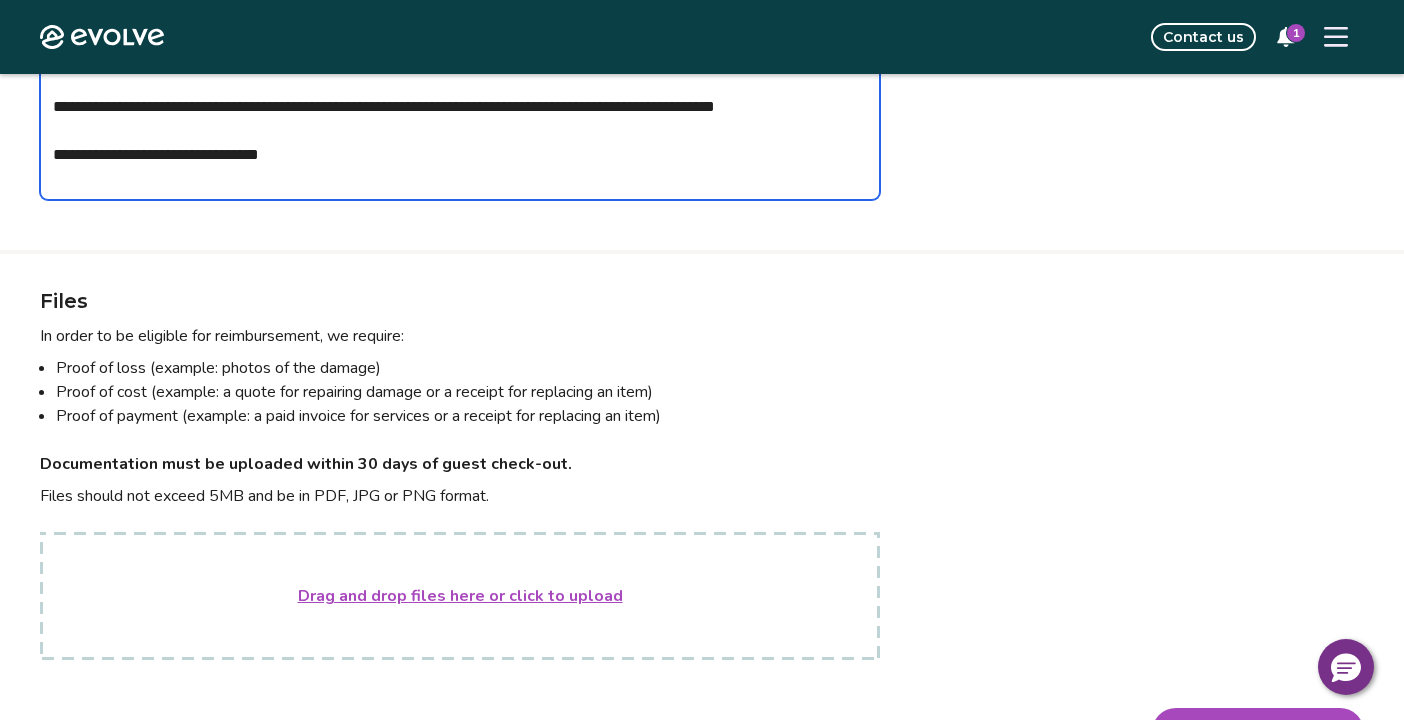 type on "*" 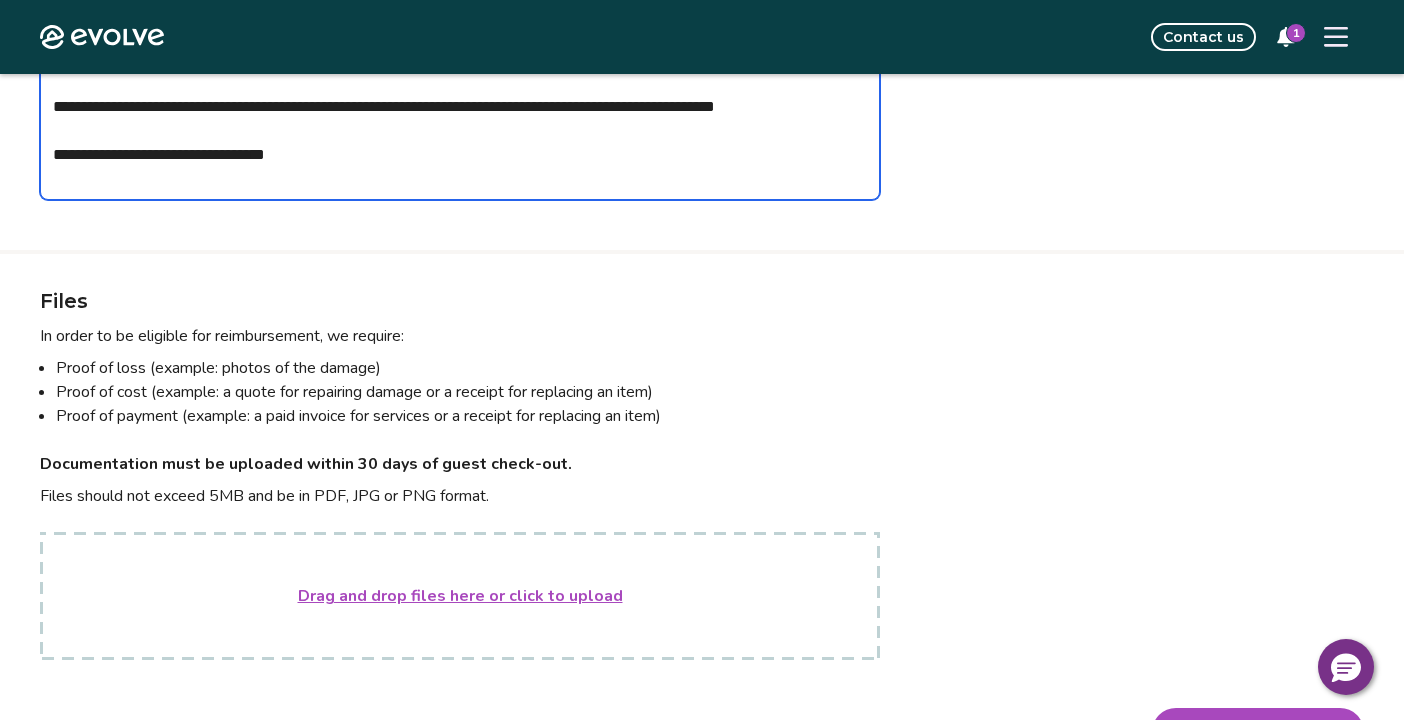type on "*" 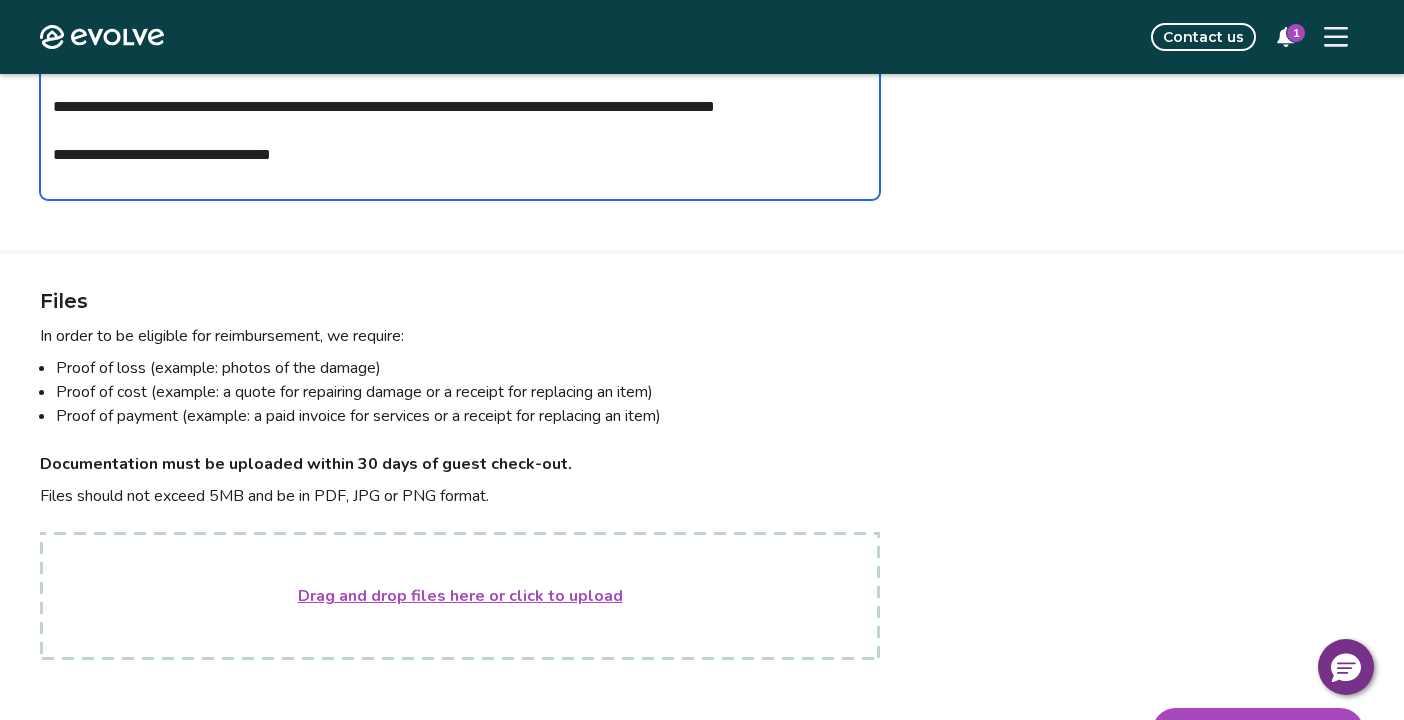 type on "*" 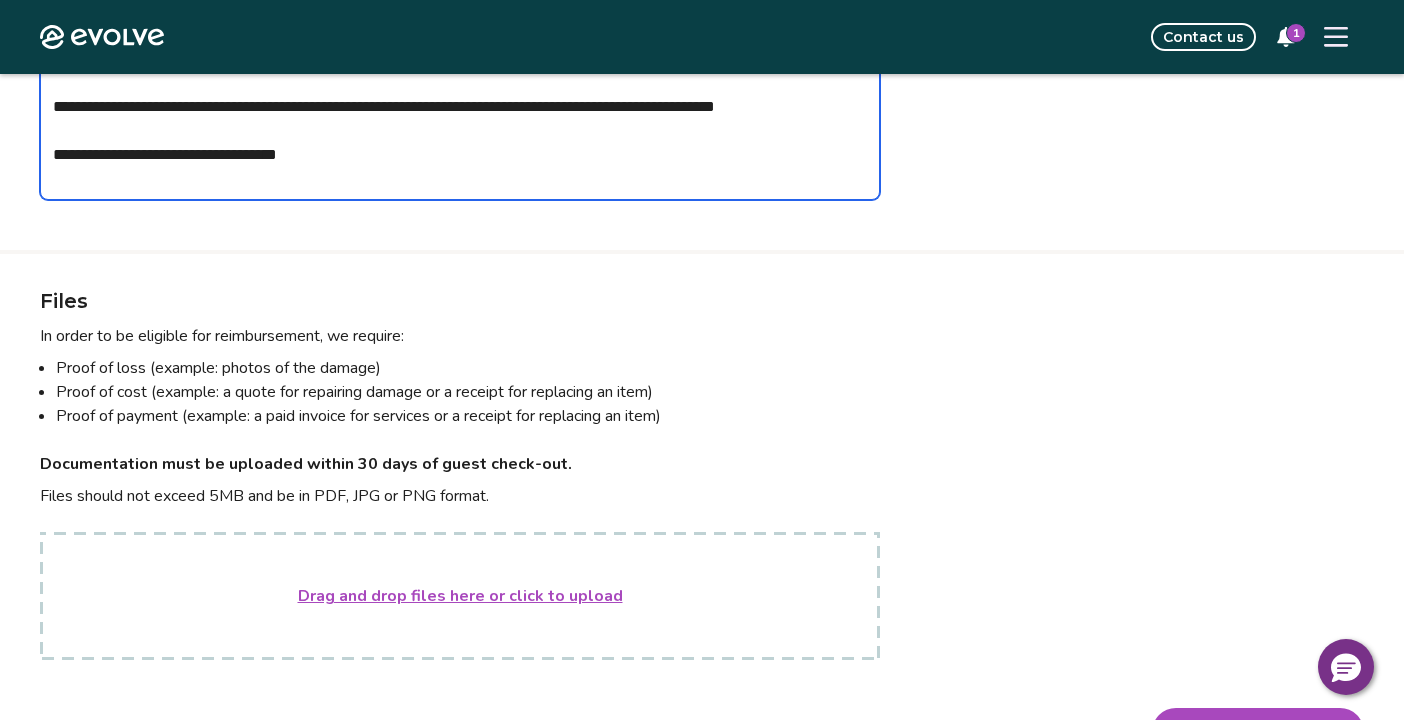 type on "*" 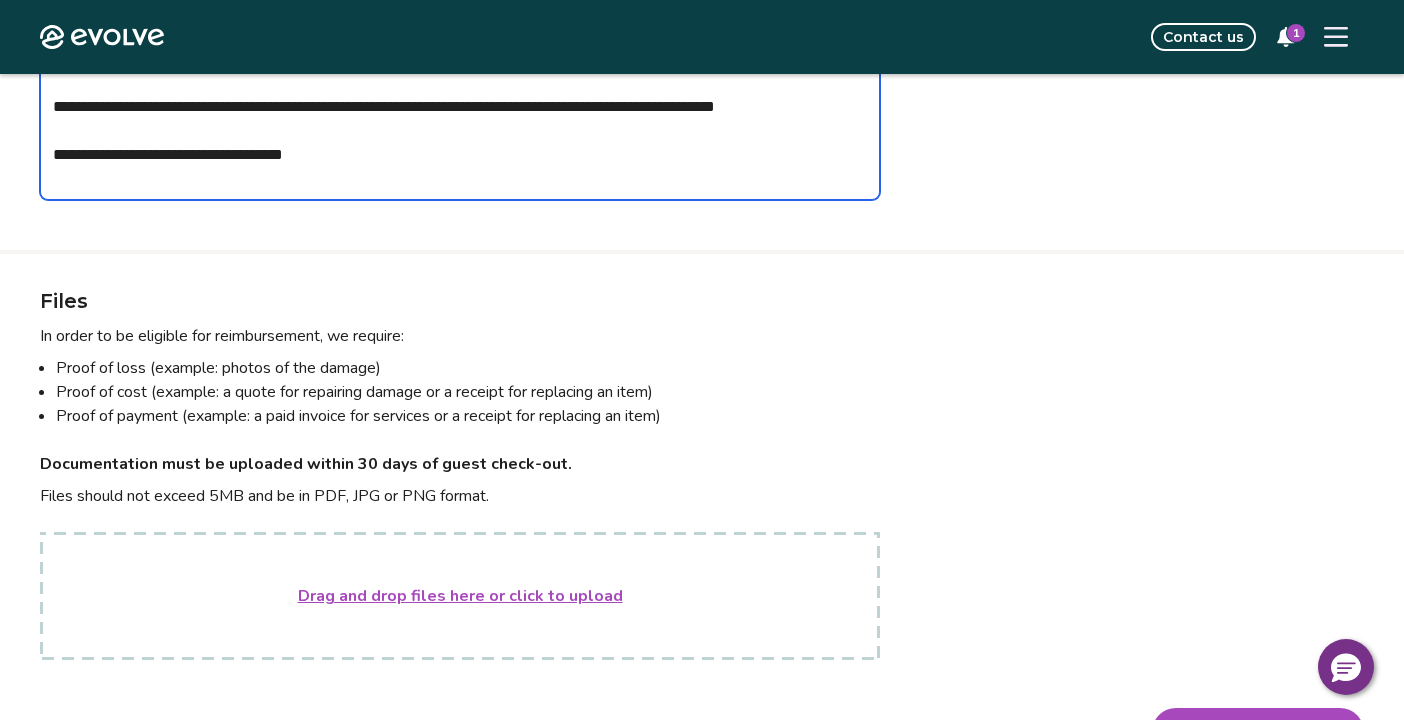 type on "*" 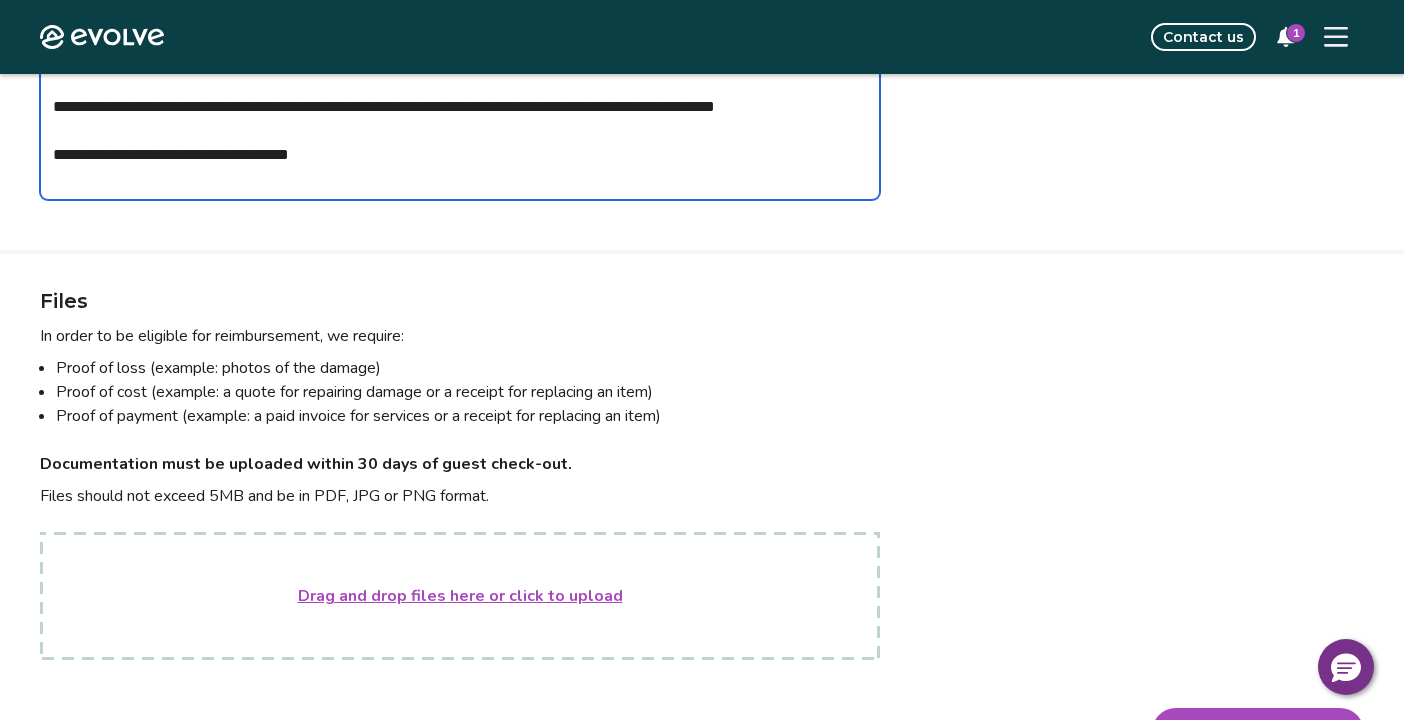 type on "*" 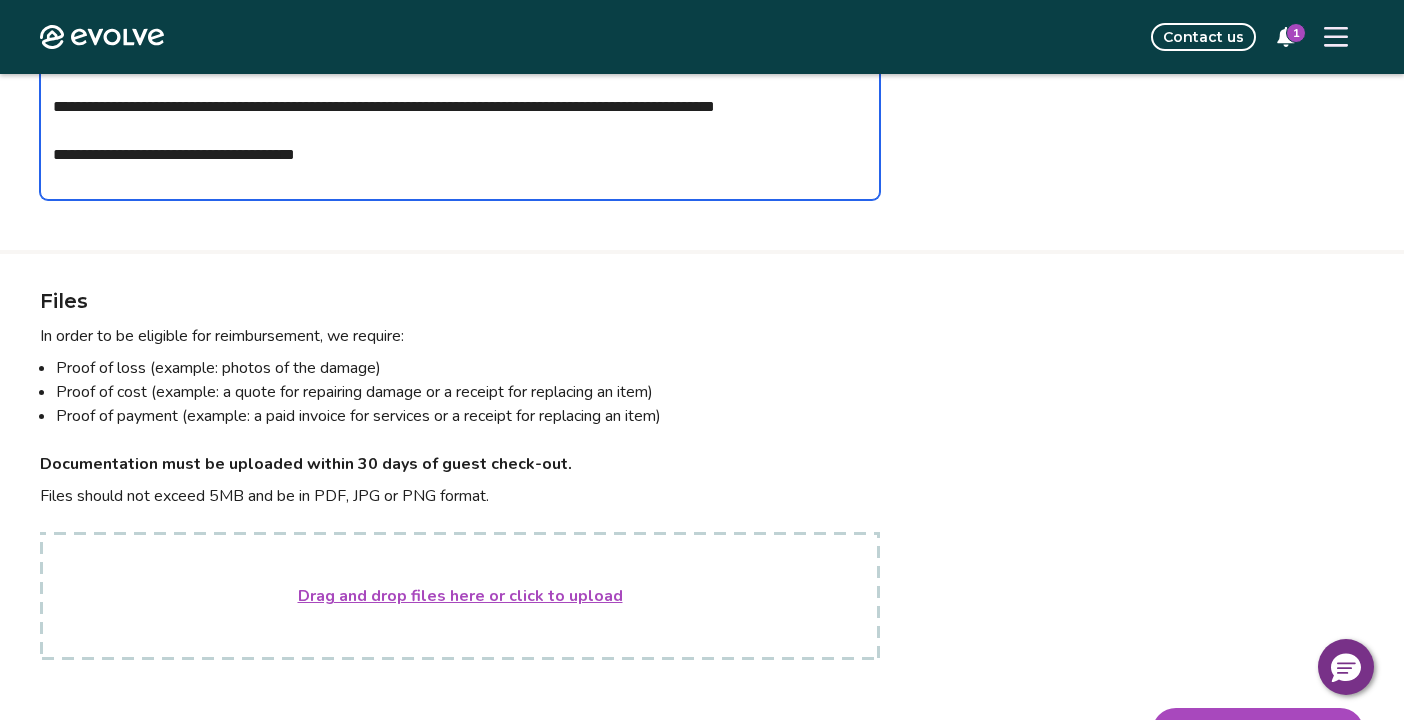 type on "*" 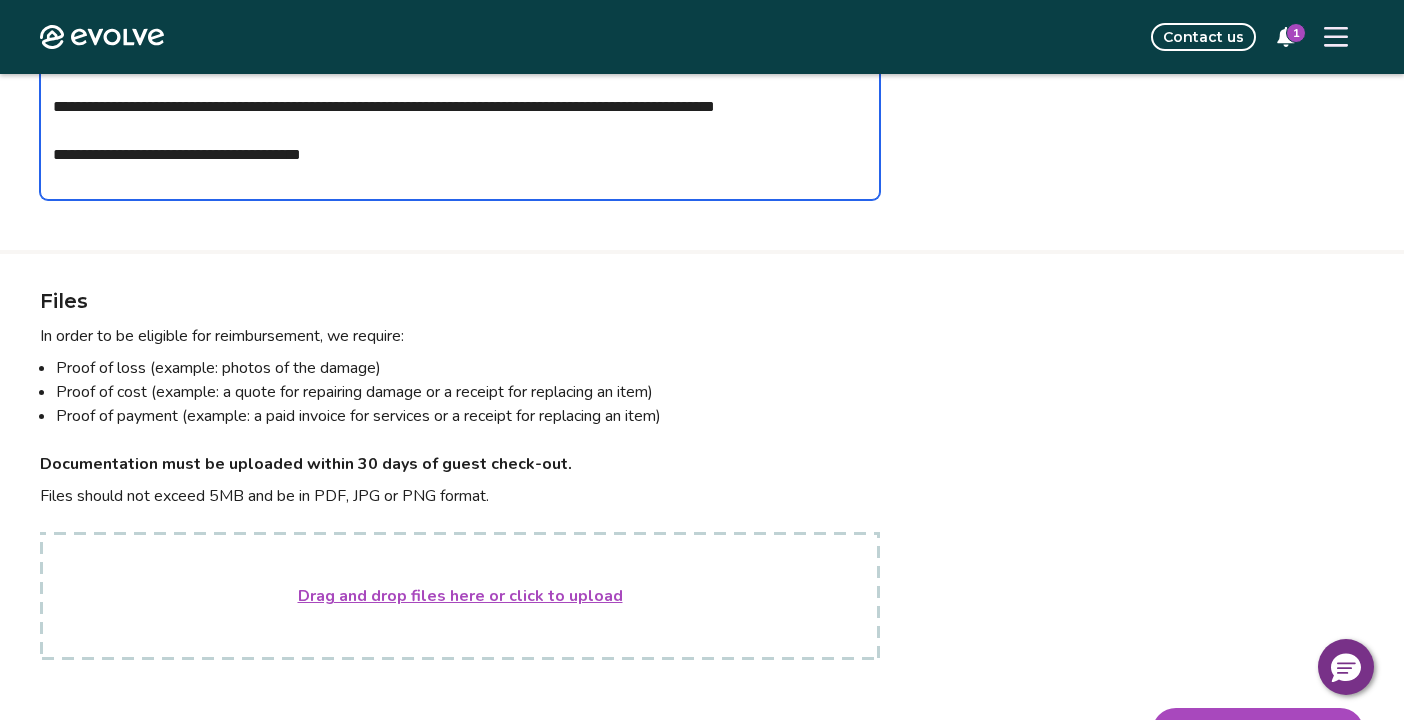 type on "*" 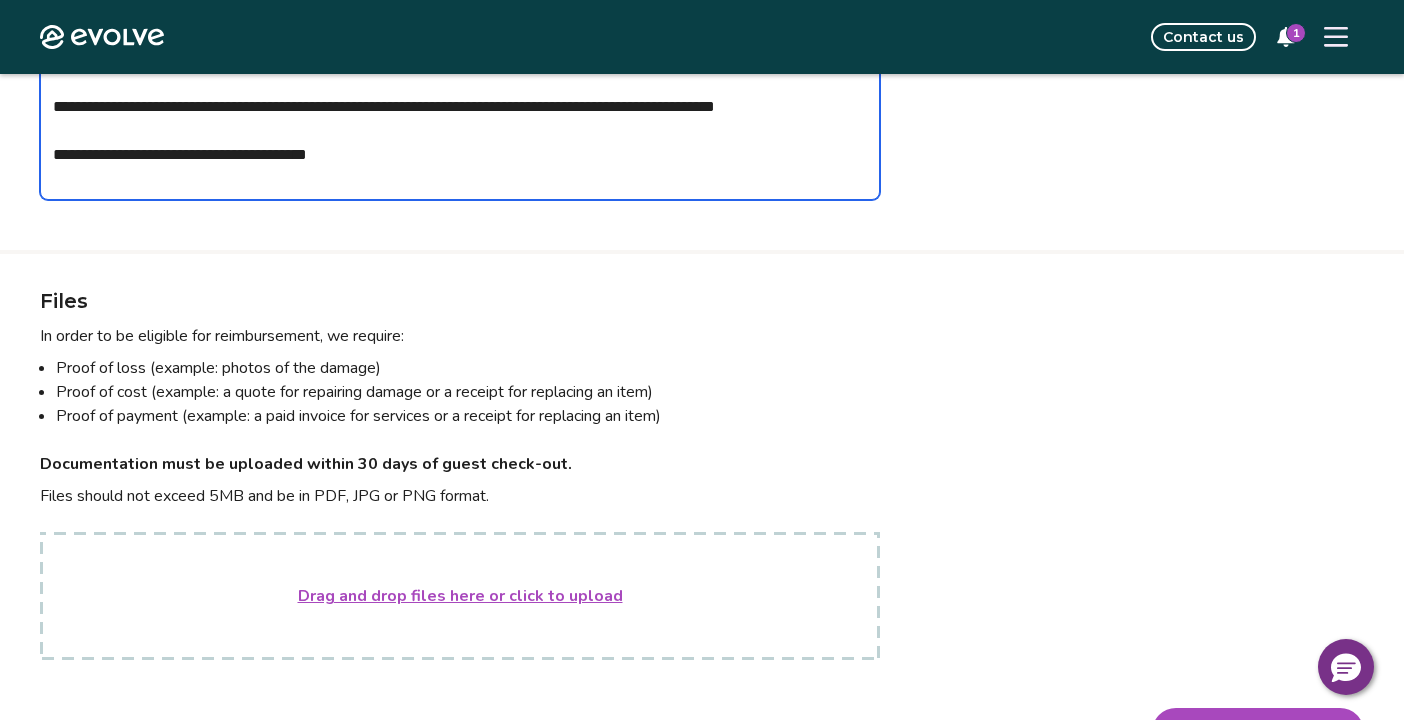 type on "*" 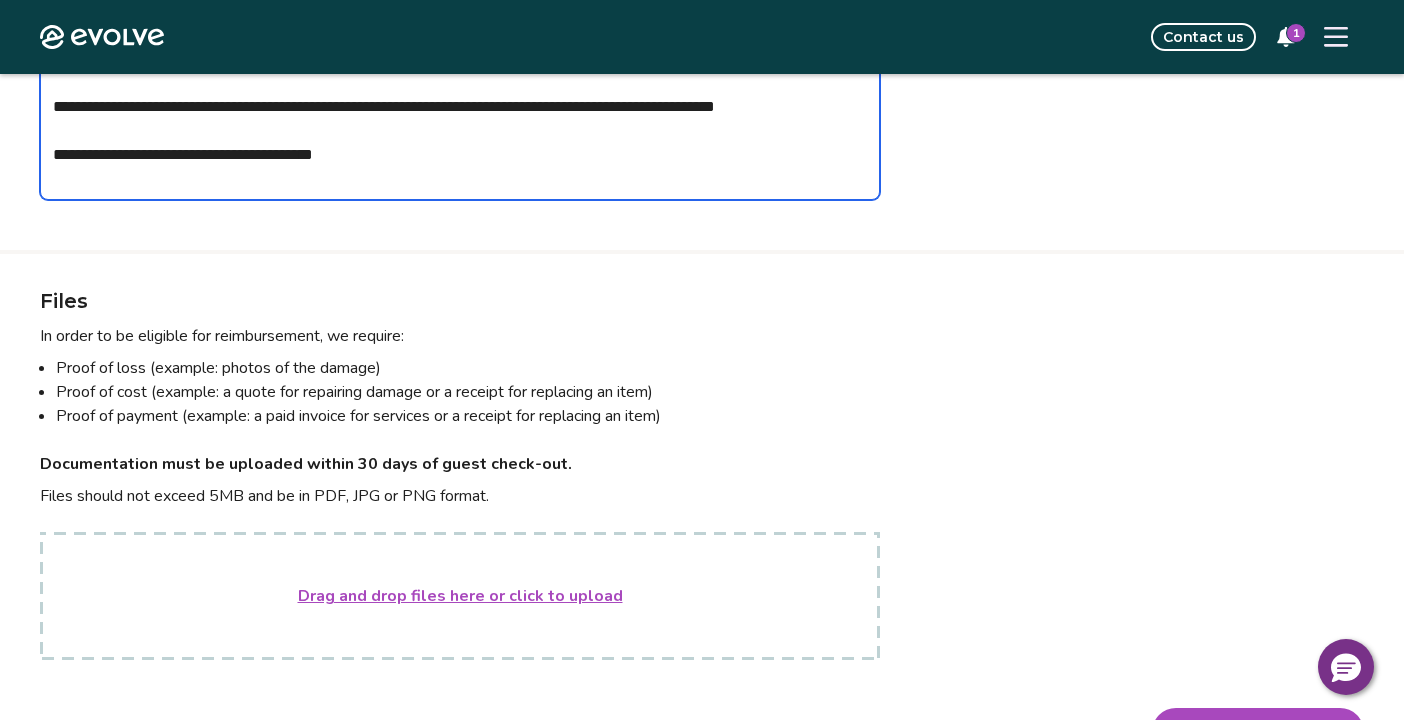 type on "*" 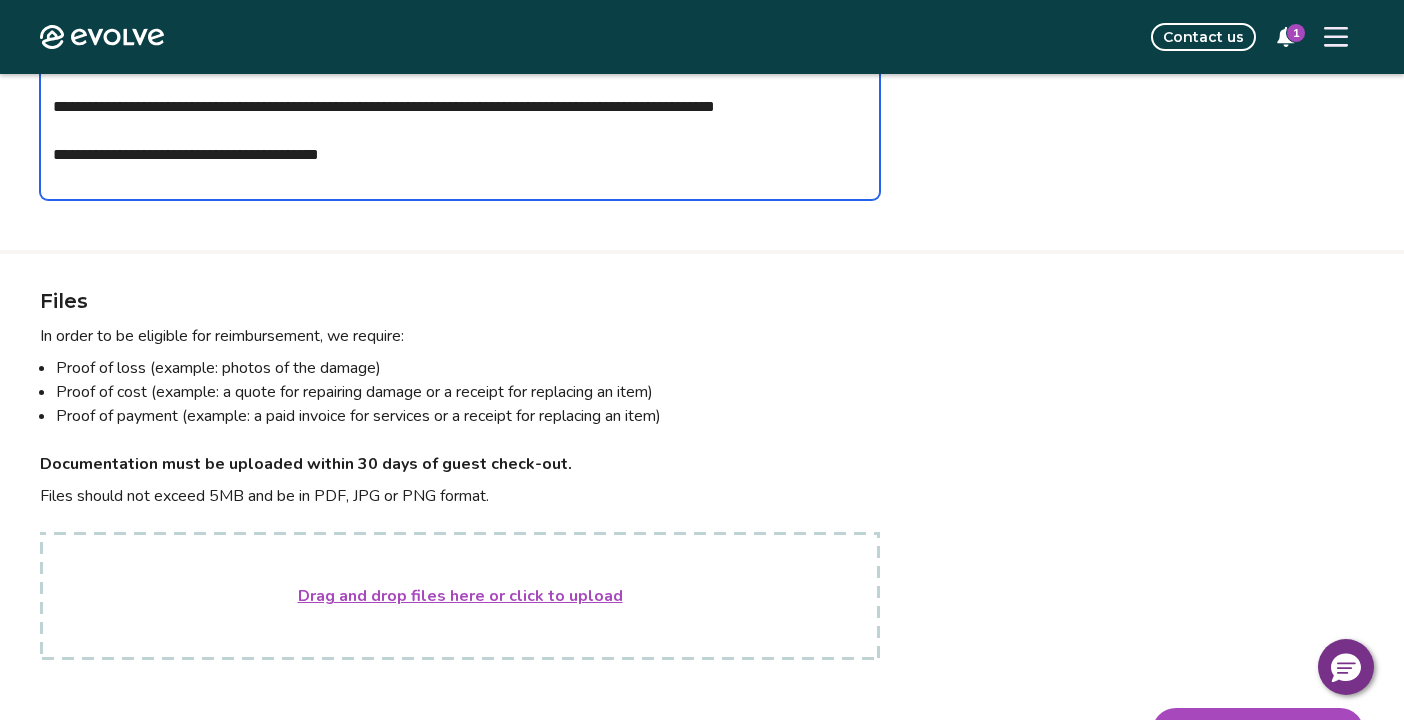 type on "*" 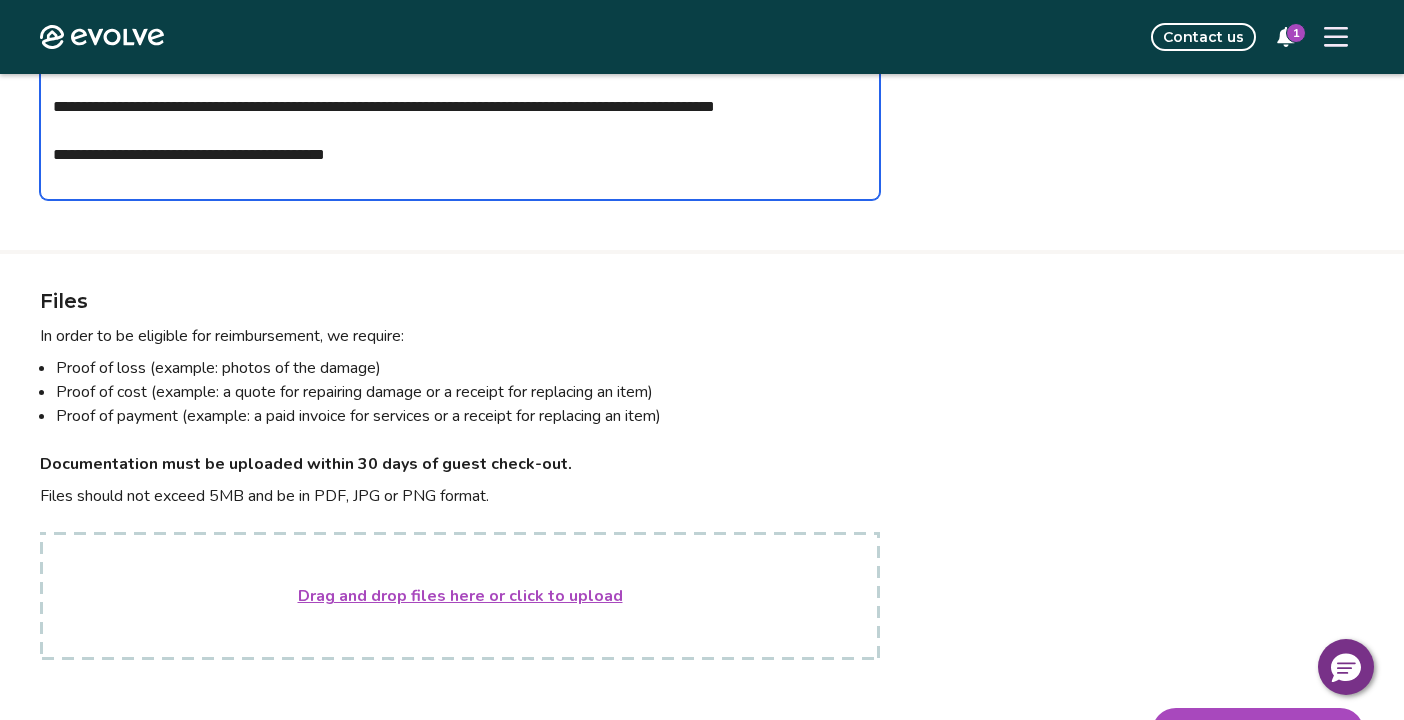 type on "*" 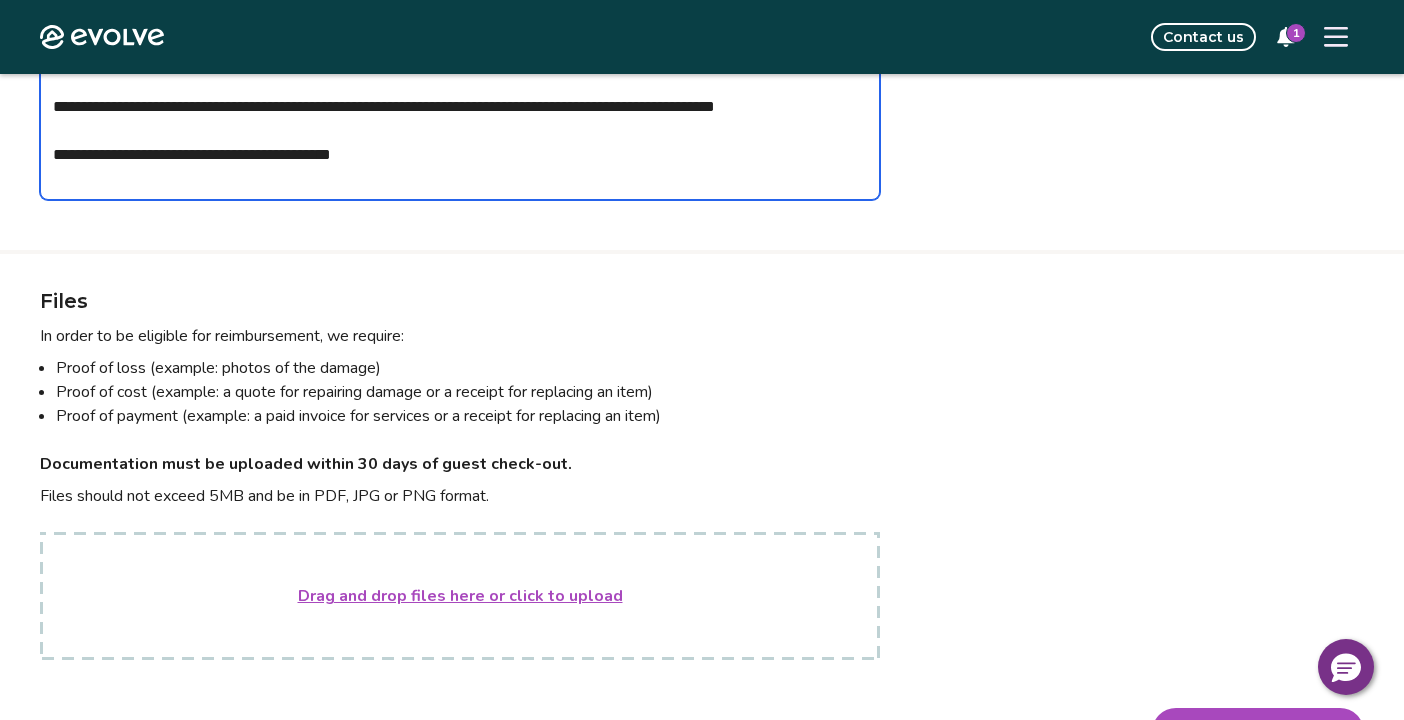 type on "*" 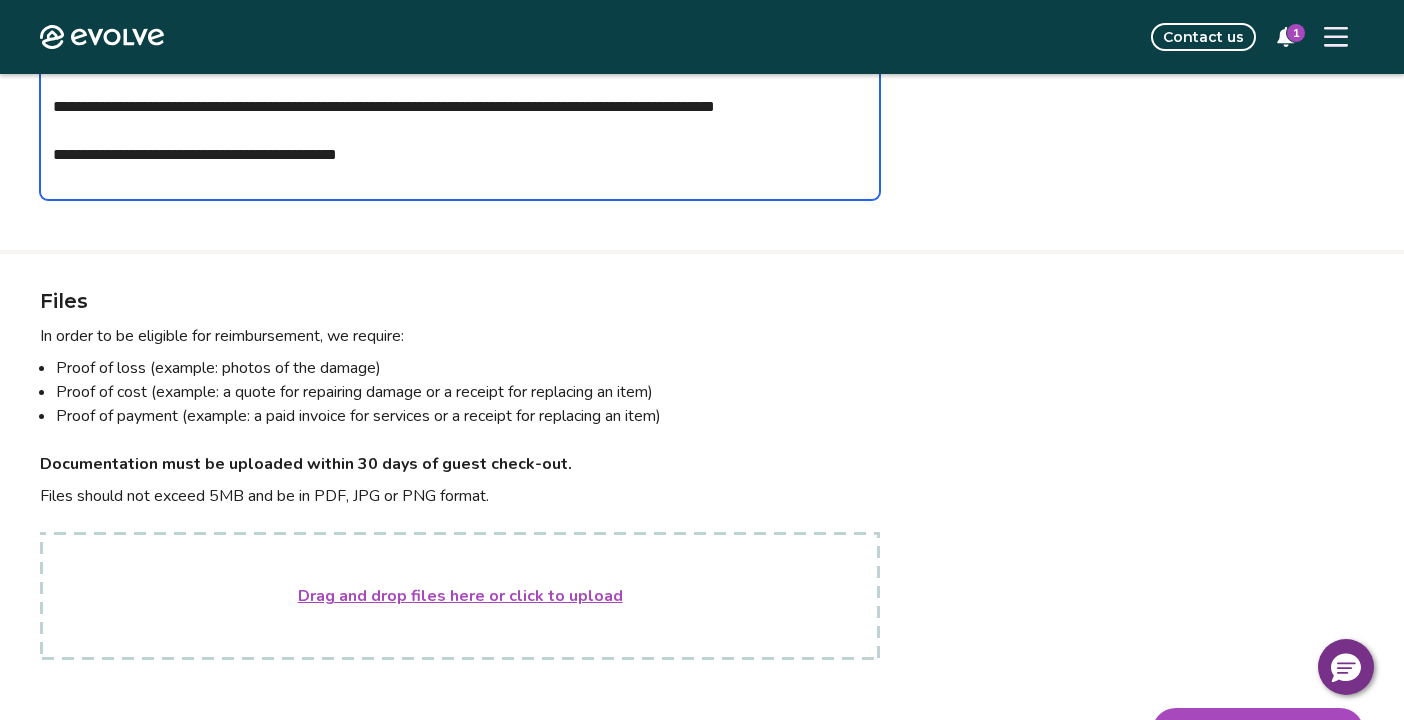 type on "*" 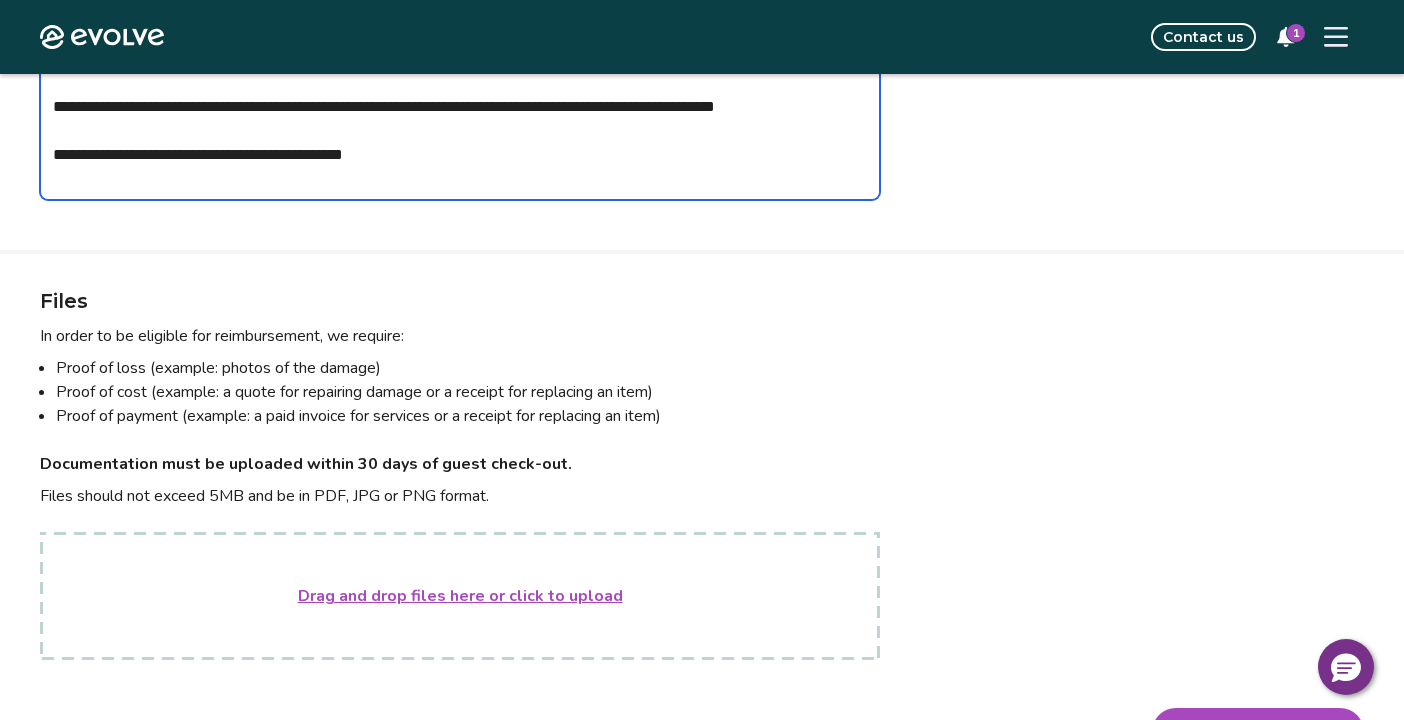 type on "*" 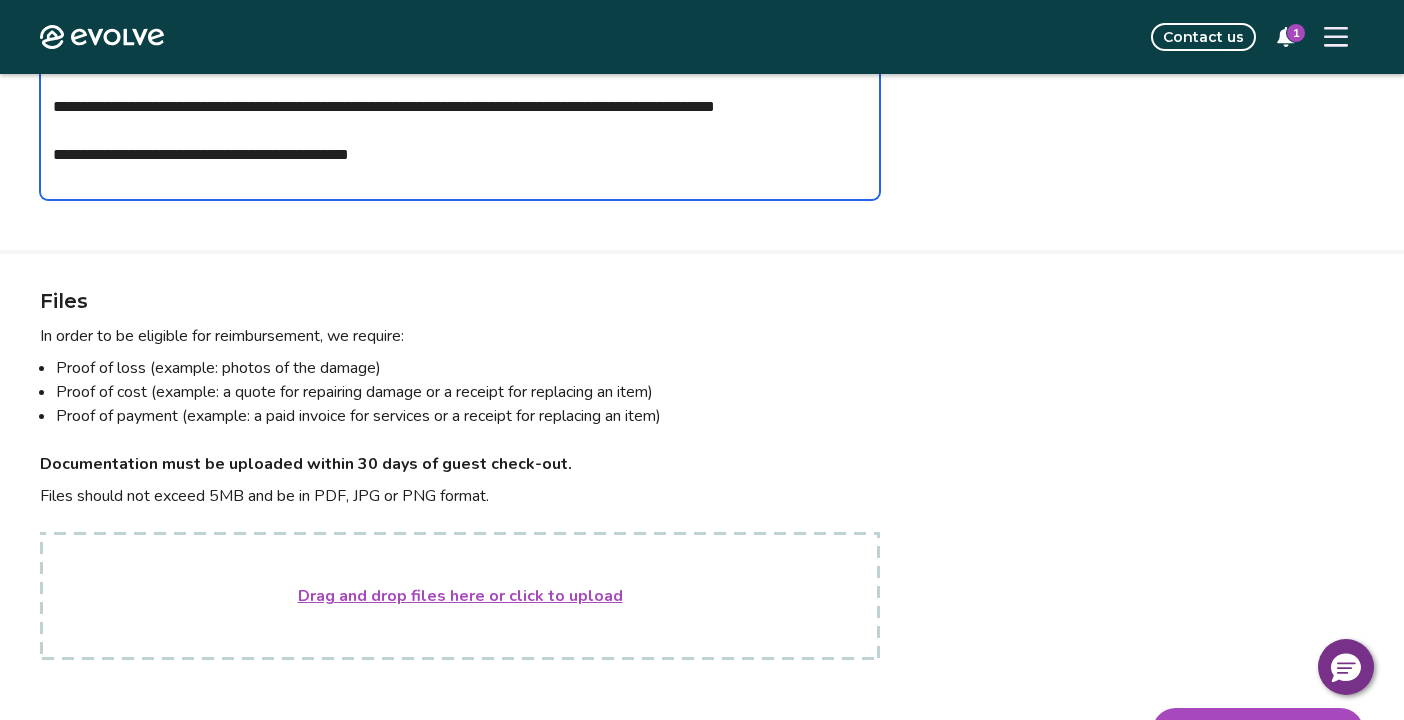 type on "*" 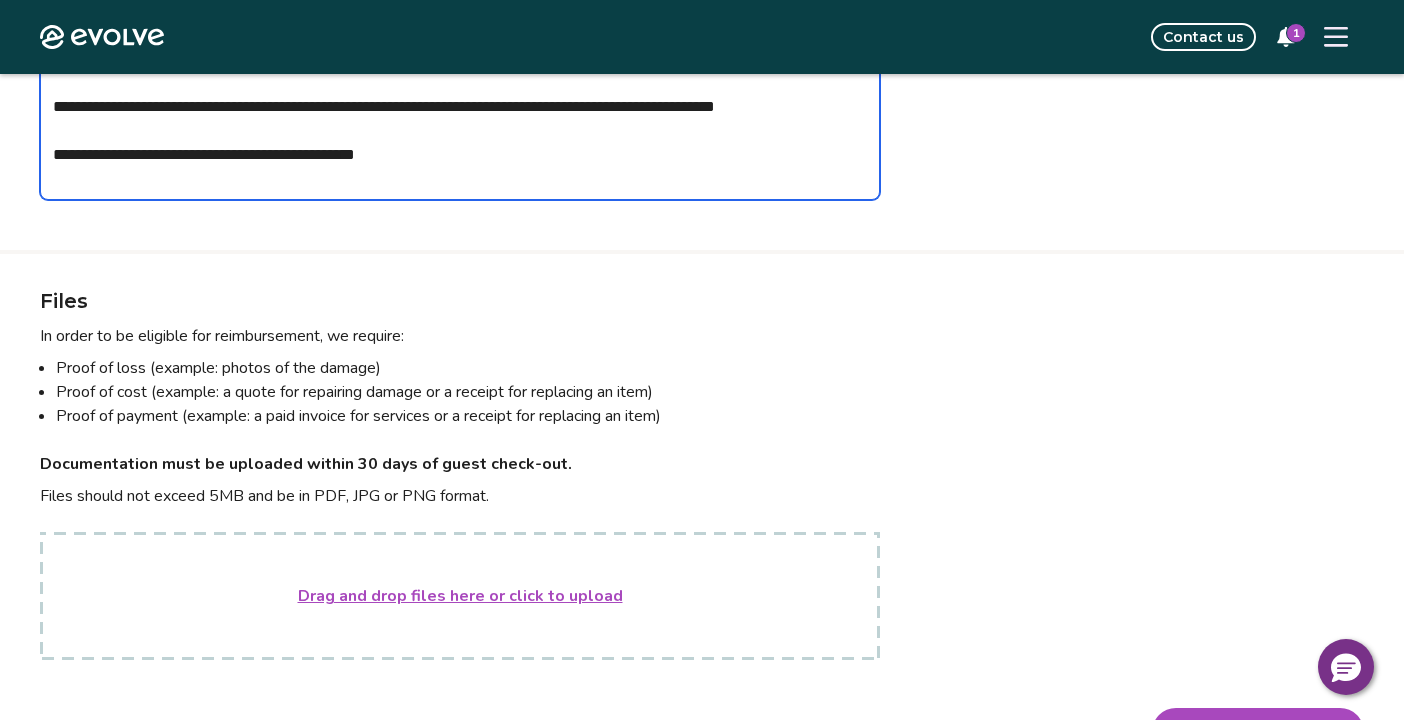 type on "*" 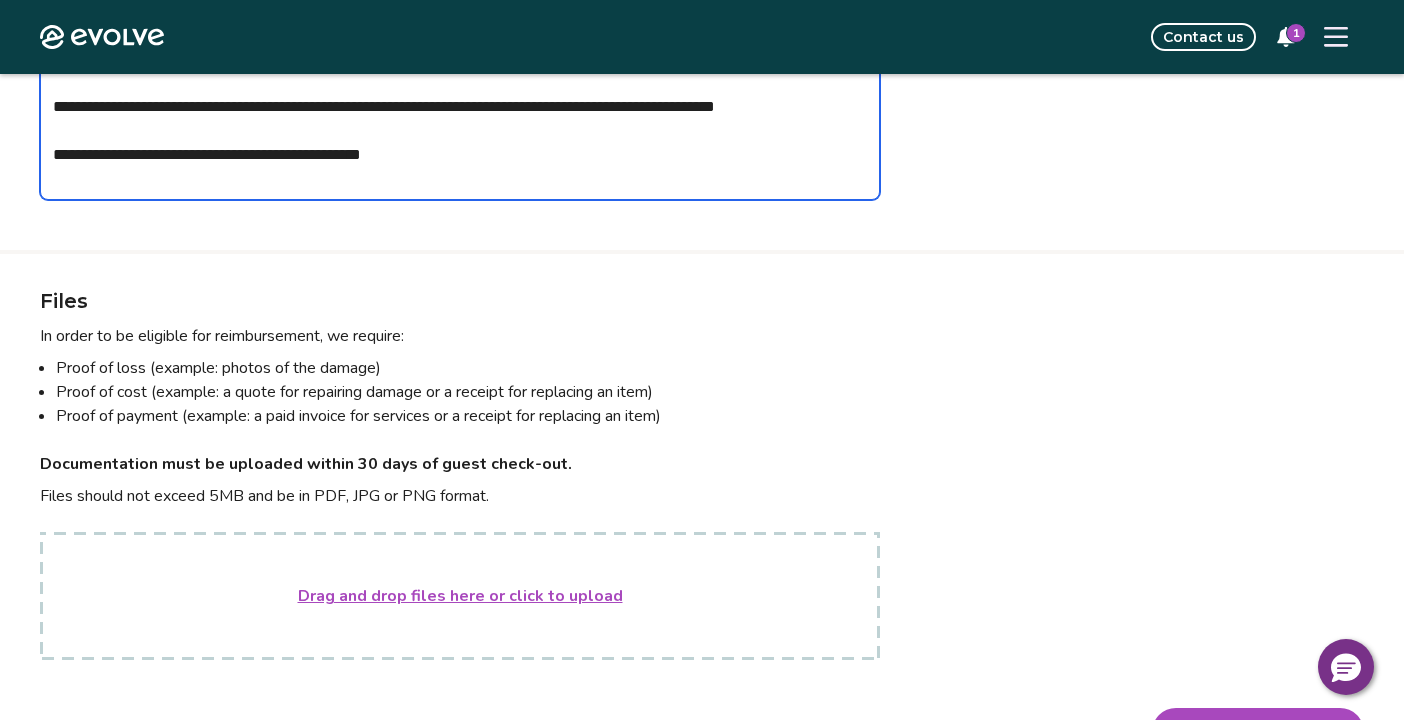 type on "*" 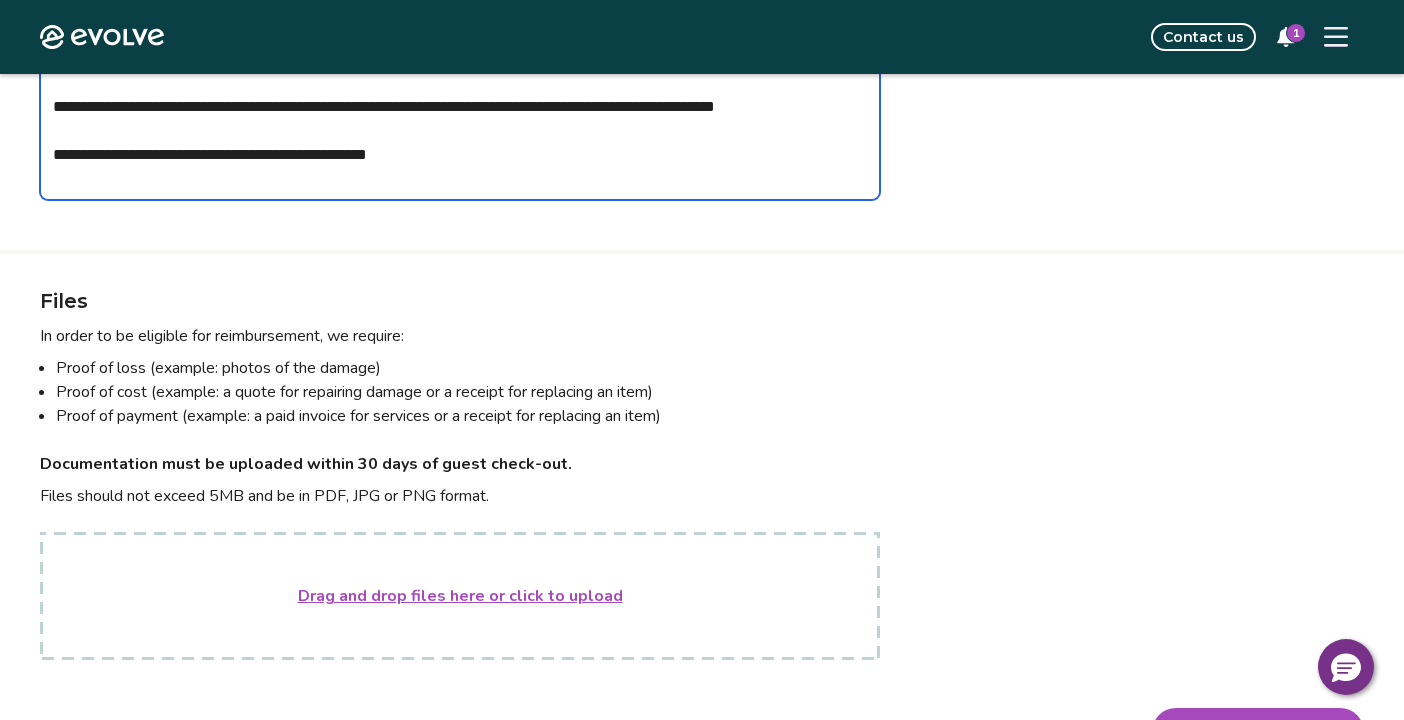 type on "*" 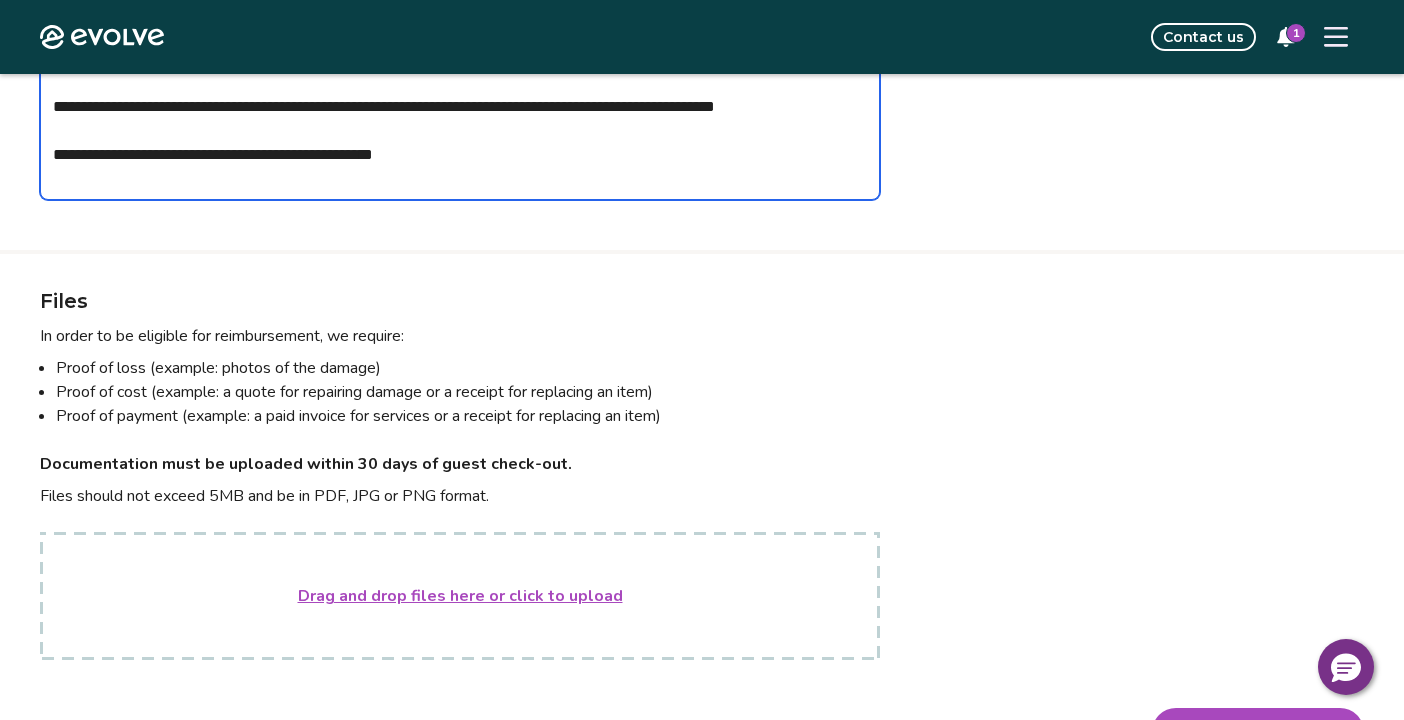 type on "*" 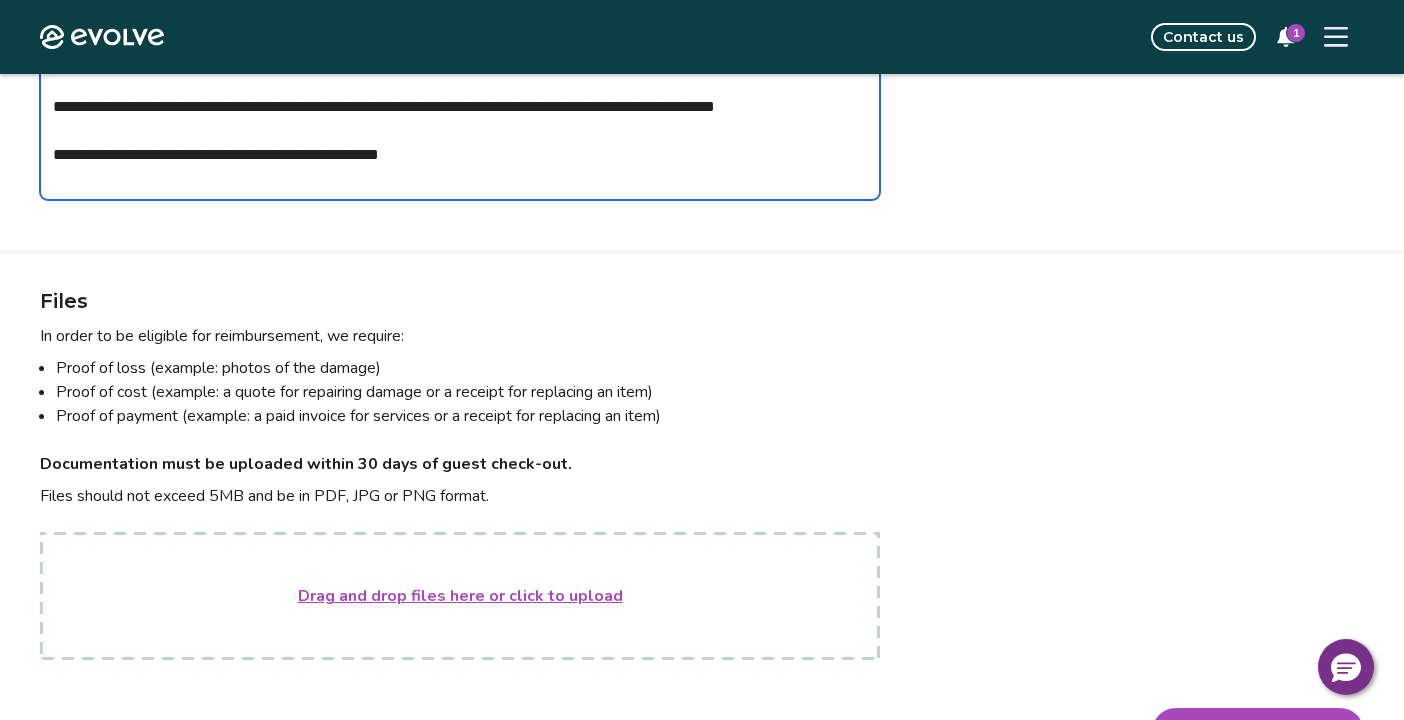 type on "*" 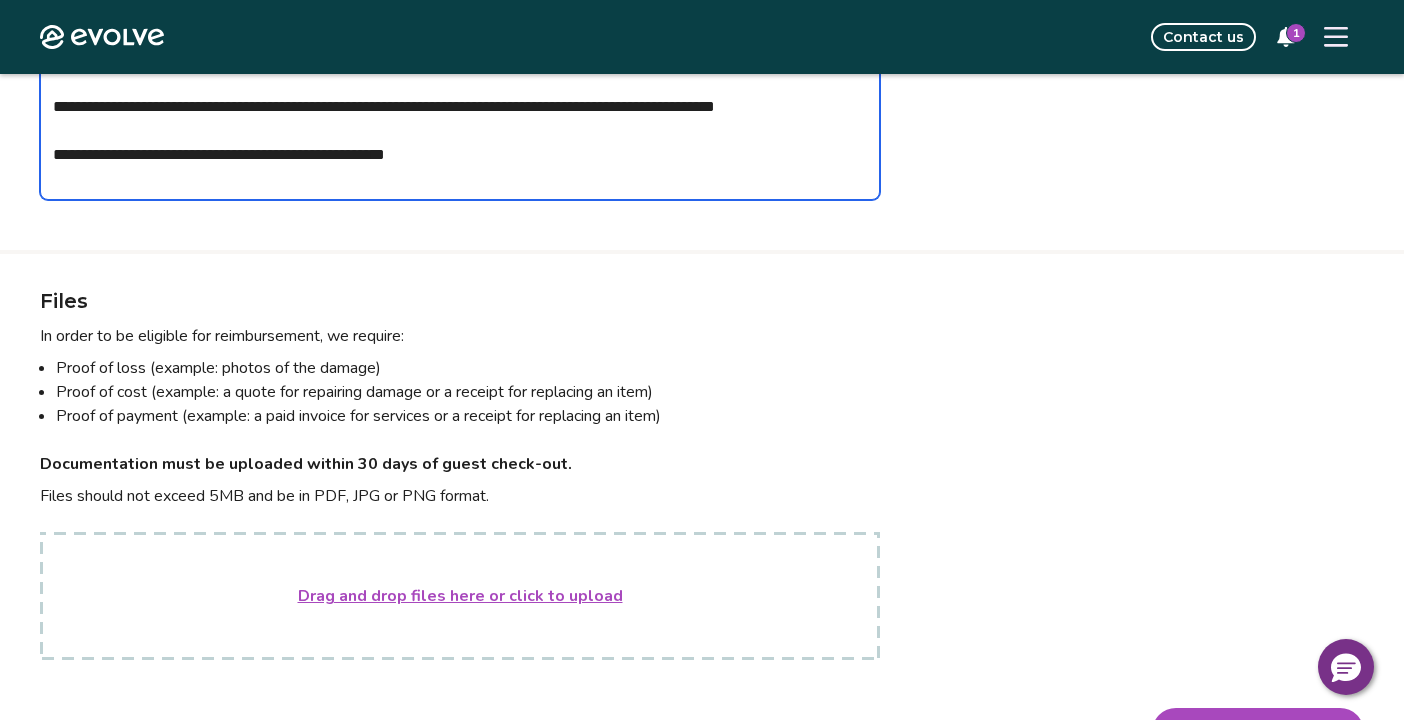 type on "*" 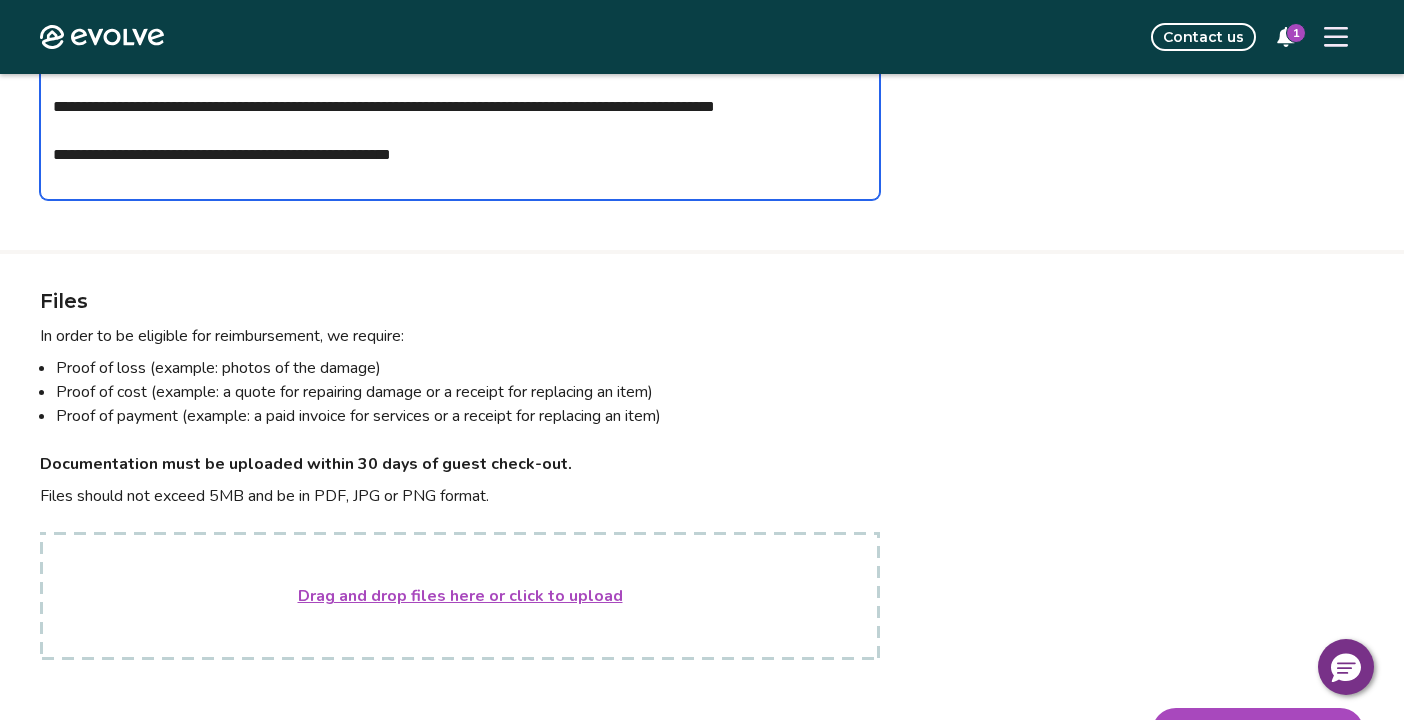 type on "*" 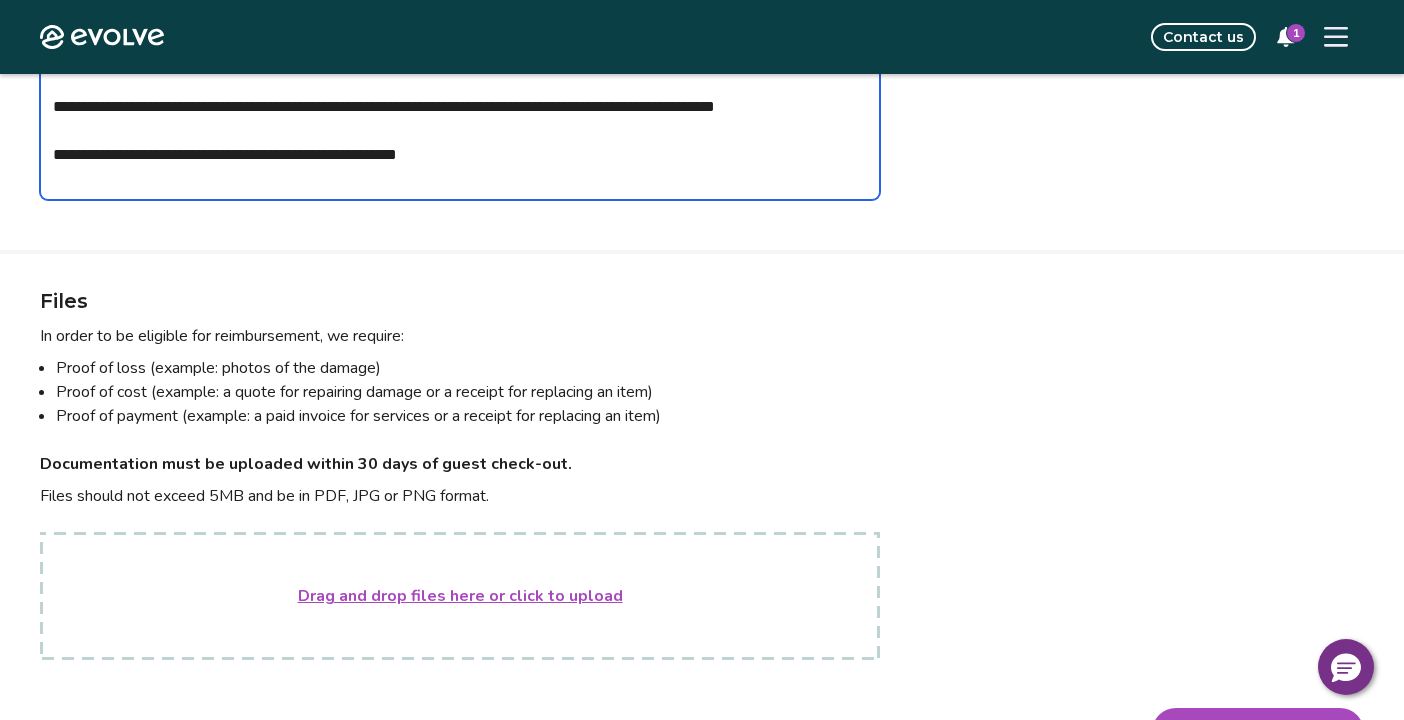 type on "*" 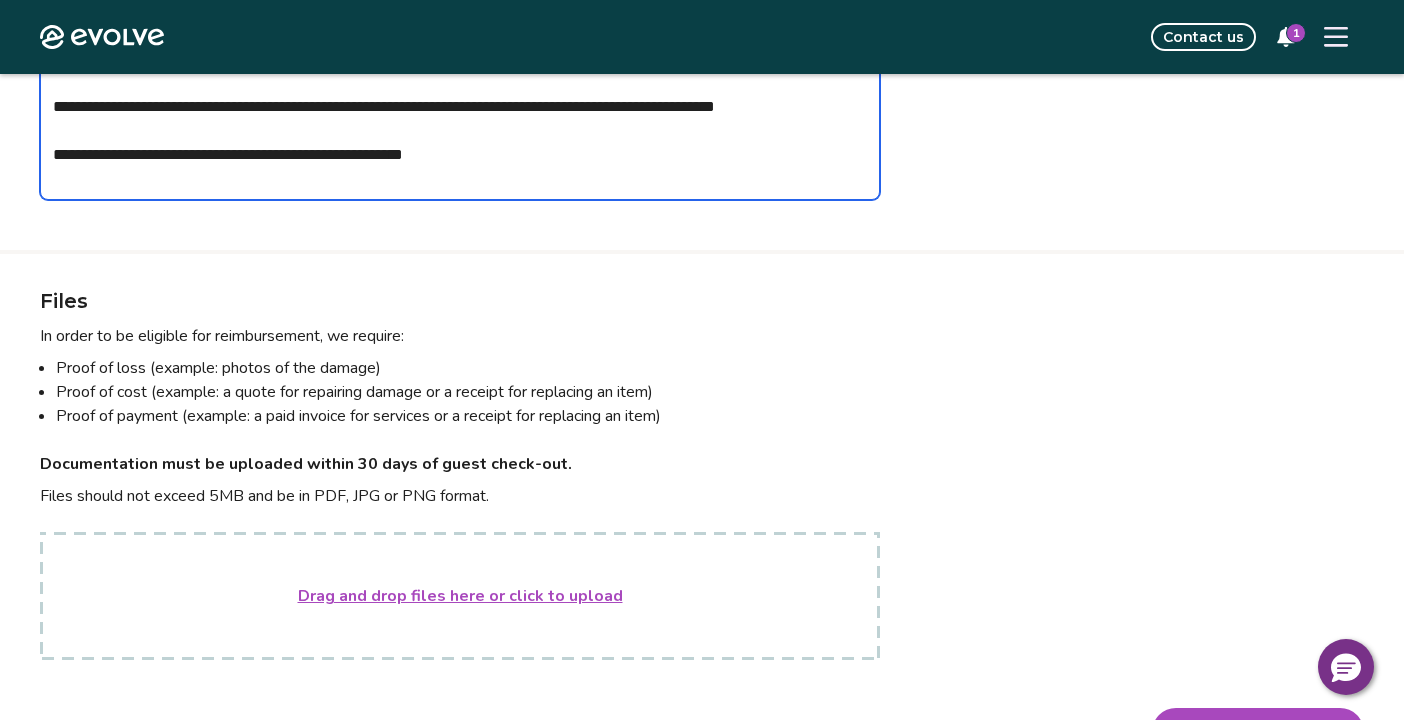 type on "*" 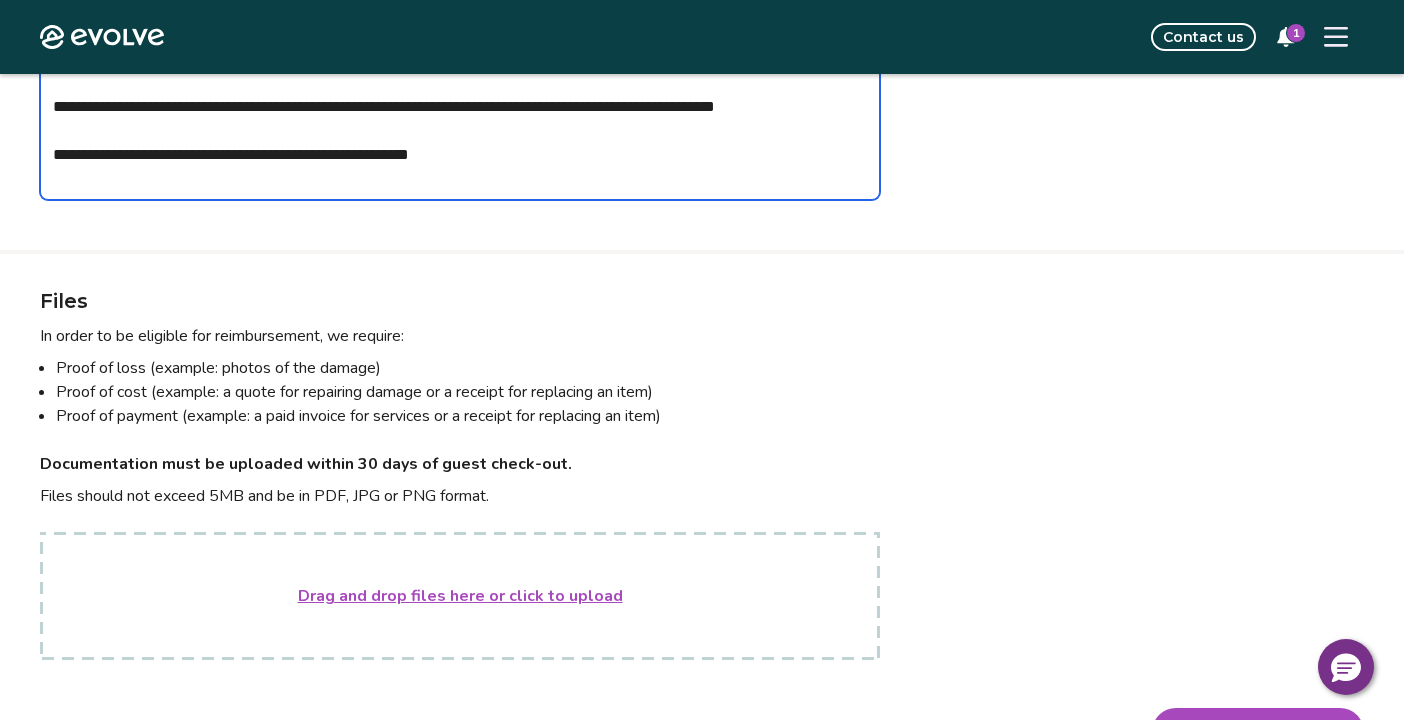 type on "*" 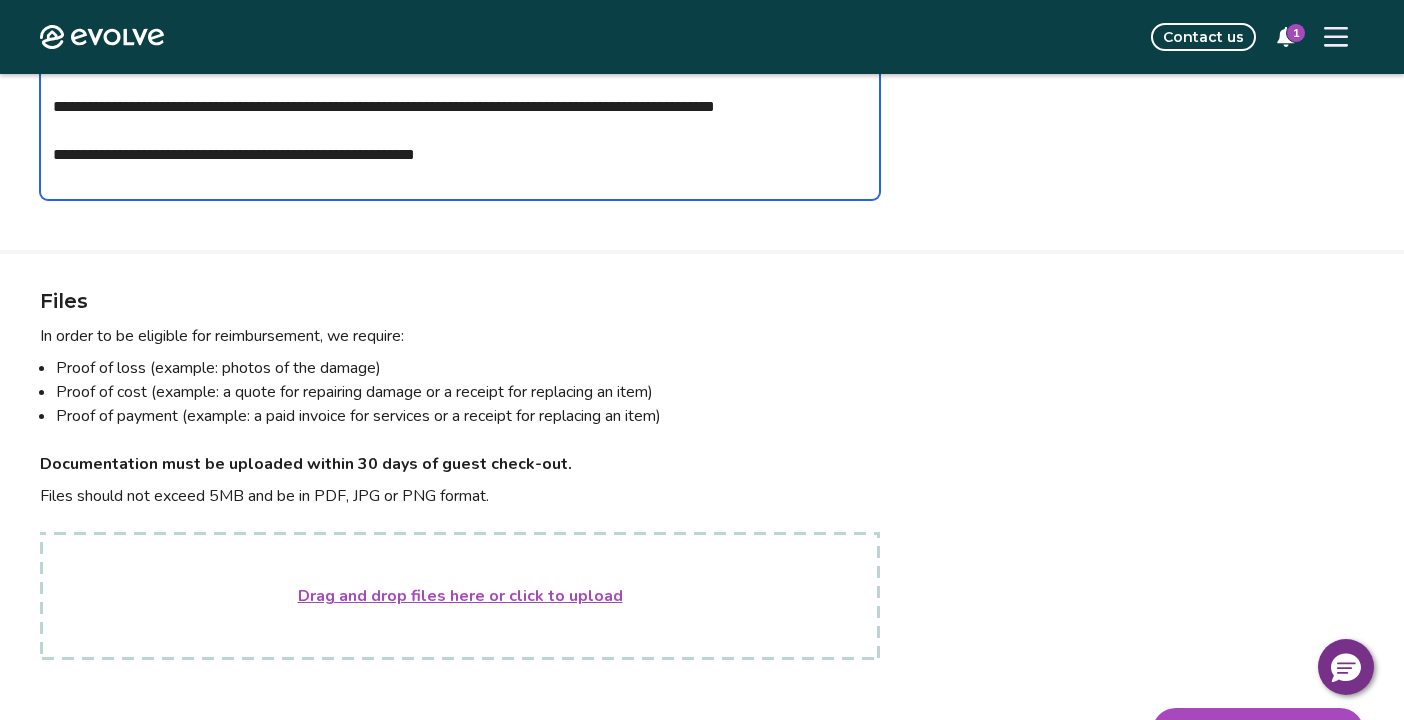 type on "*" 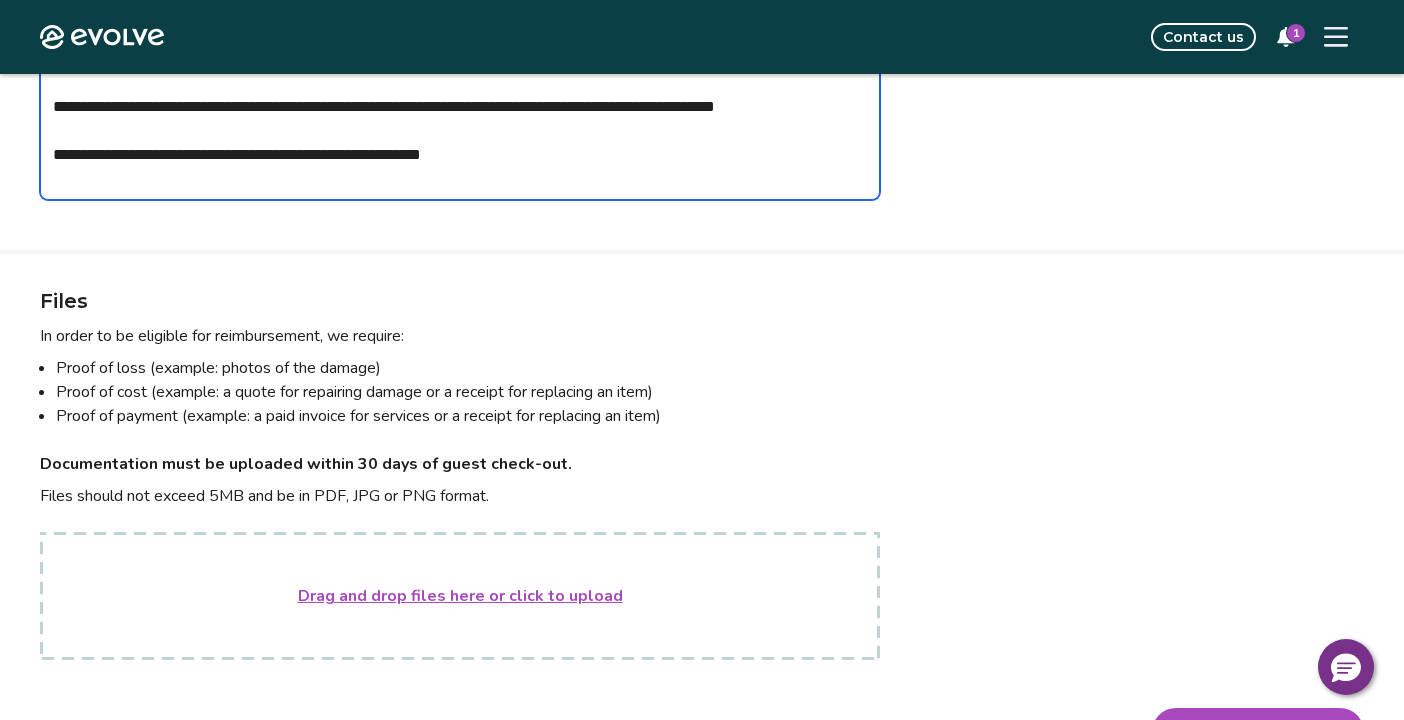 type on "*" 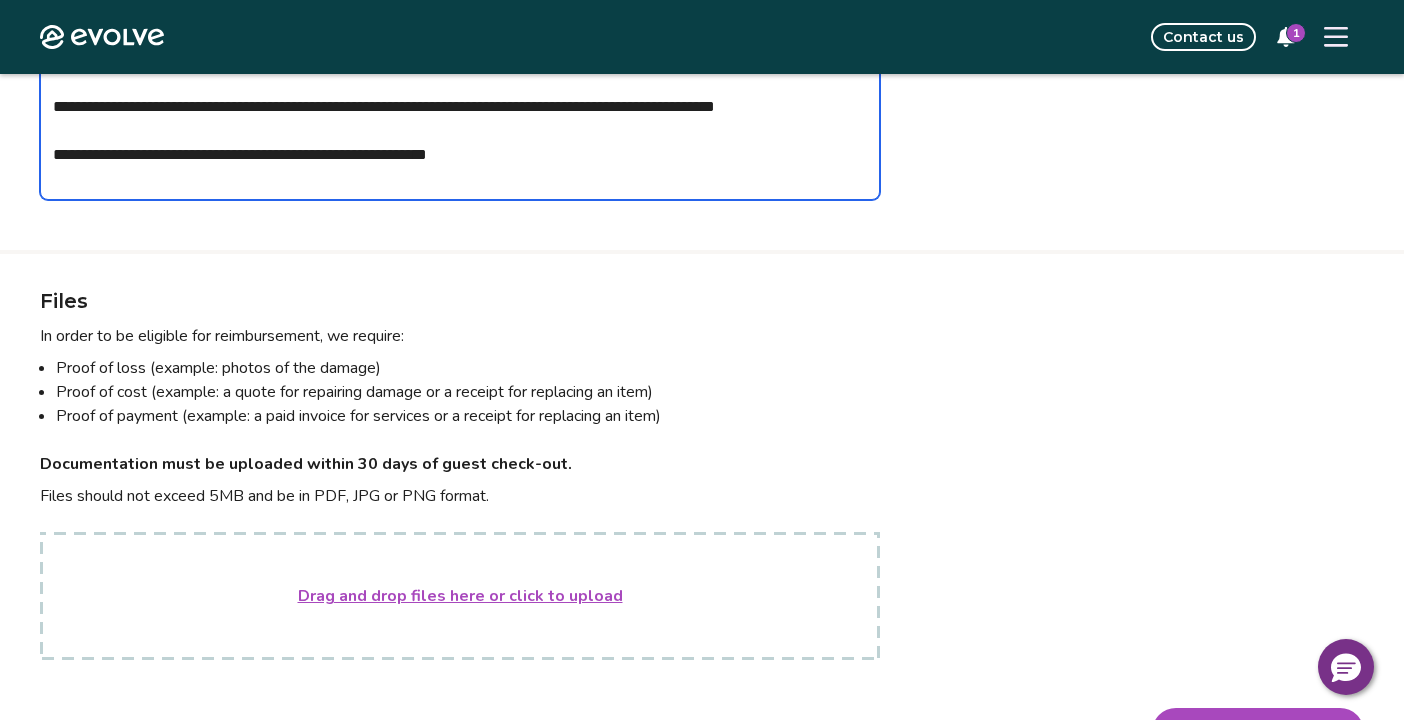 type on "*" 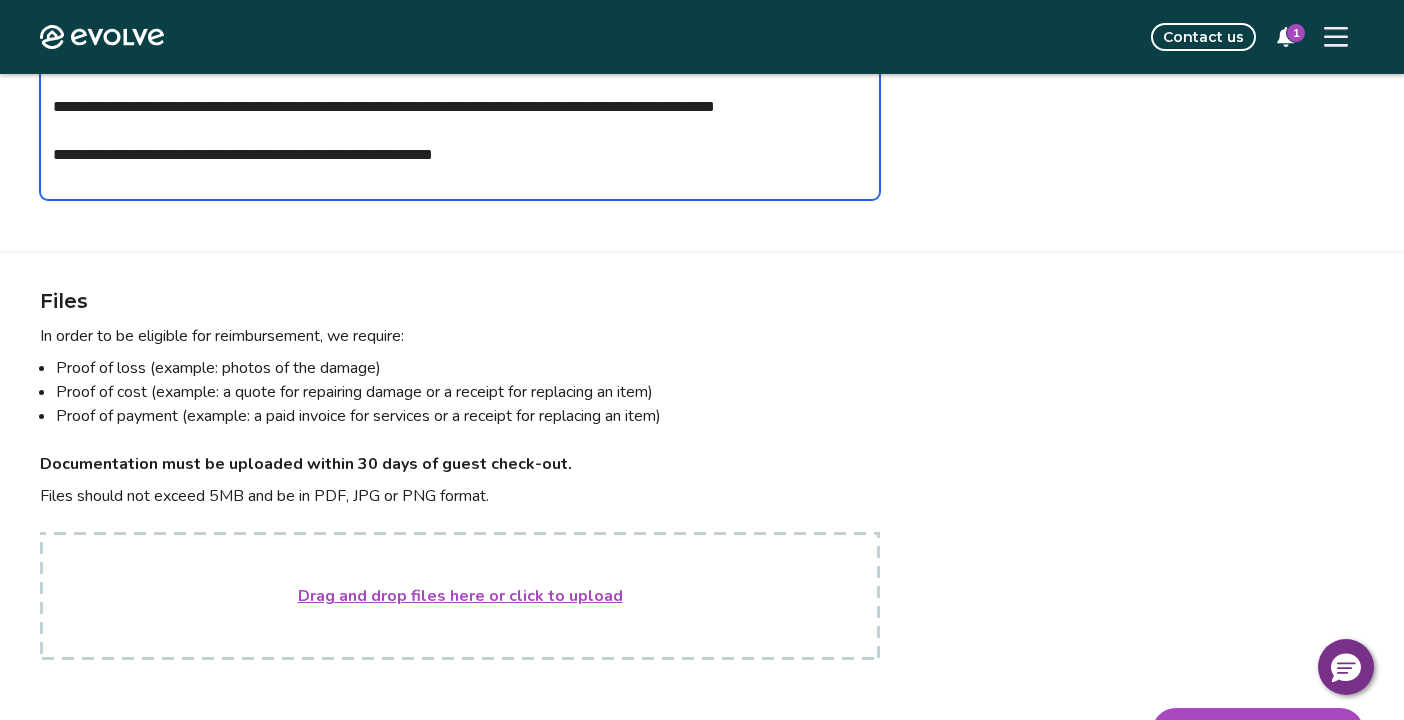 type on "*" 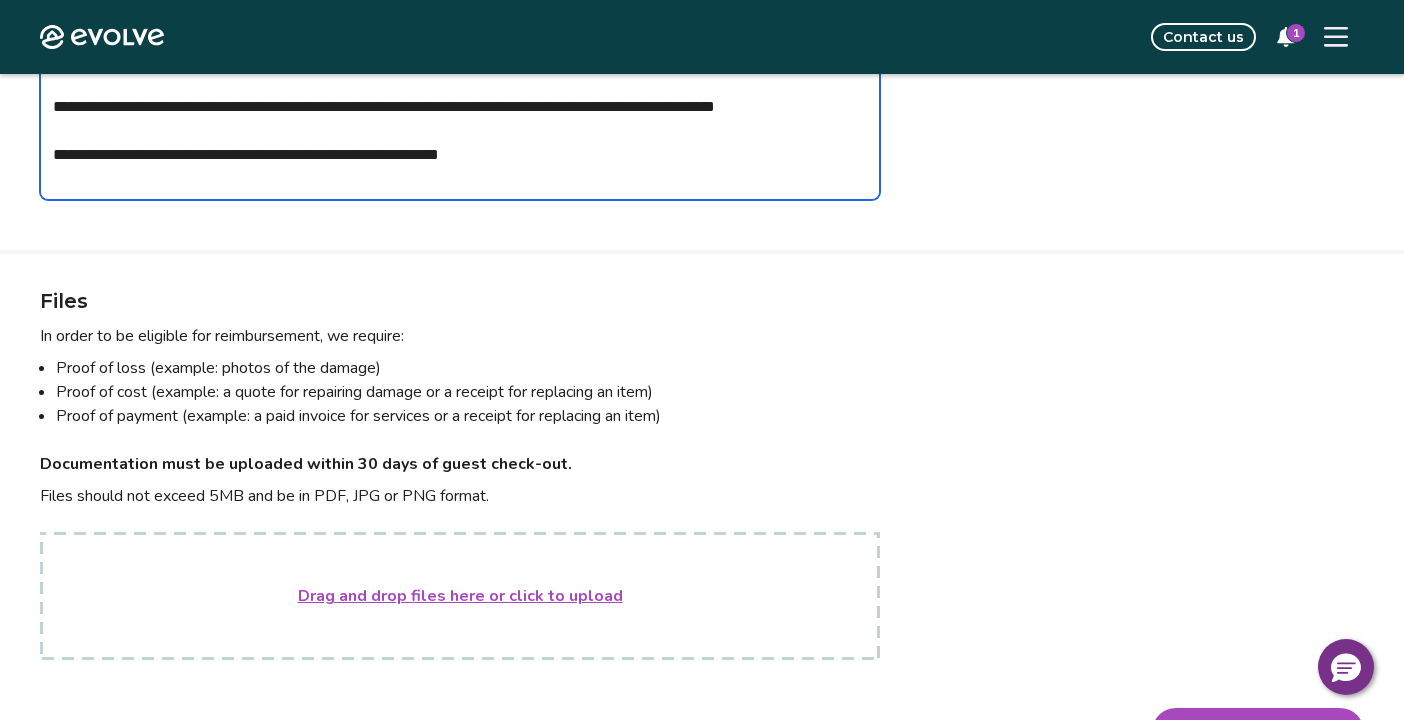 type on "*" 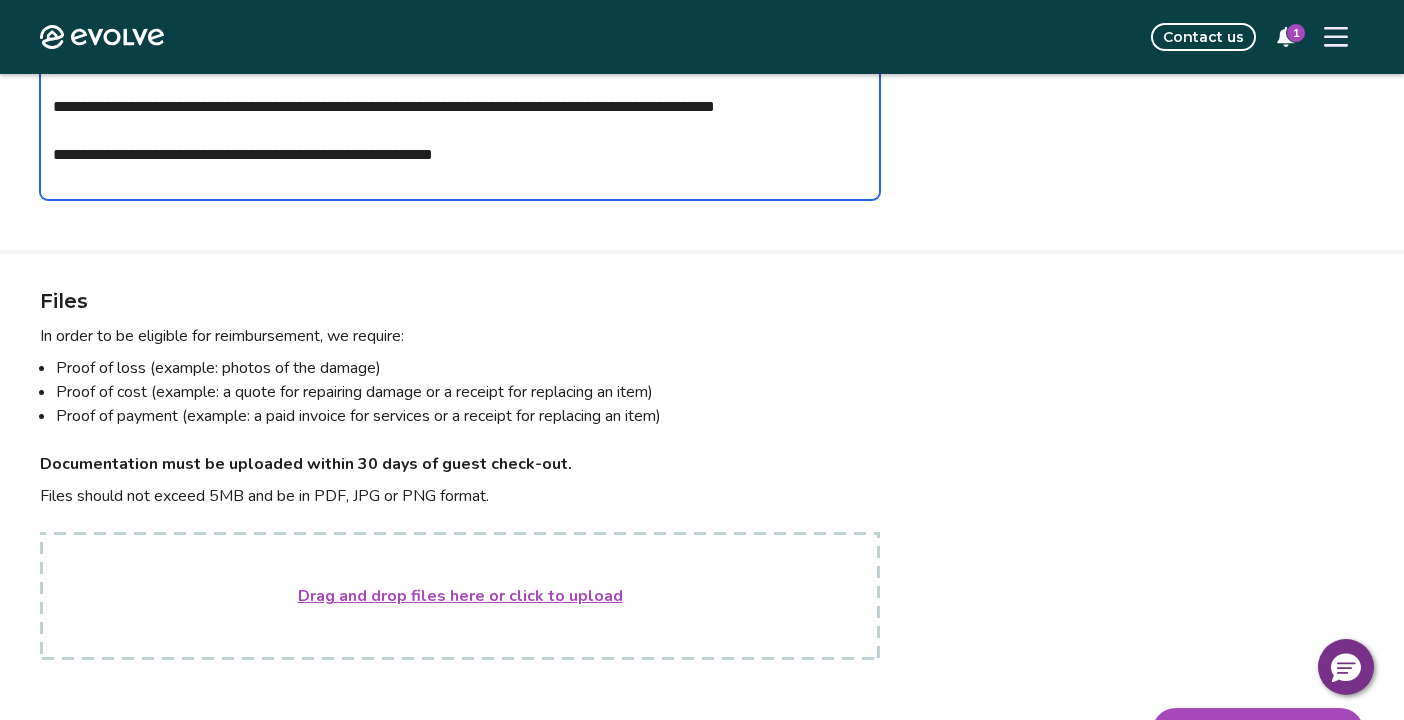 type on "*" 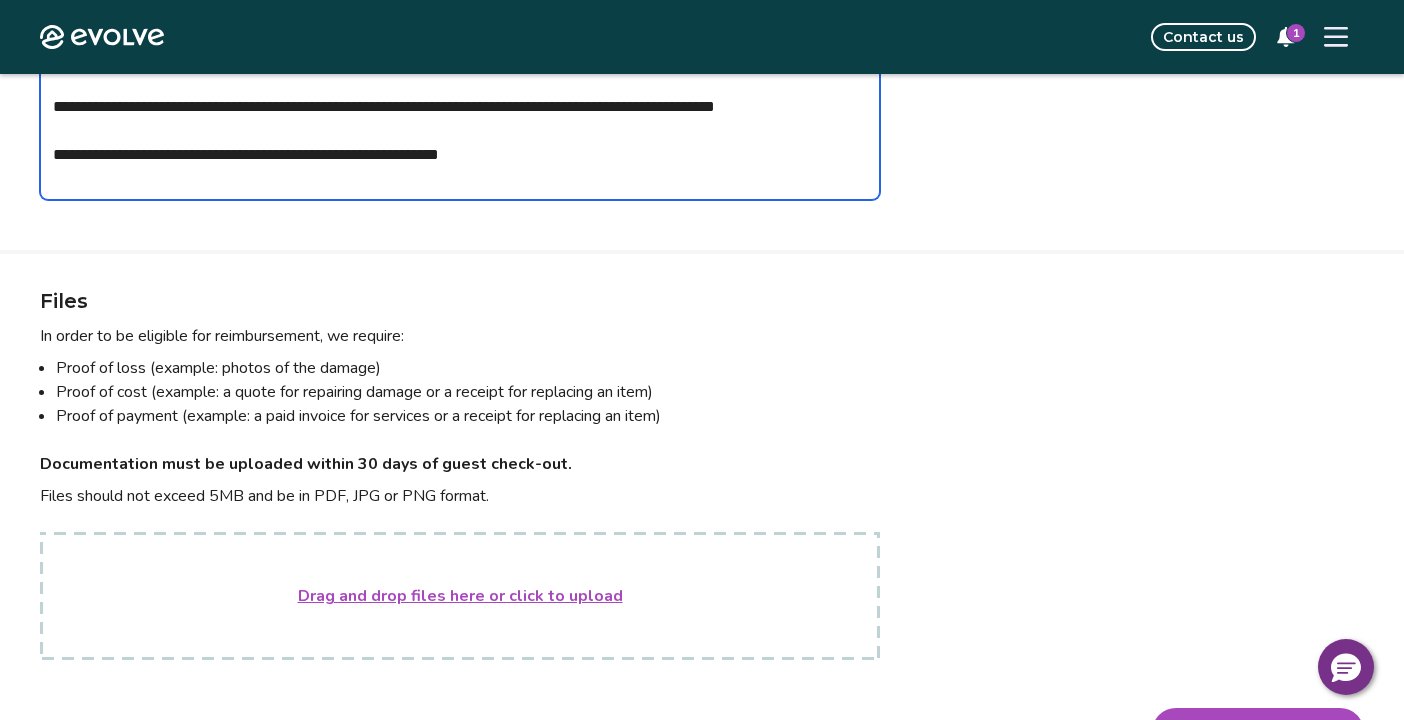 type on "*" 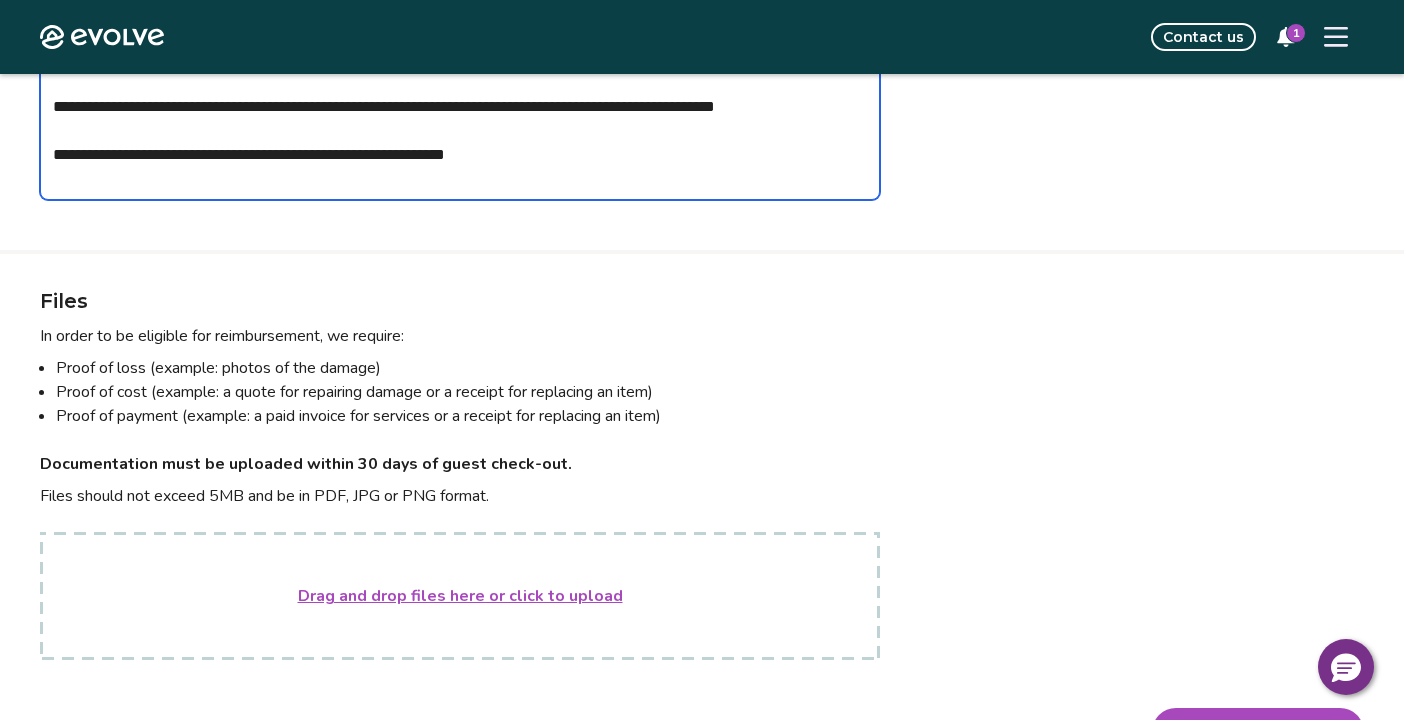 type 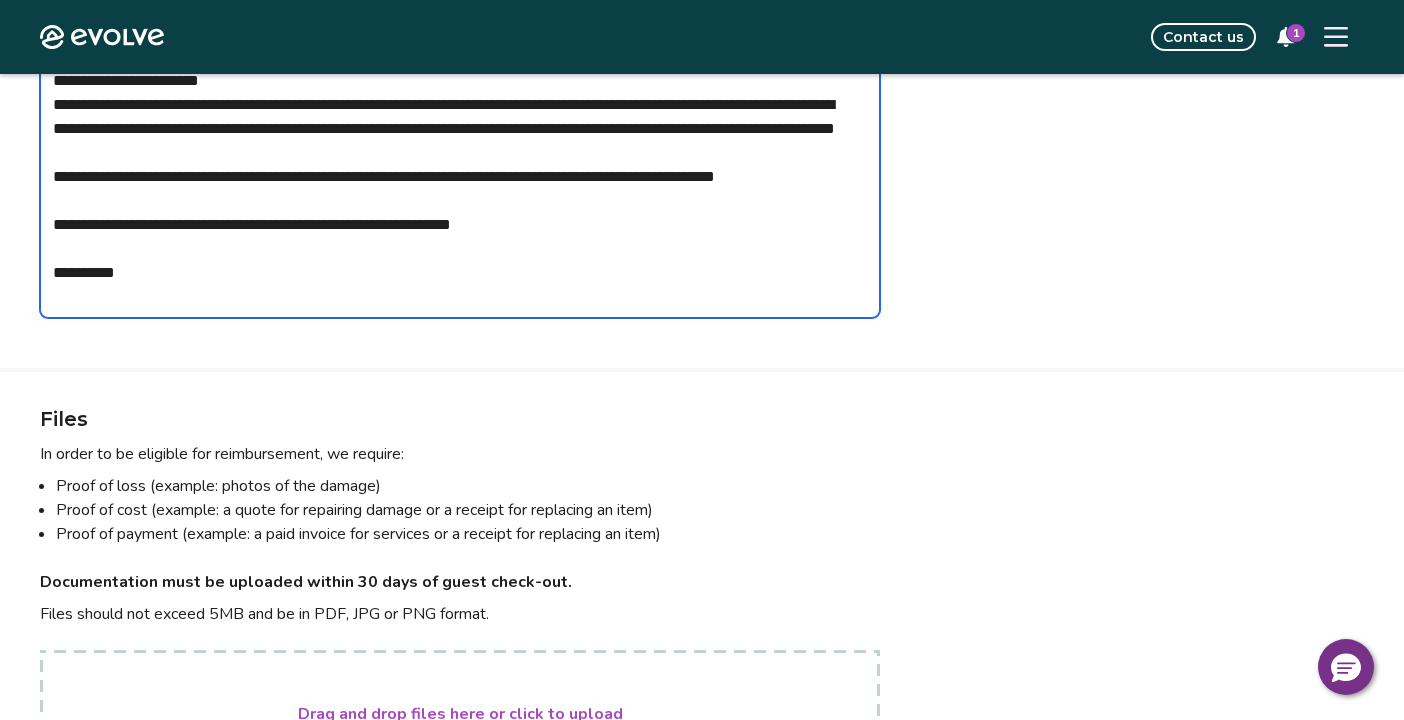 scroll, scrollTop: 491, scrollLeft: 0, axis: vertical 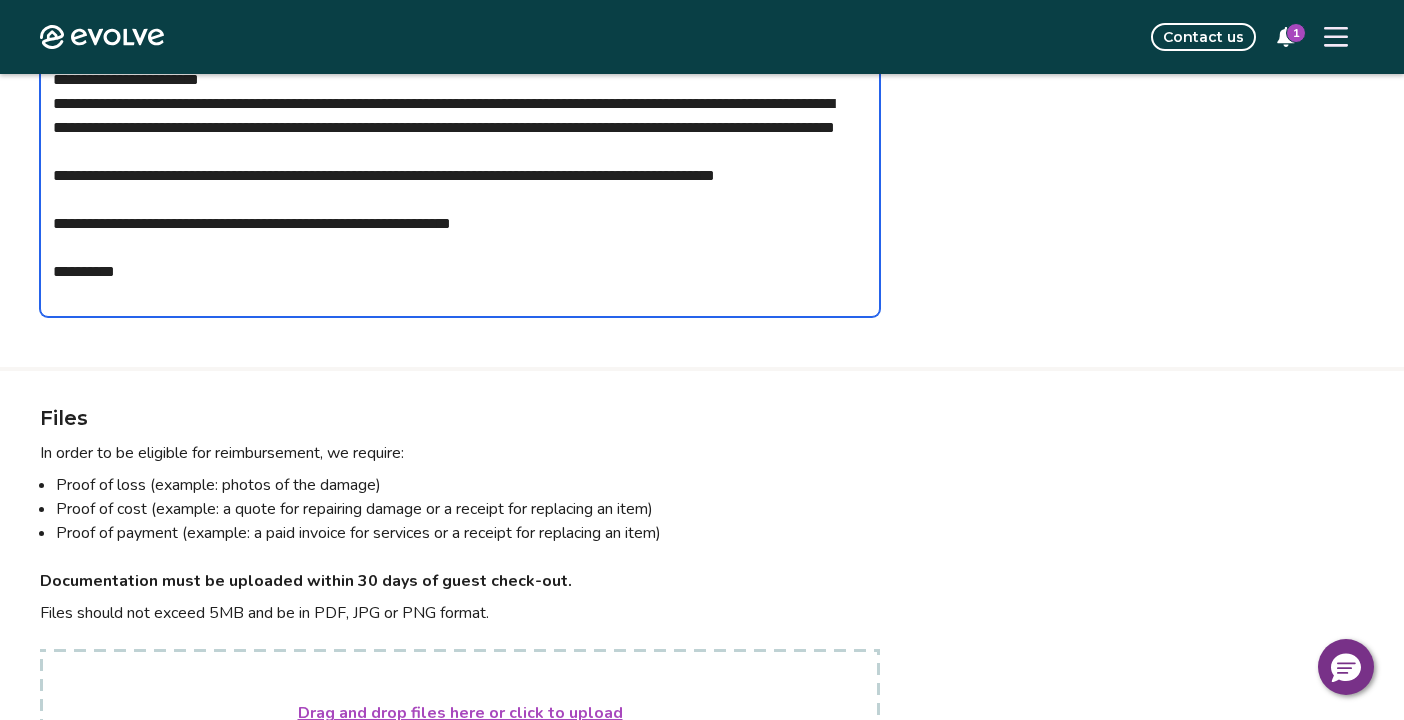 drag, startPoint x: 539, startPoint y: 248, endPoint x: 557, endPoint y: 245, distance: 18.248287 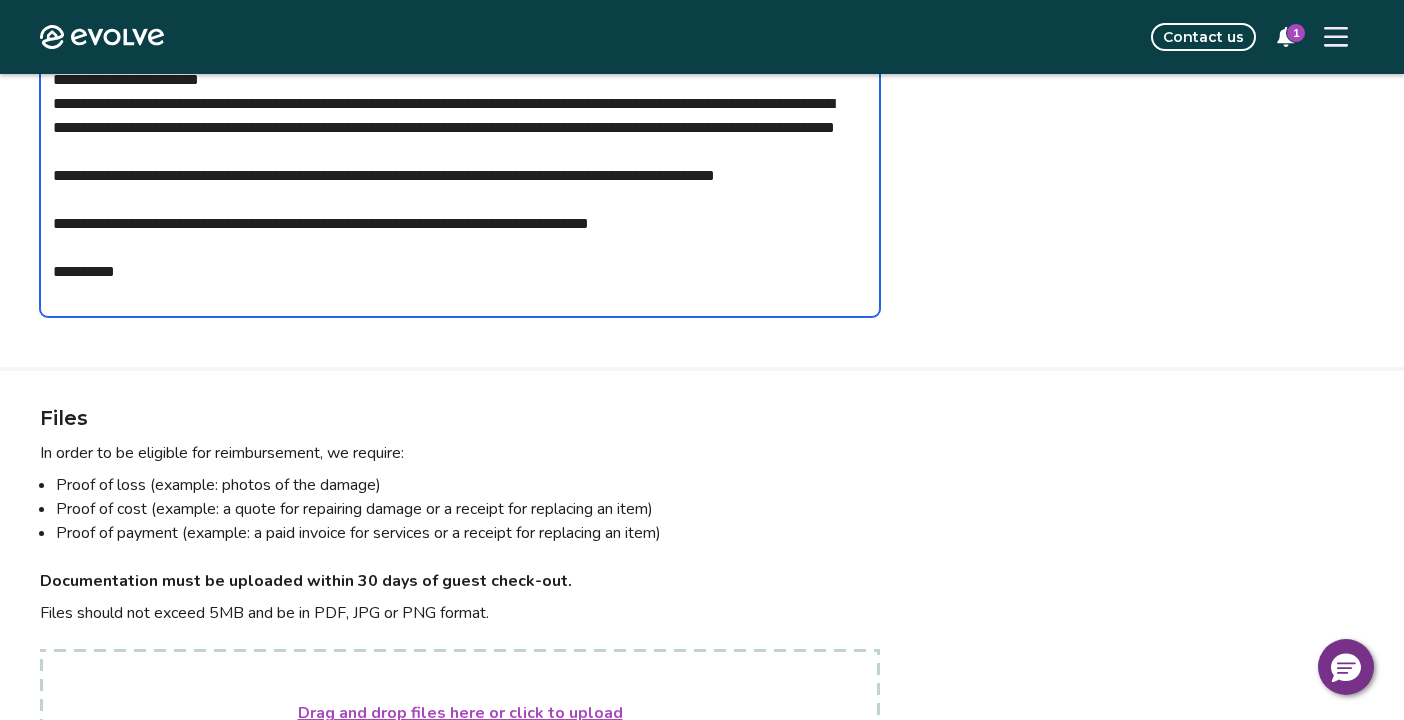 click on "**********" at bounding box center [460, 188] 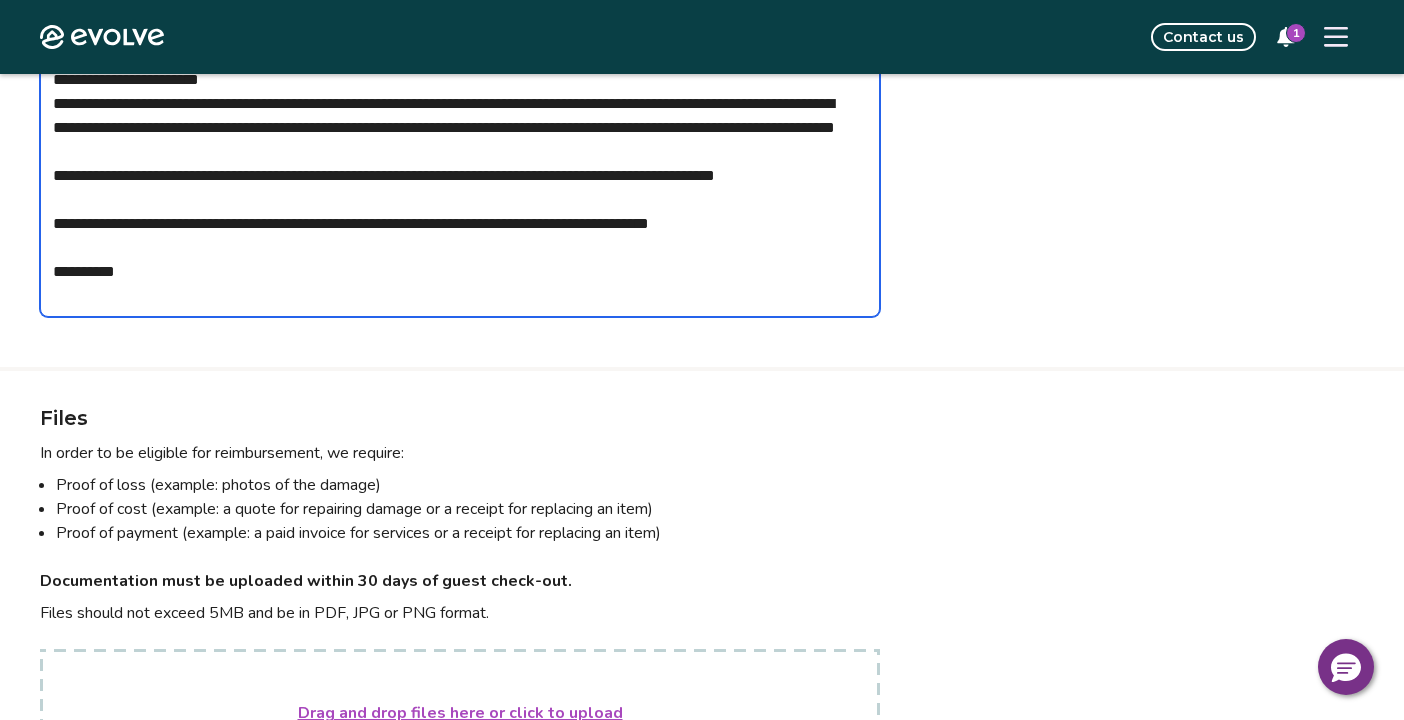 click on "**********" at bounding box center [460, 188] 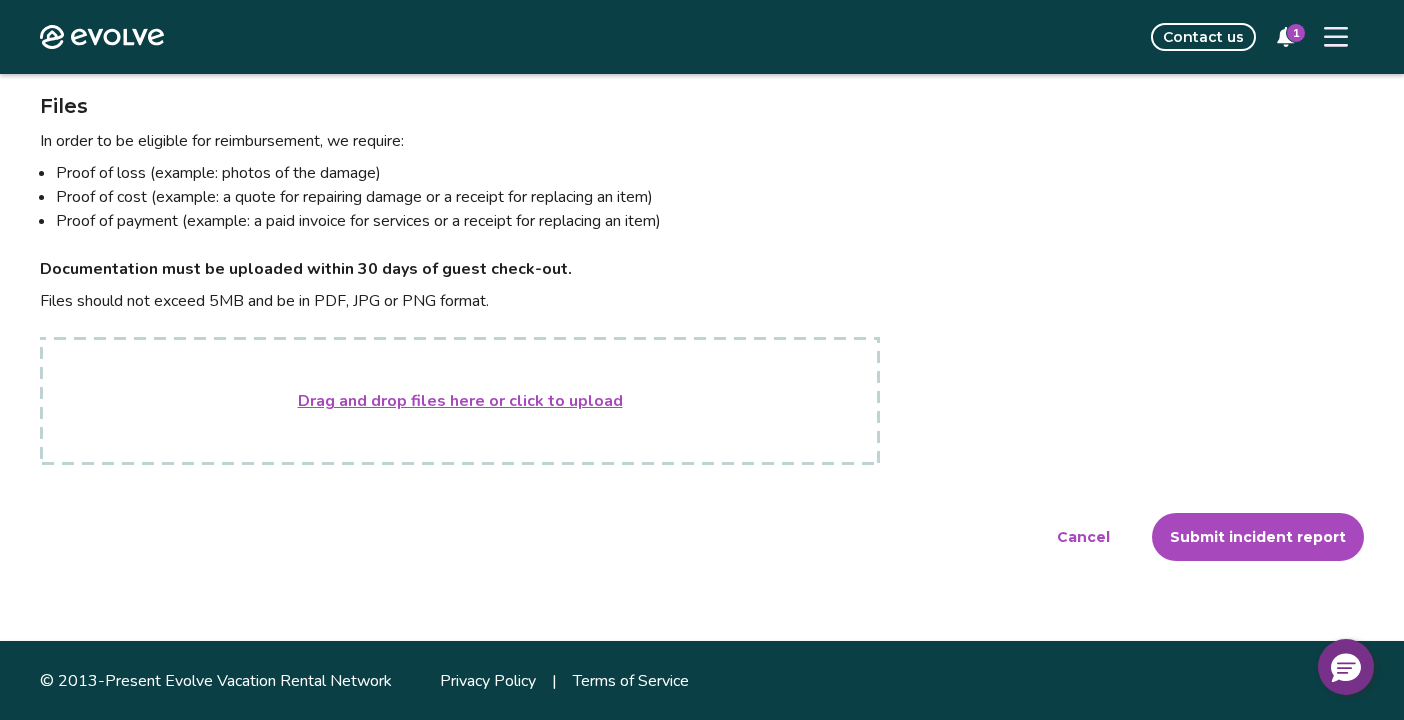 scroll, scrollTop: 804, scrollLeft: 0, axis: vertical 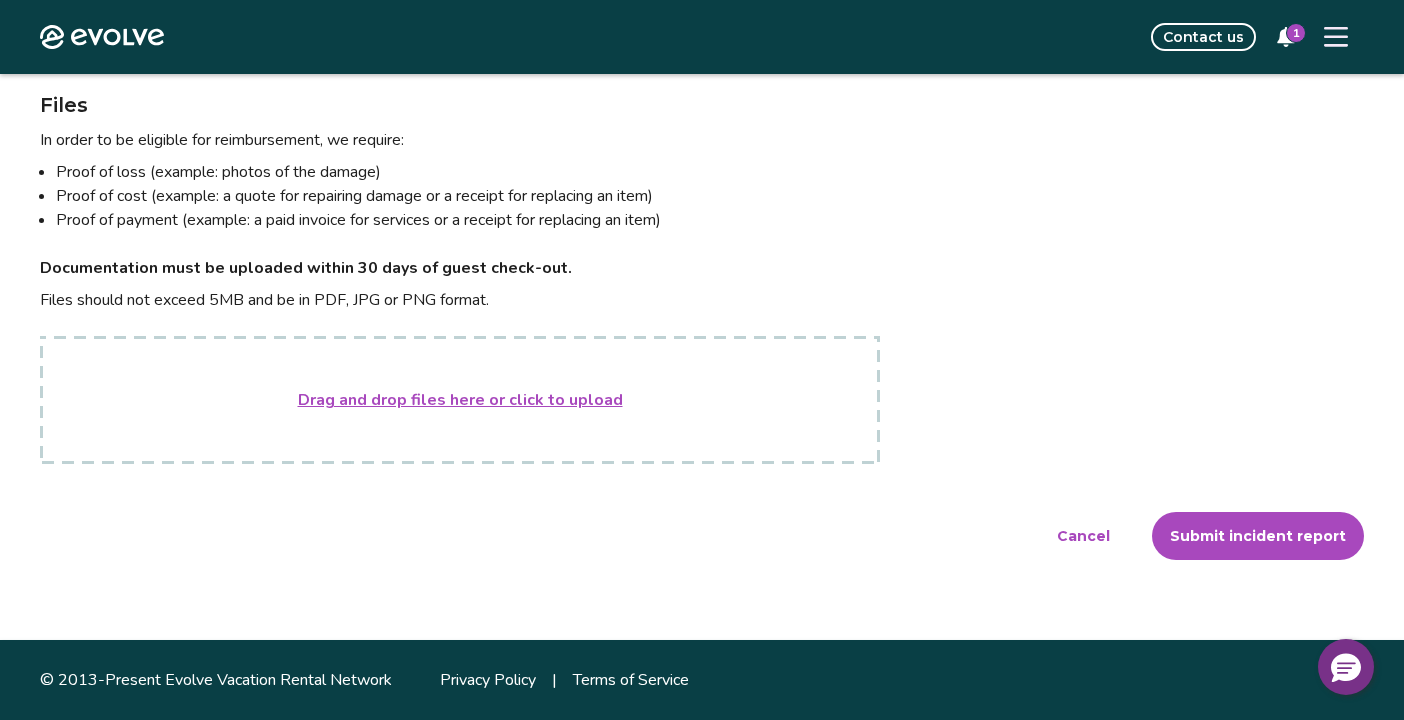 click on "Submit incident report" at bounding box center [1258, 536] 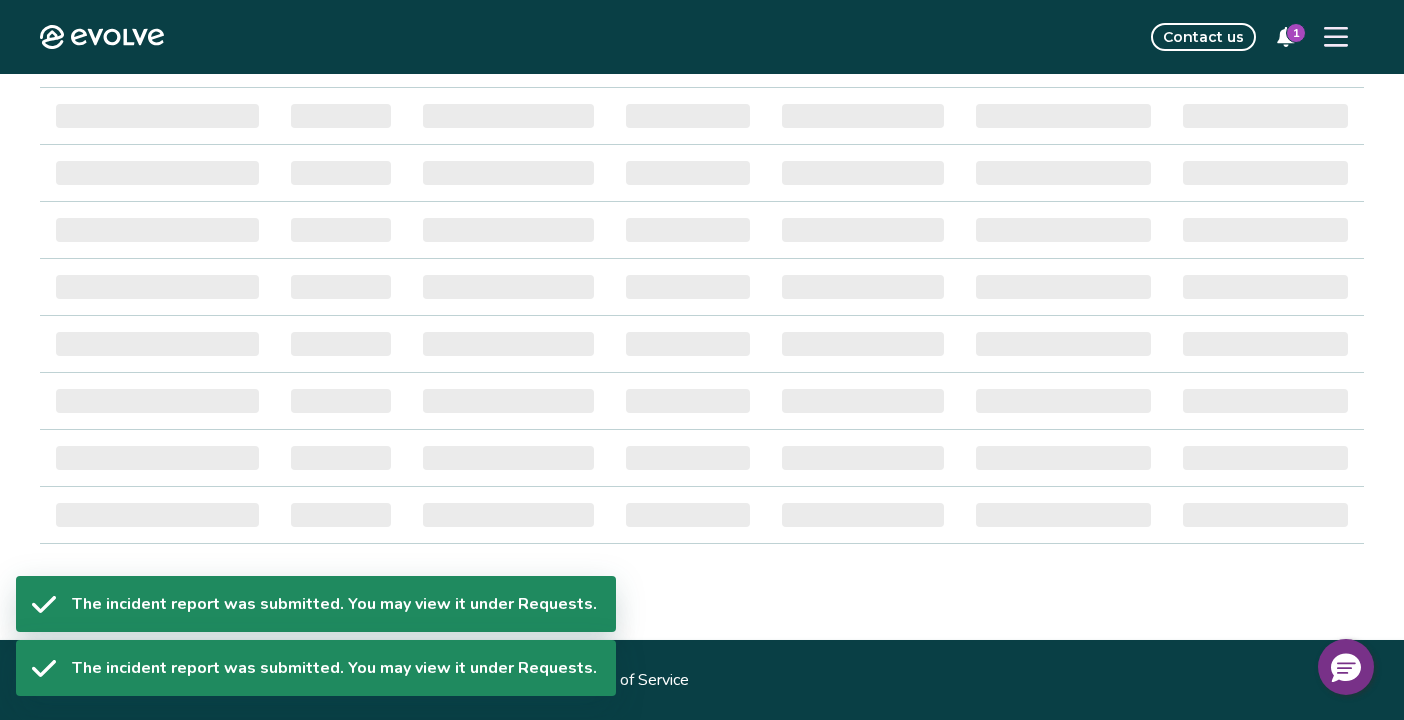 scroll, scrollTop: 0, scrollLeft: 0, axis: both 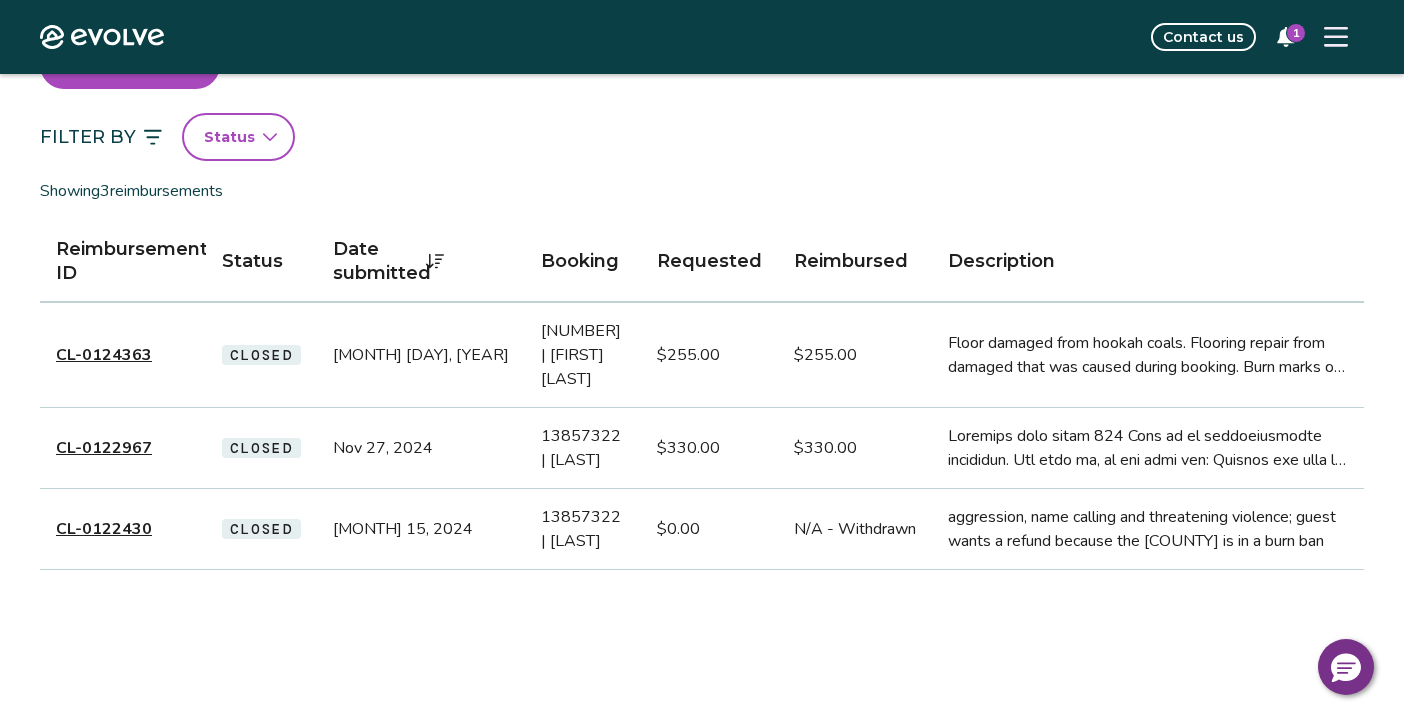 click 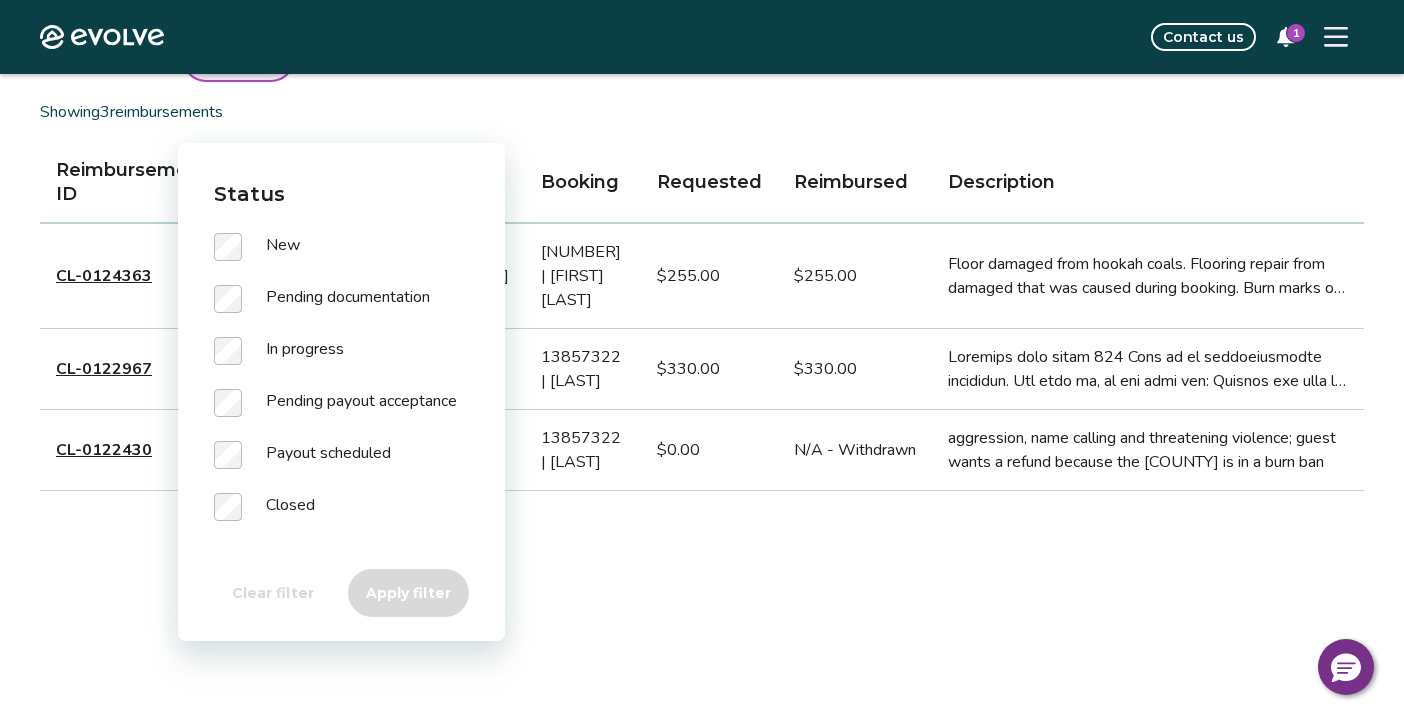scroll, scrollTop: 171, scrollLeft: 0, axis: vertical 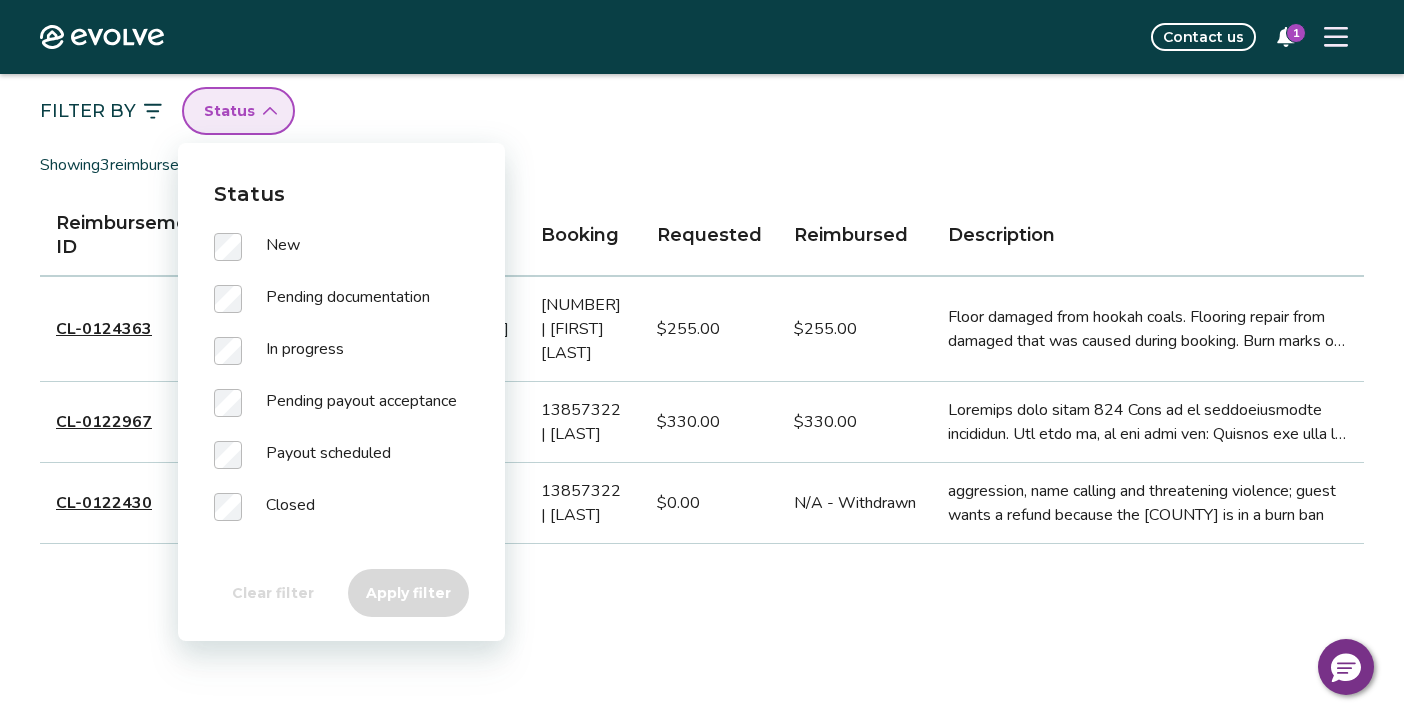 click on "Filter By  Status" at bounding box center (702, 111) 